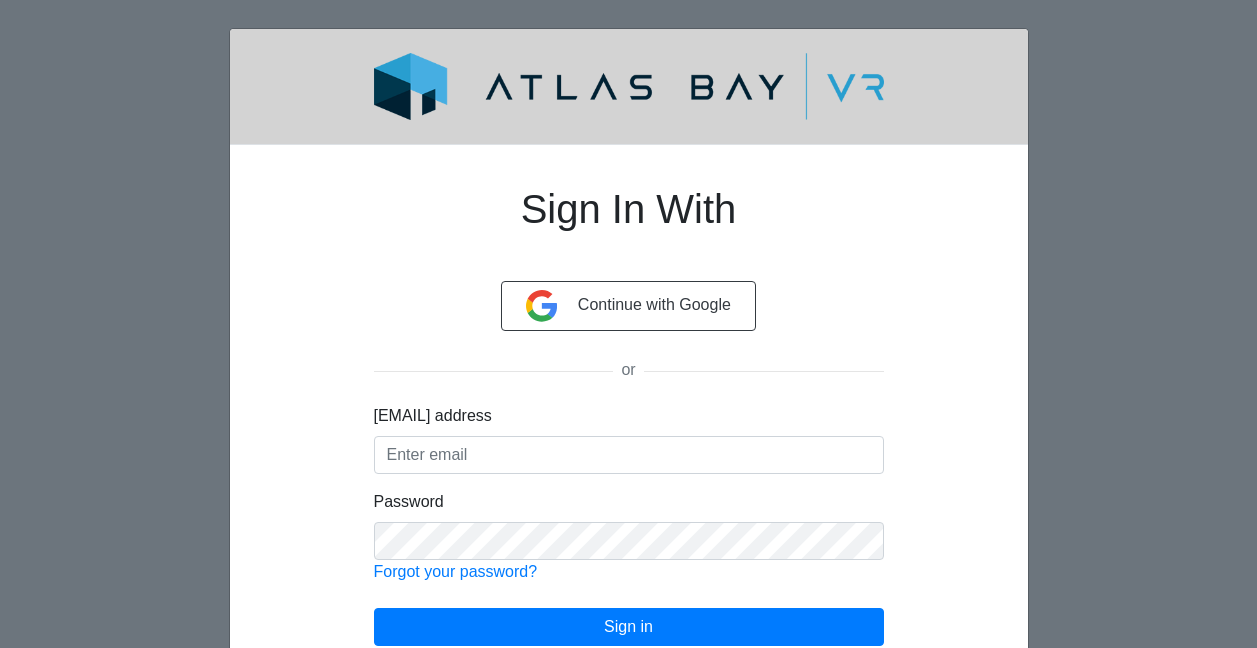 scroll, scrollTop: 0, scrollLeft: 0, axis: both 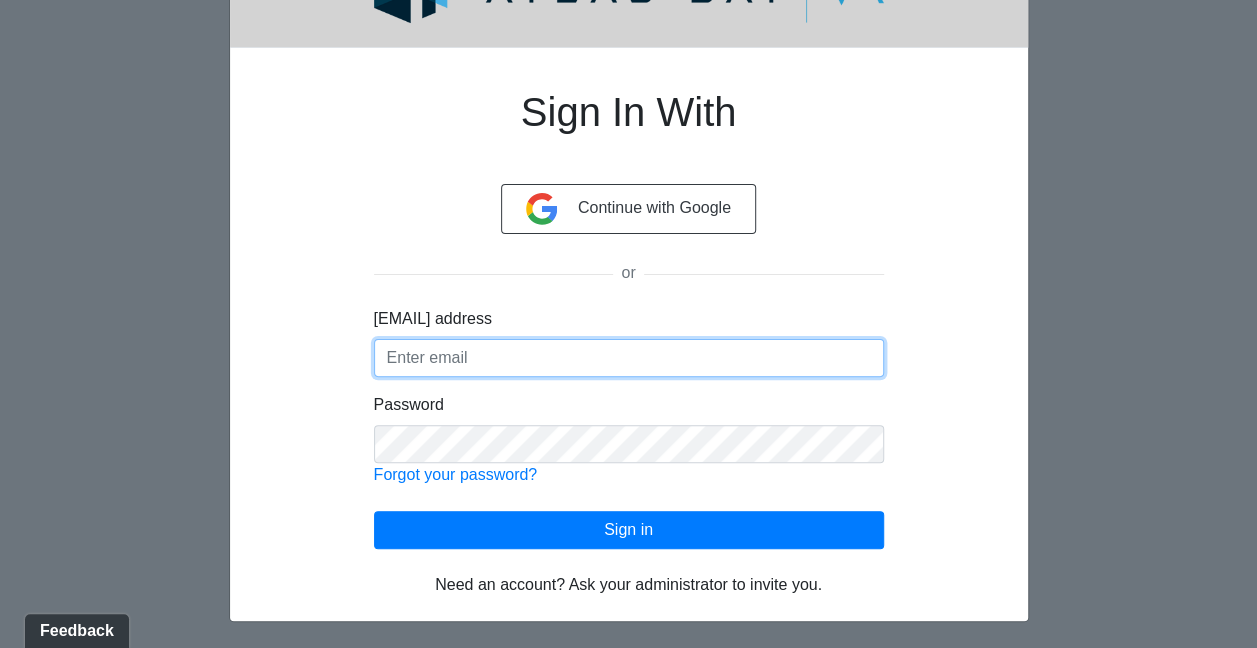 click on "Email address" at bounding box center [629, 358] 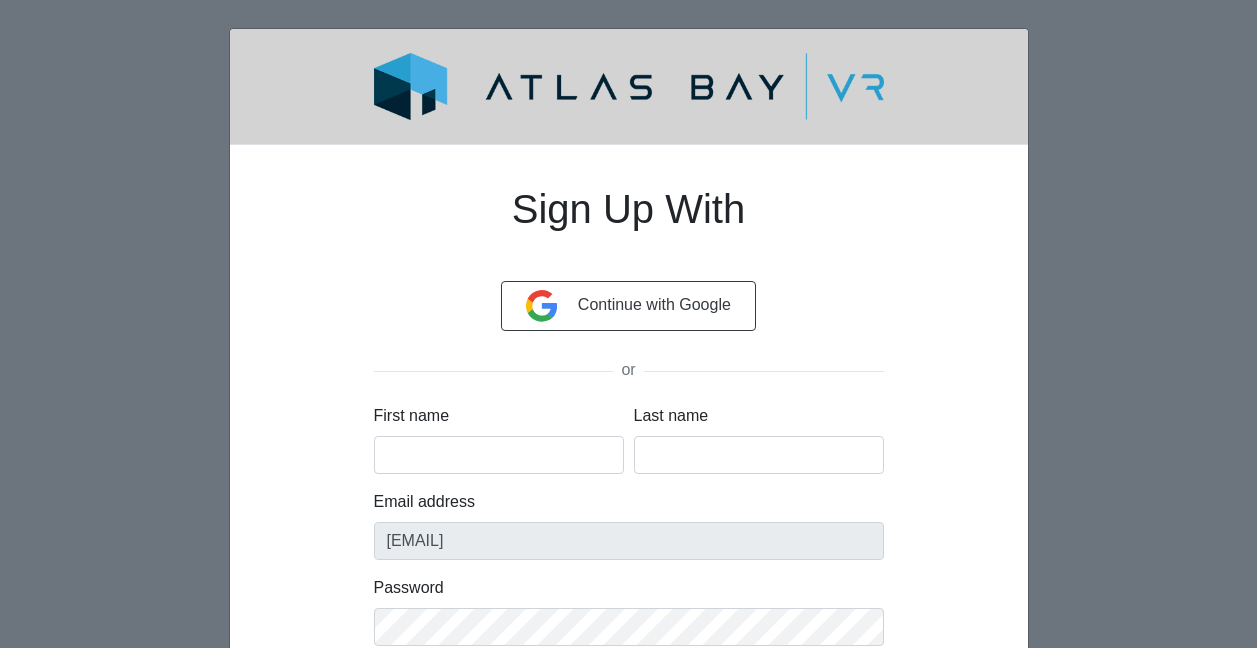 scroll, scrollTop: 0, scrollLeft: 0, axis: both 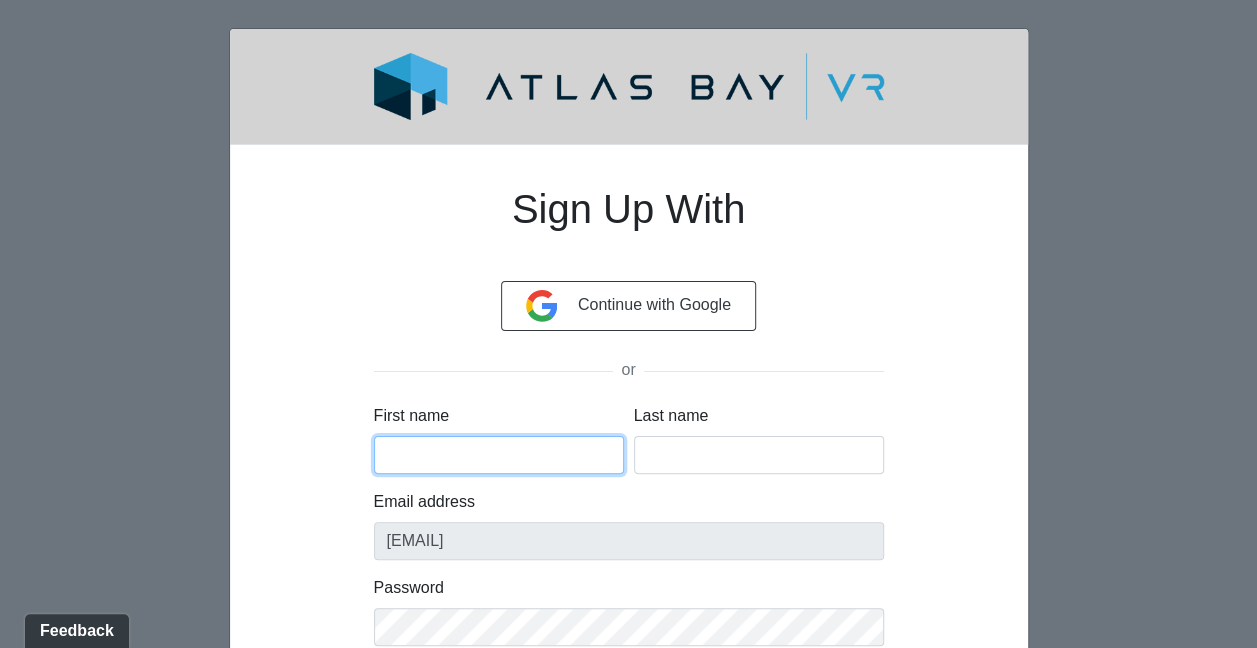 click on "First name" at bounding box center (499, 455) 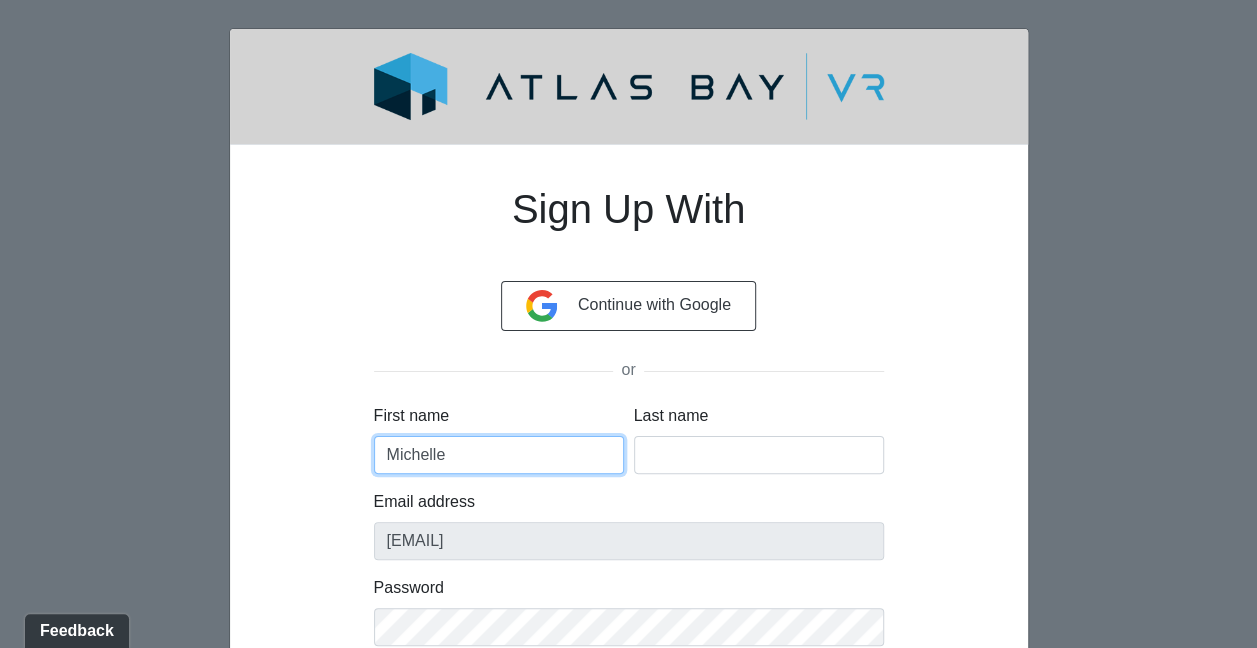 type on "Michelle" 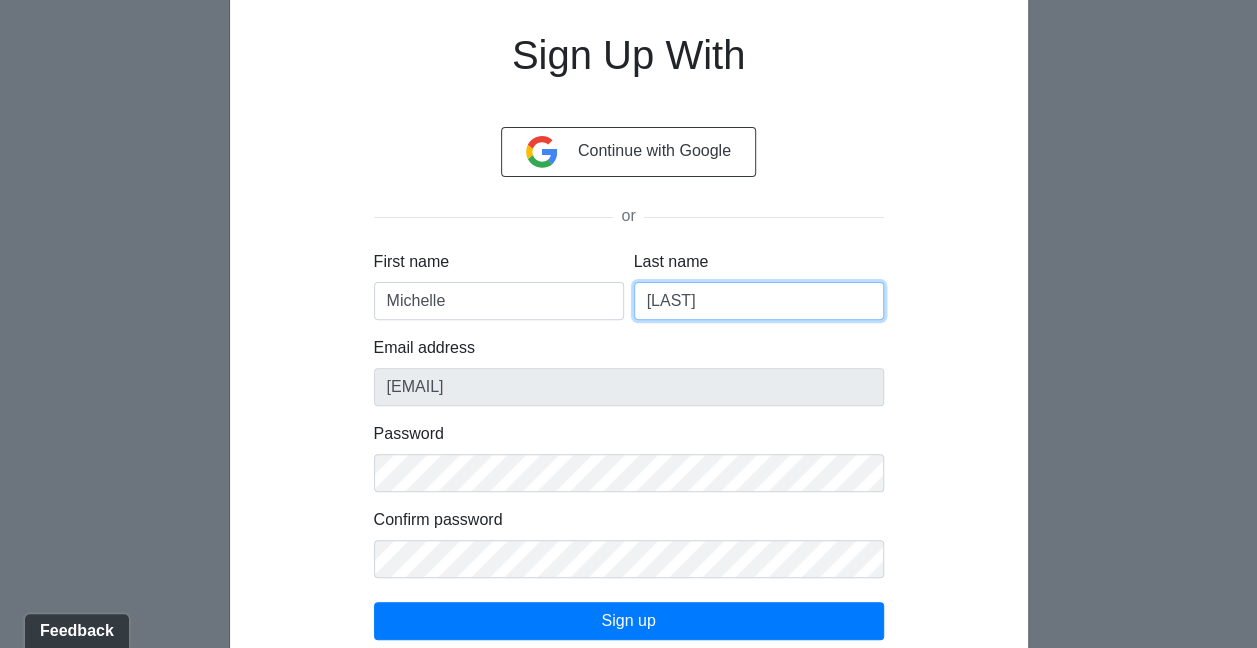 scroll, scrollTop: 200, scrollLeft: 0, axis: vertical 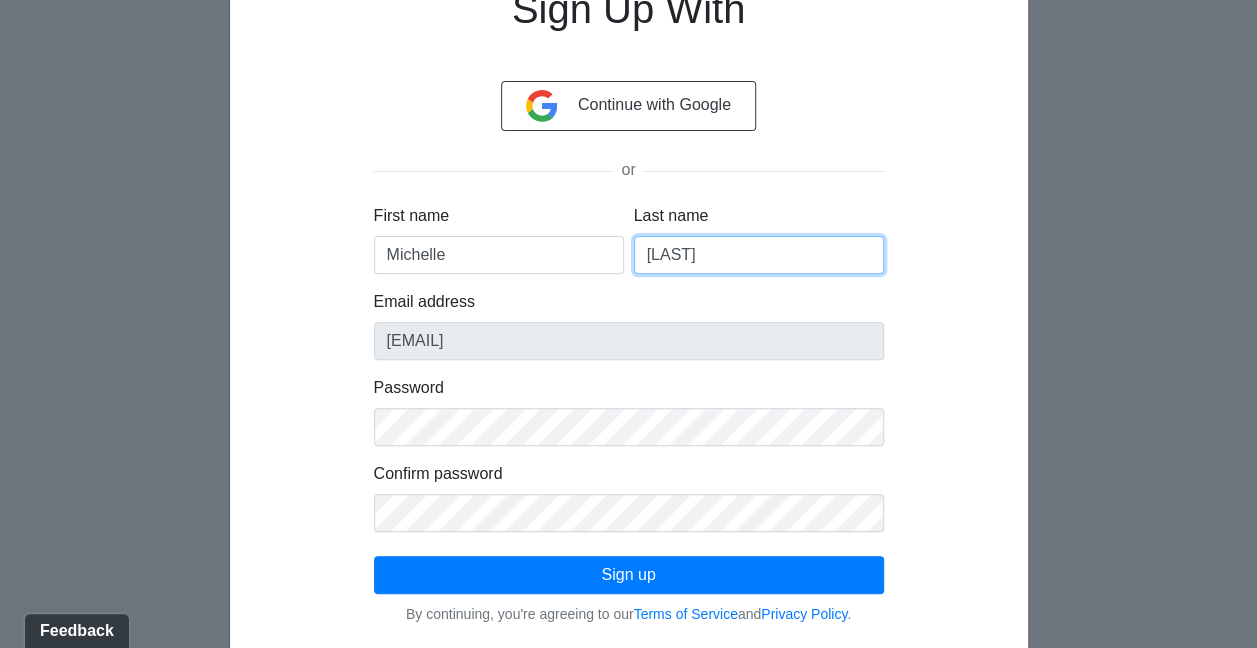 type on "Yates" 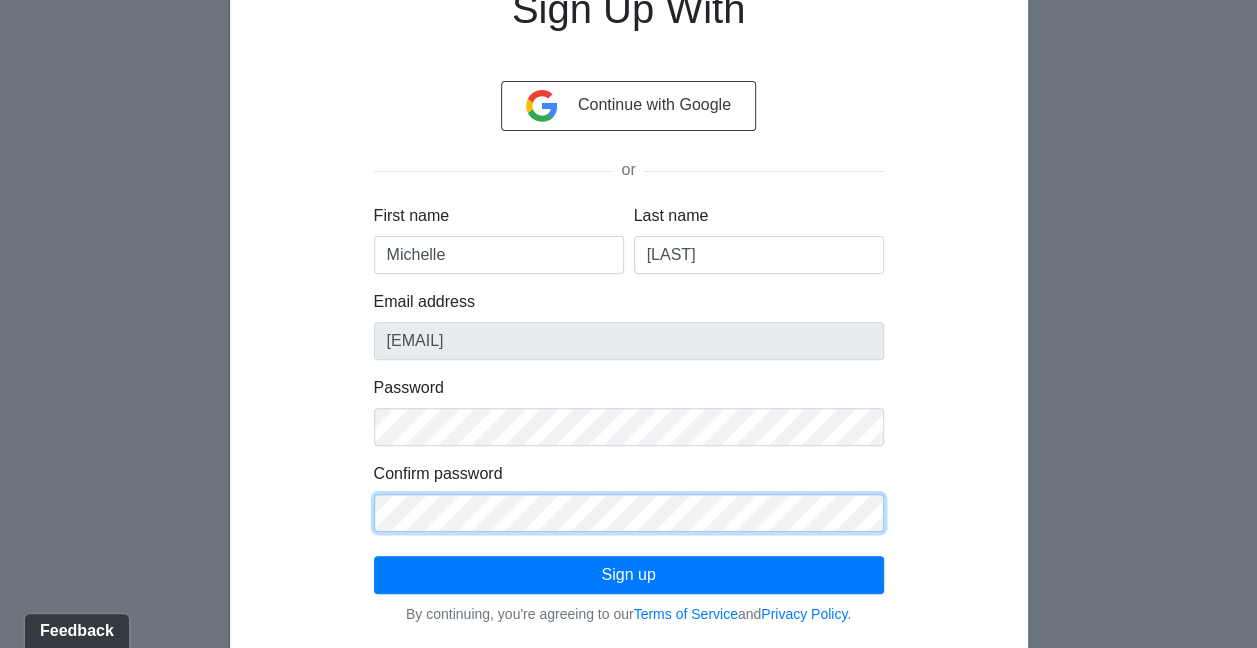 click on "Sign up" at bounding box center (629, 575) 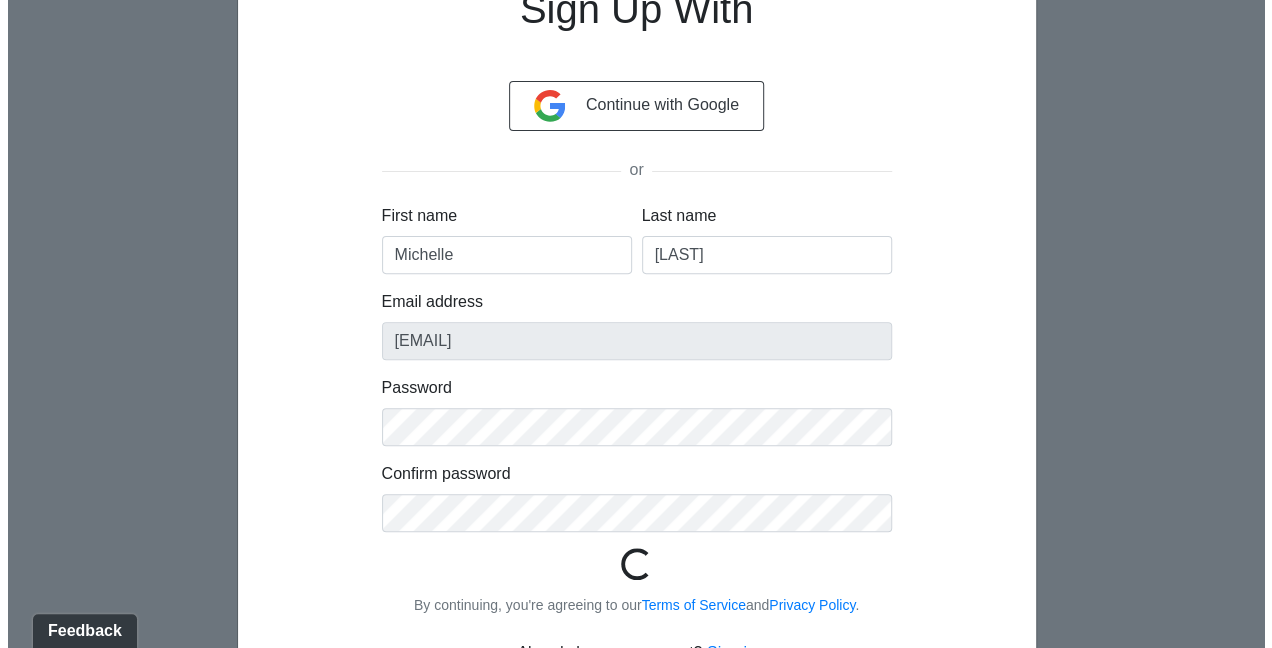 scroll, scrollTop: 0, scrollLeft: 0, axis: both 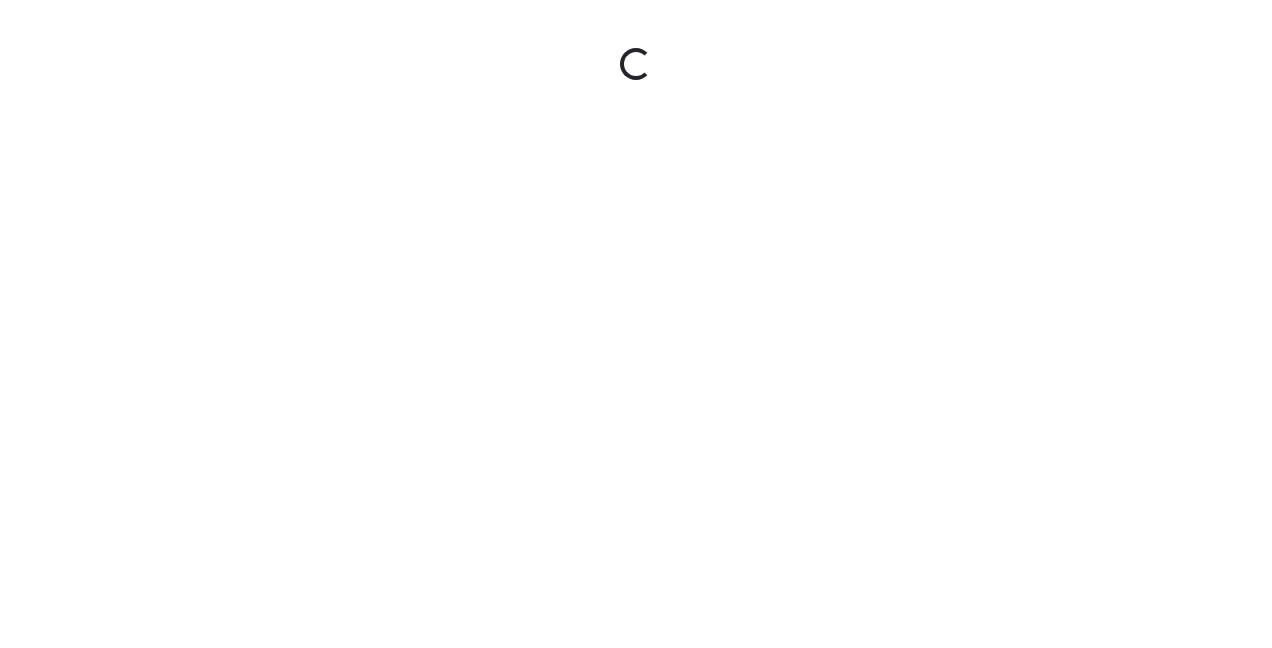 type on "[EMAIL]" 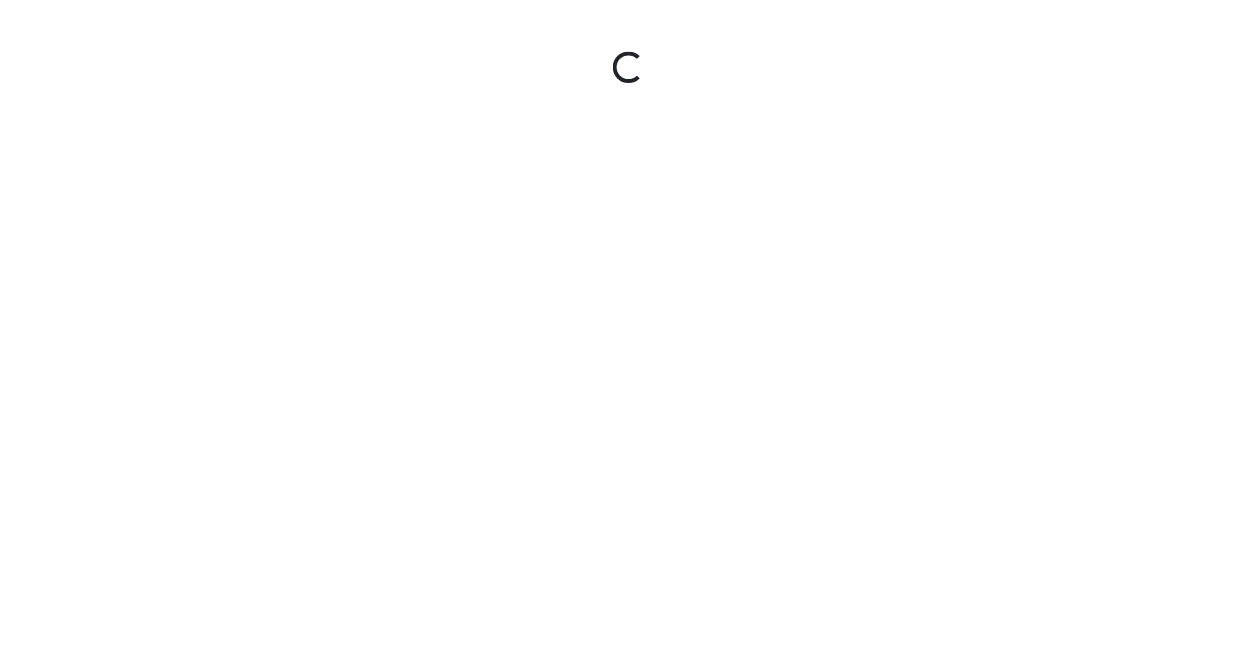 scroll, scrollTop: 0, scrollLeft: 0, axis: both 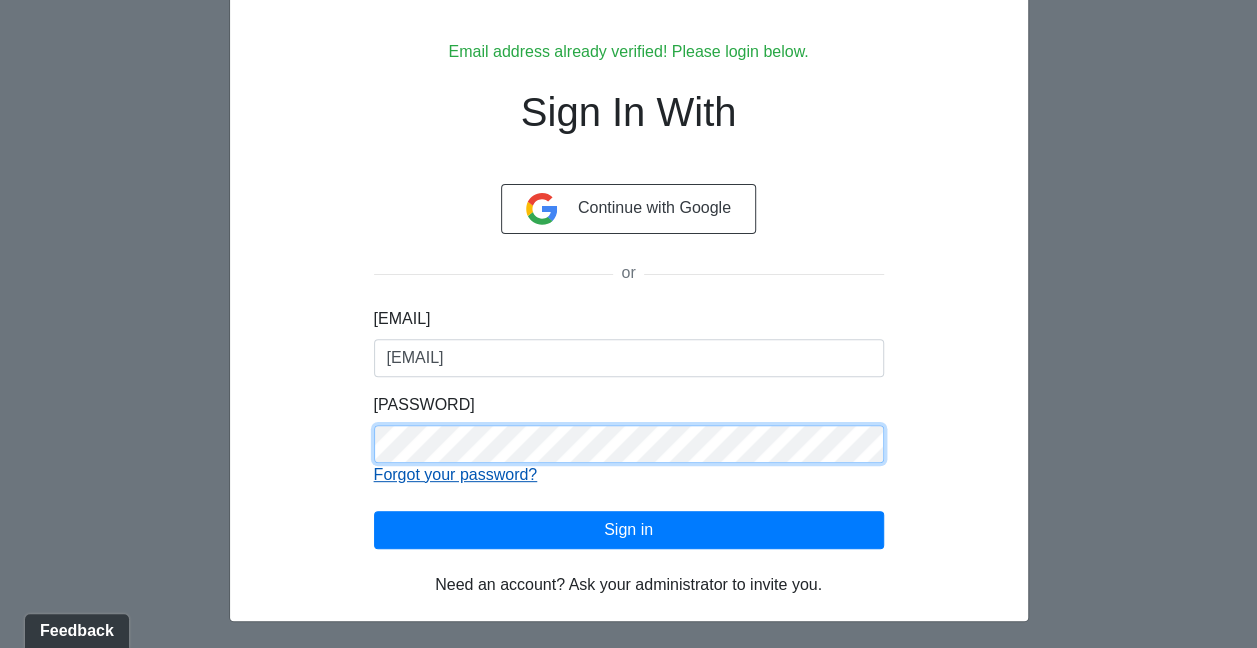click on "Sign in" at bounding box center (629, 530) 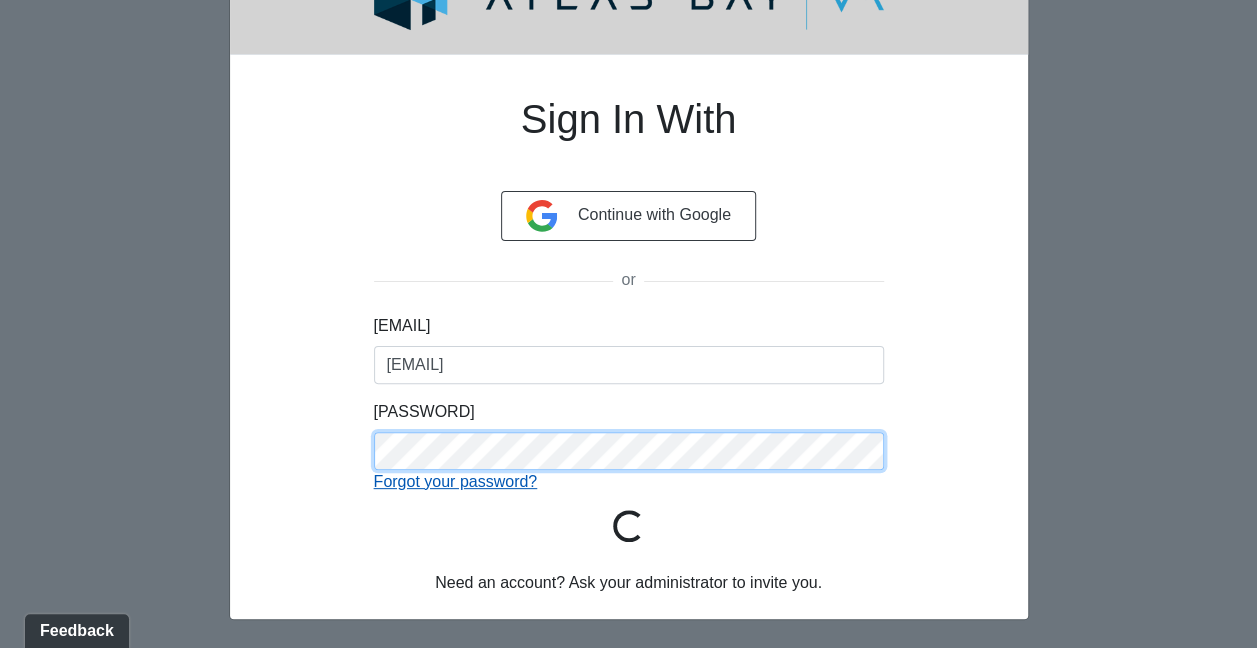 scroll, scrollTop: 87, scrollLeft: 0, axis: vertical 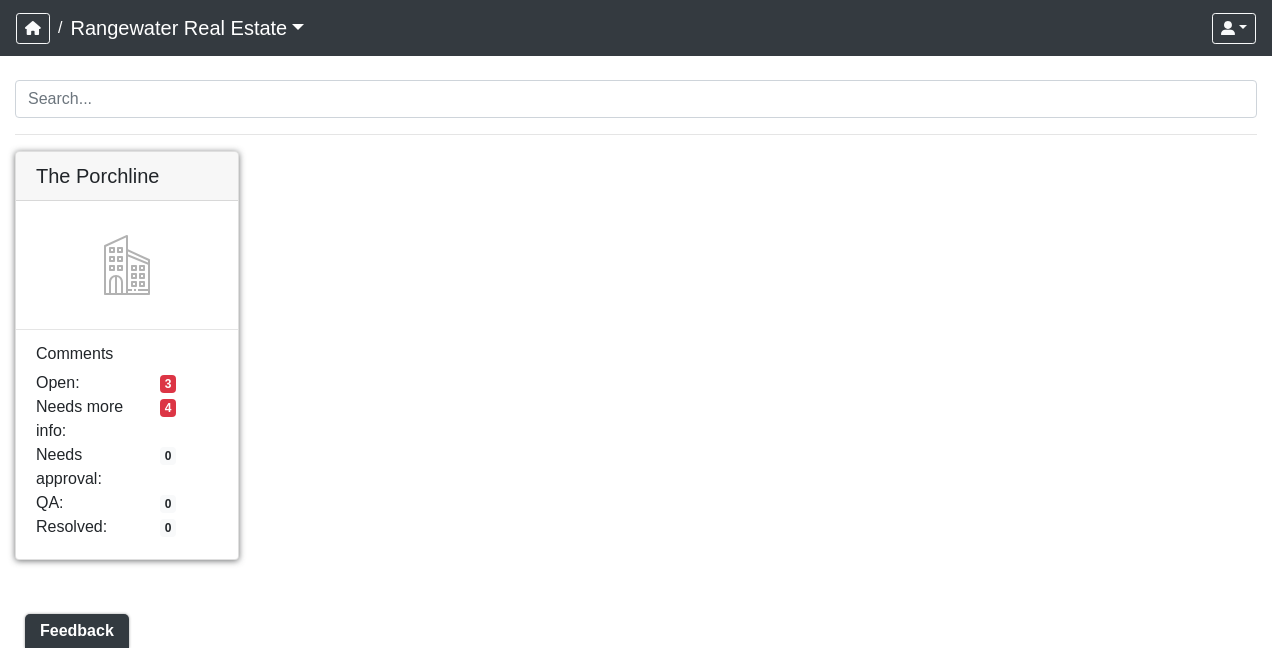 click at bounding box center (127, 152) 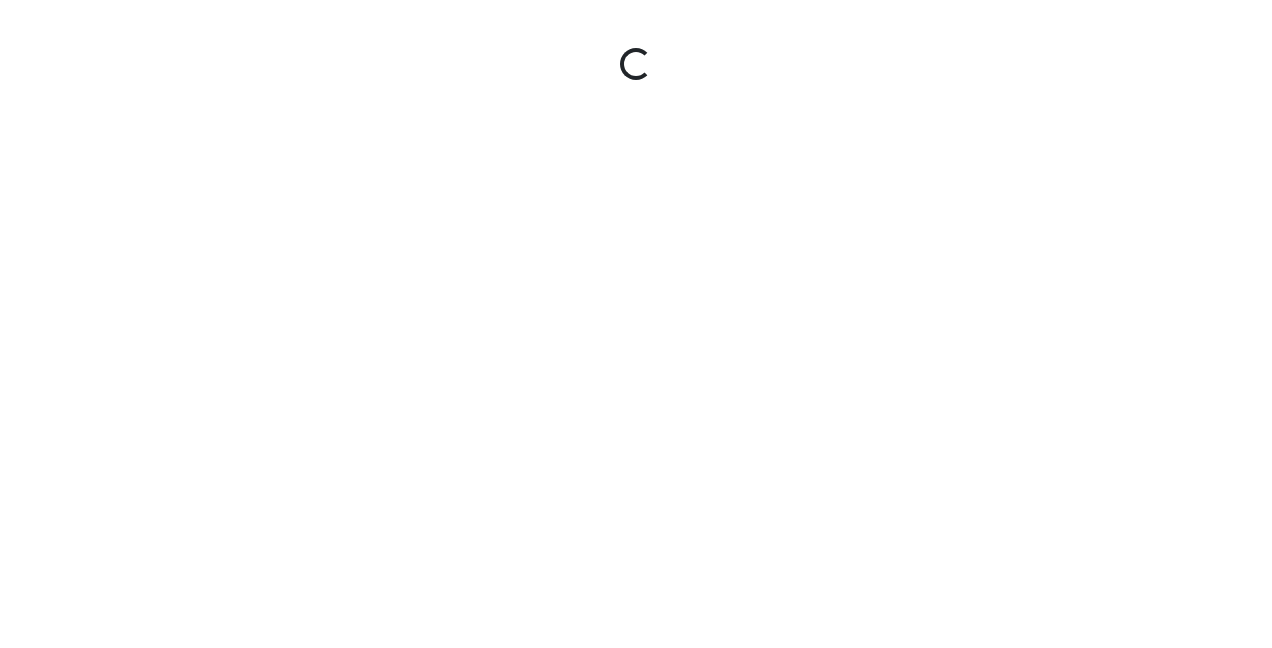 scroll, scrollTop: 0, scrollLeft: 0, axis: both 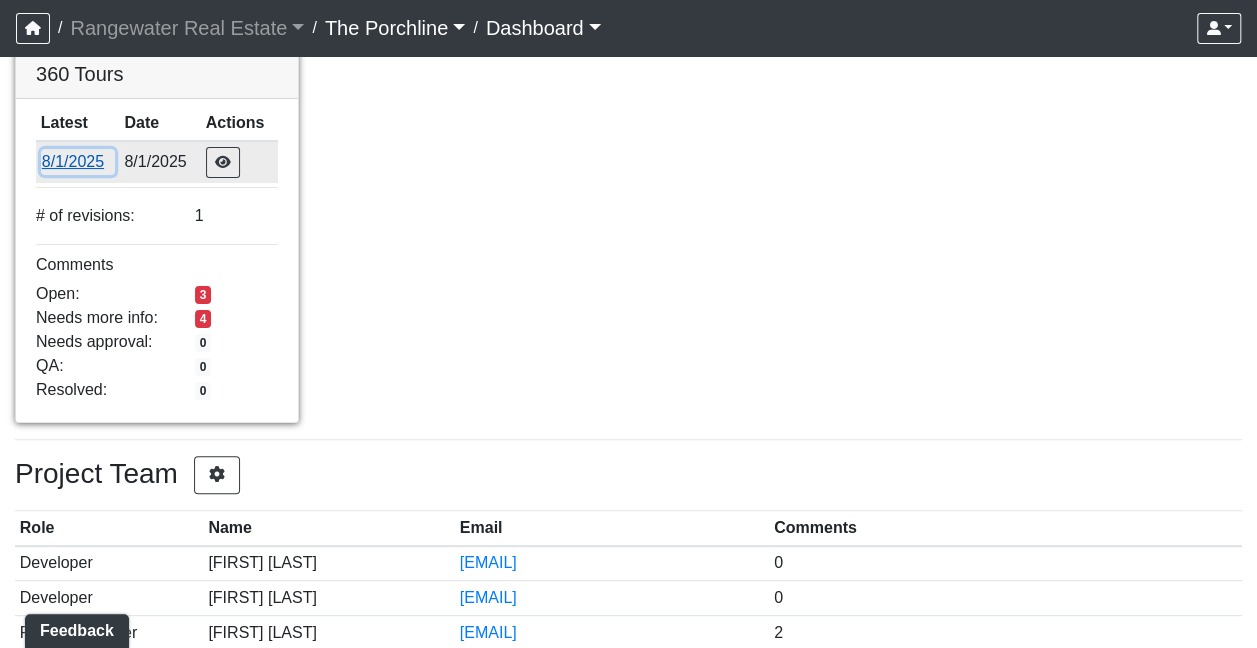 click on "8/1/2025" at bounding box center (78, 162) 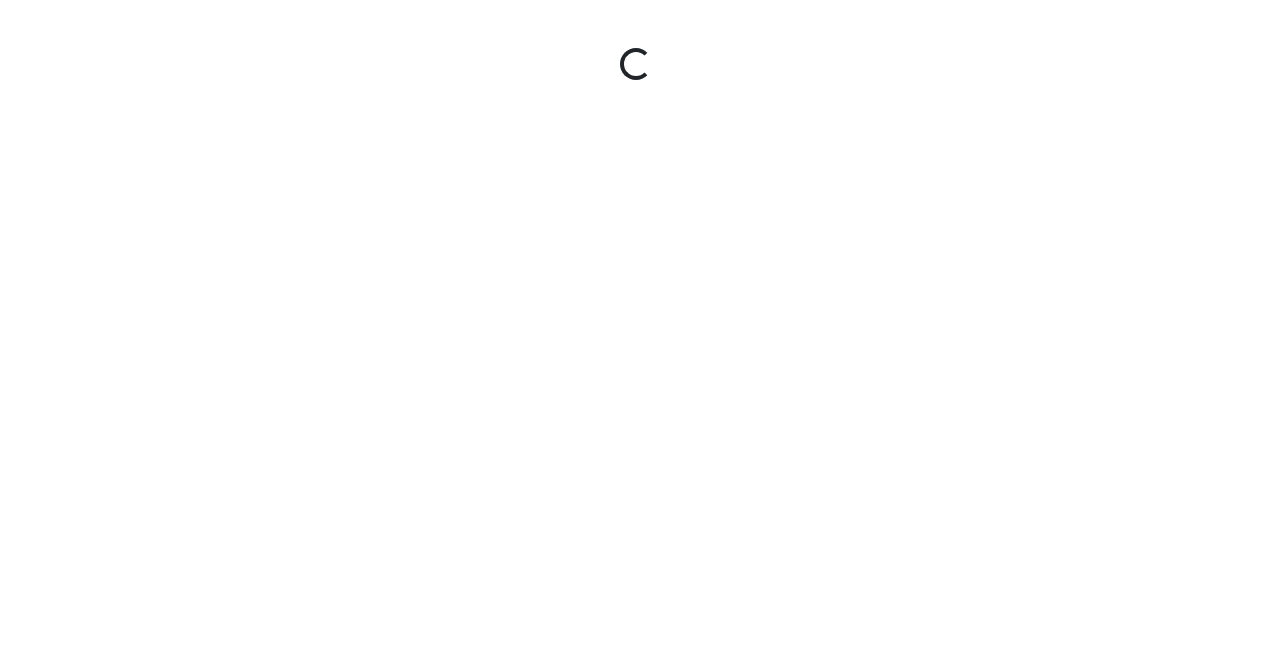 scroll, scrollTop: 0, scrollLeft: 0, axis: both 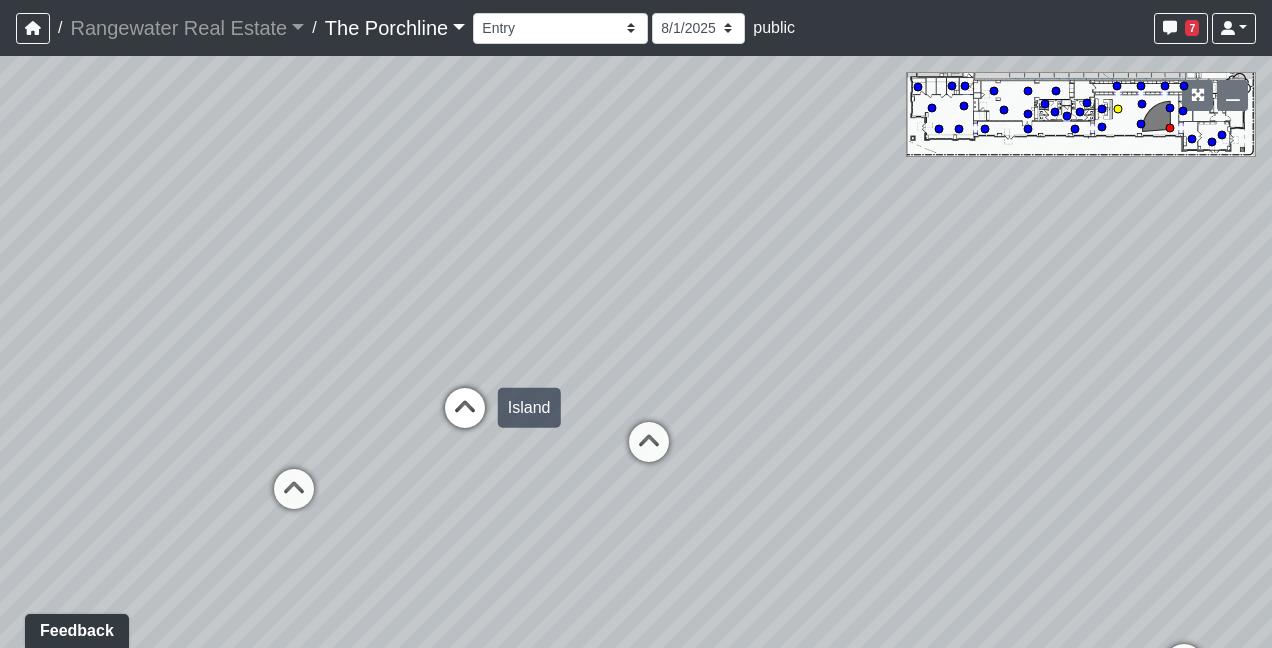 click at bounding box center [465, 418] 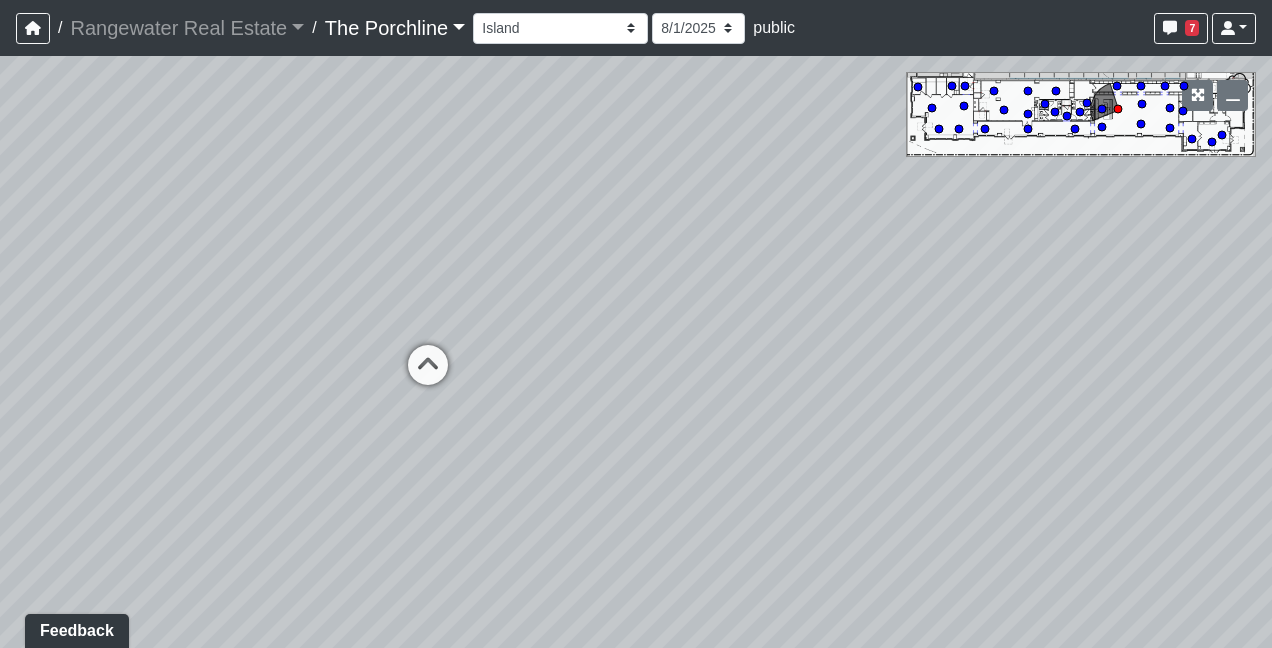 drag, startPoint x: 448, startPoint y: 382, endPoint x: 634, endPoint y: 375, distance: 186.13167 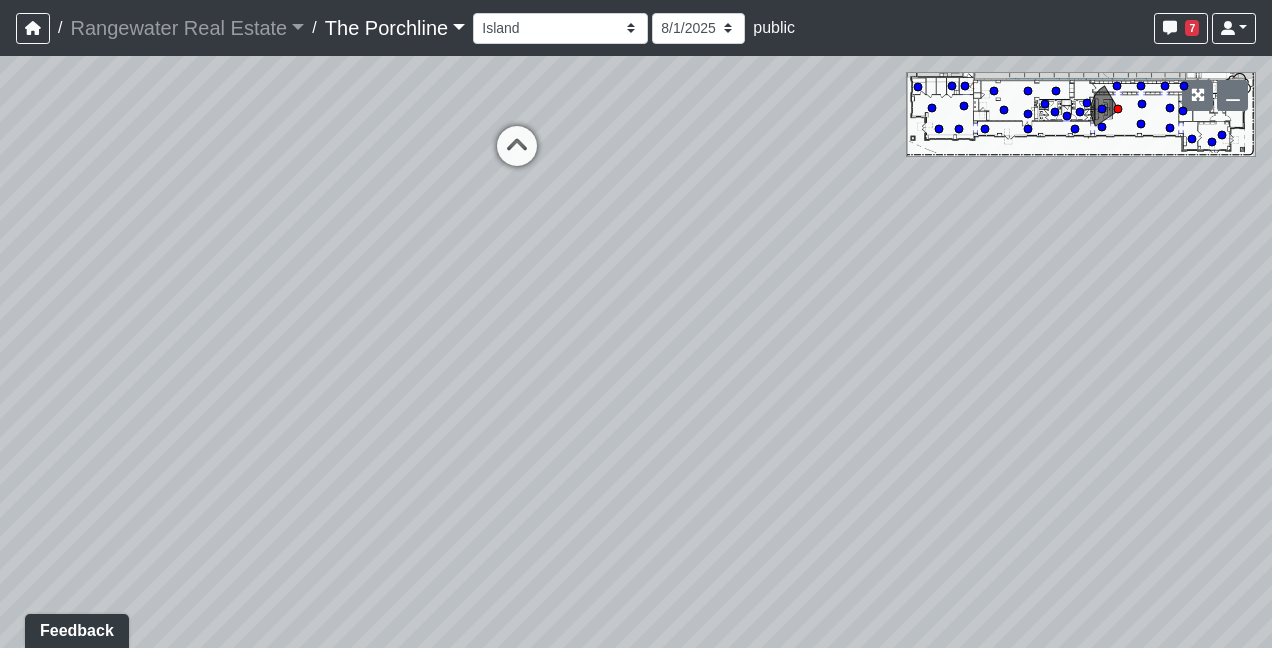 drag, startPoint x: 683, startPoint y: 536, endPoint x: 822, endPoint y: 302, distance: 272.1709 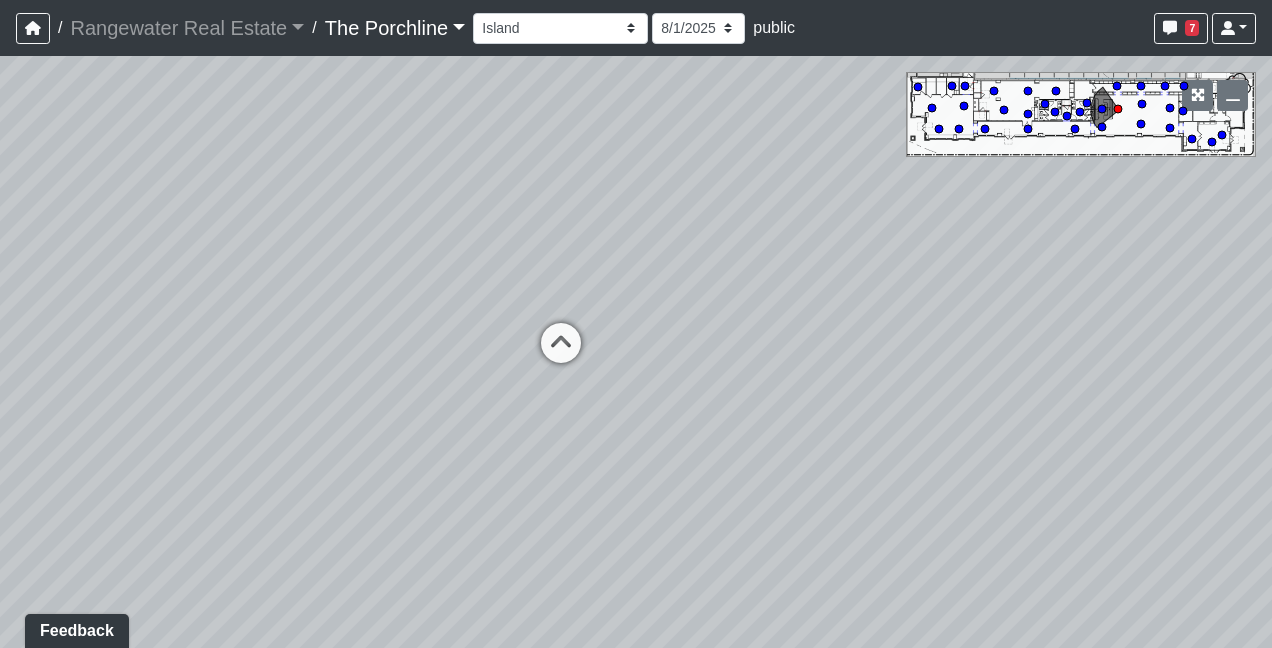 drag, startPoint x: 794, startPoint y: 268, endPoint x: 839, endPoint y: 482, distance: 218.68013 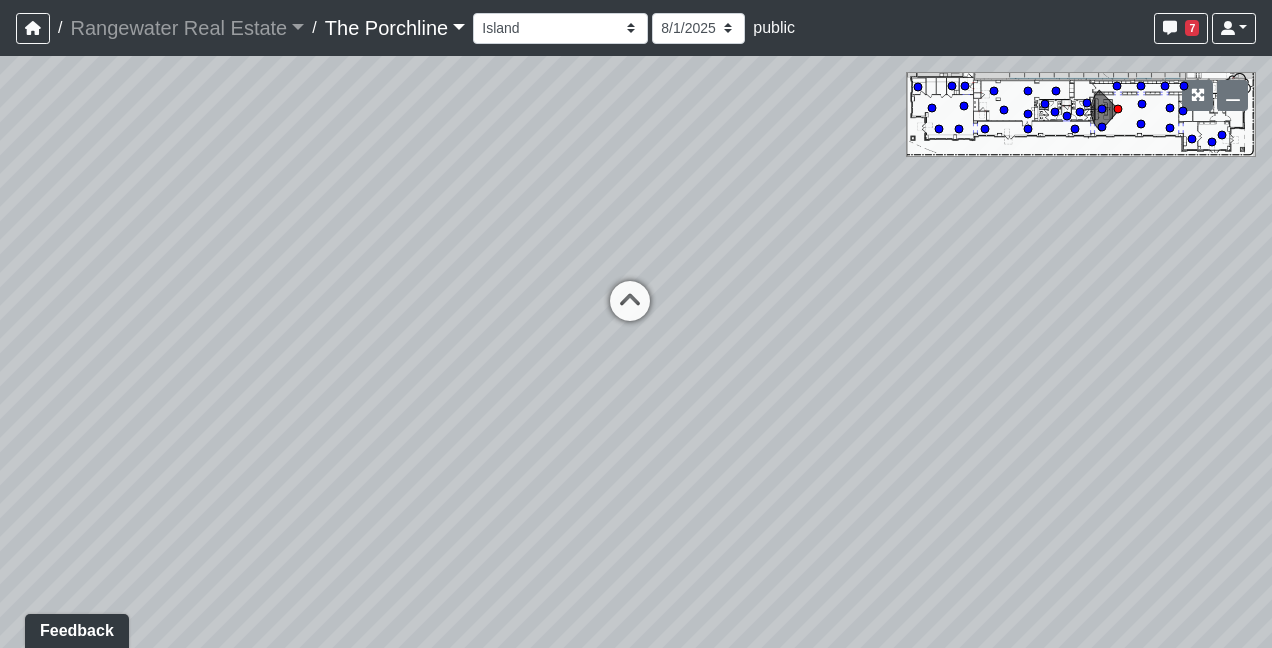 drag, startPoint x: 783, startPoint y: 357, endPoint x: 892, endPoint y: 302, distance: 122.09013 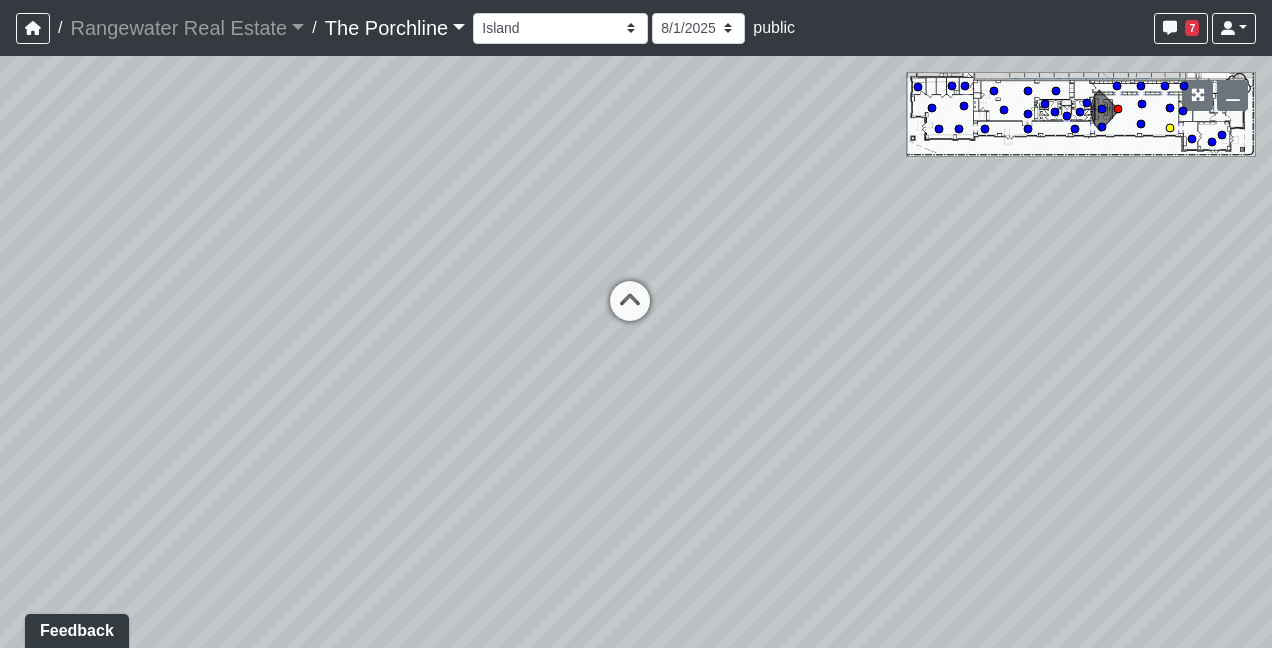 click 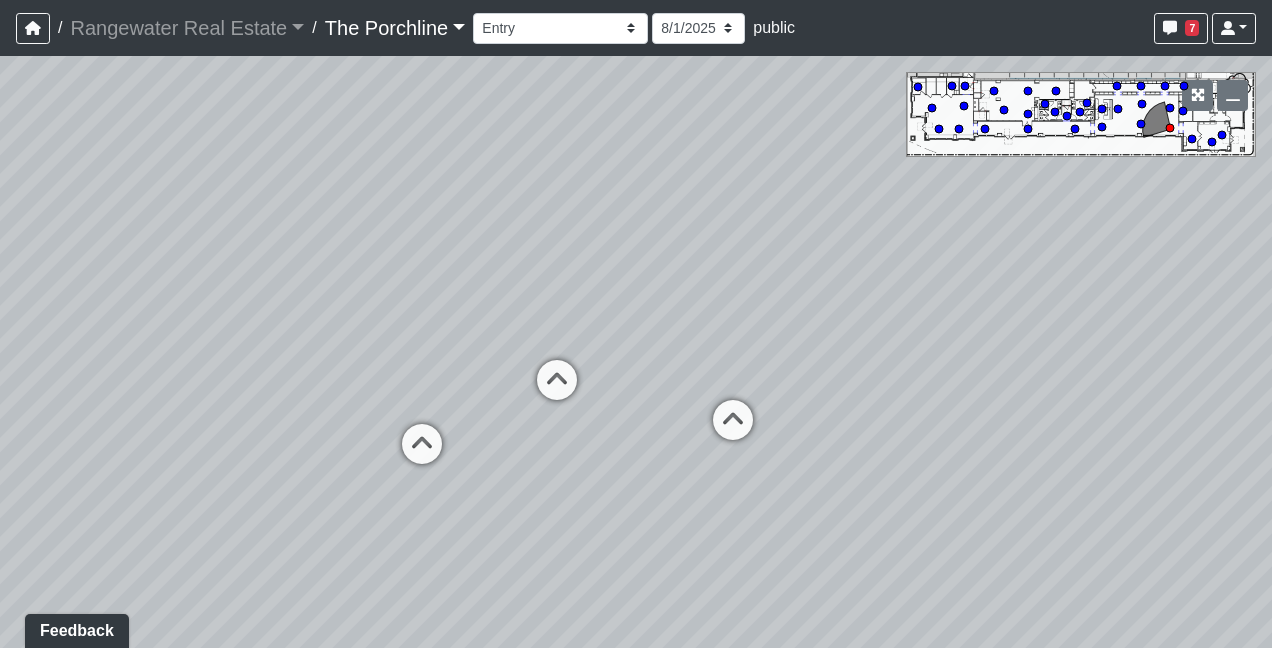 drag, startPoint x: 849, startPoint y: 420, endPoint x: 981, endPoint y: 392, distance: 134.93703 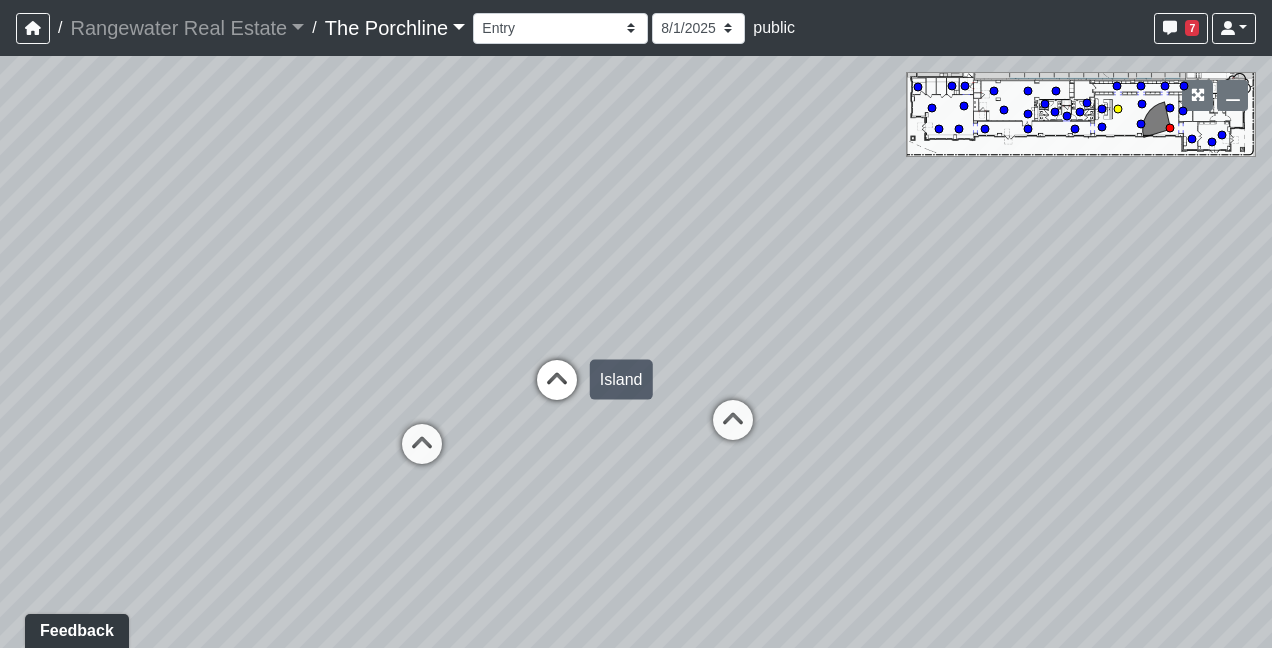 click at bounding box center (557, 390) 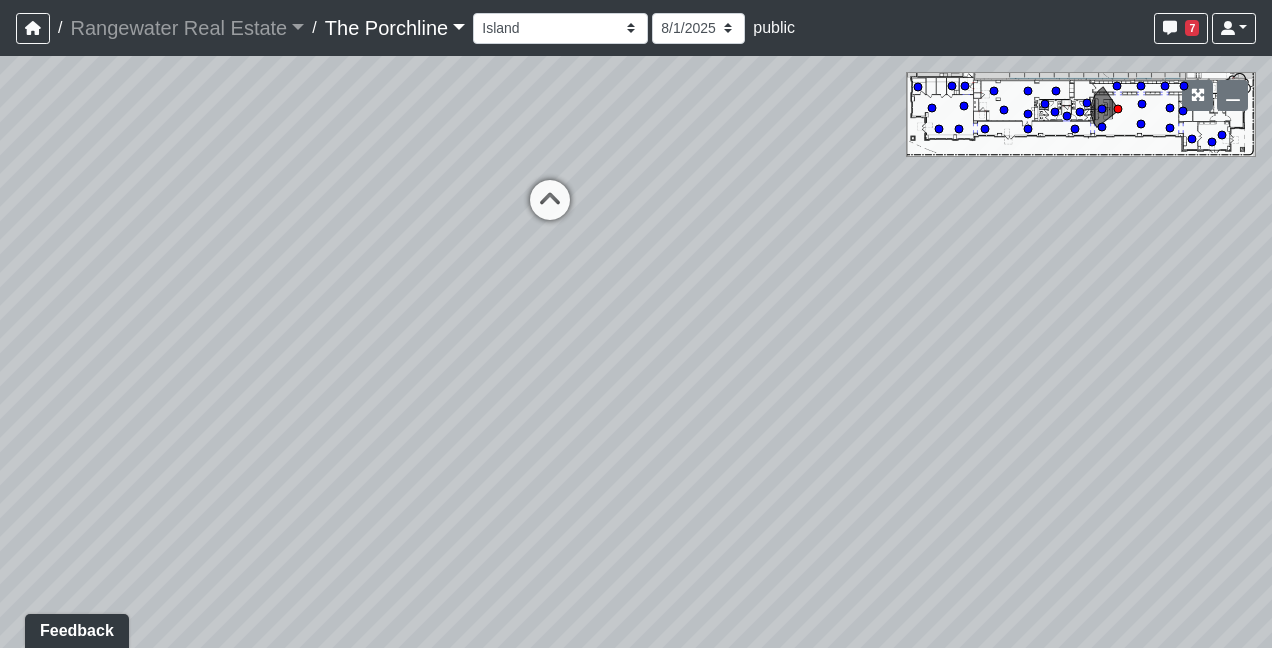 drag, startPoint x: 706, startPoint y: 608, endPoint x: 938, endPoint y: 448, distance: 281.82263 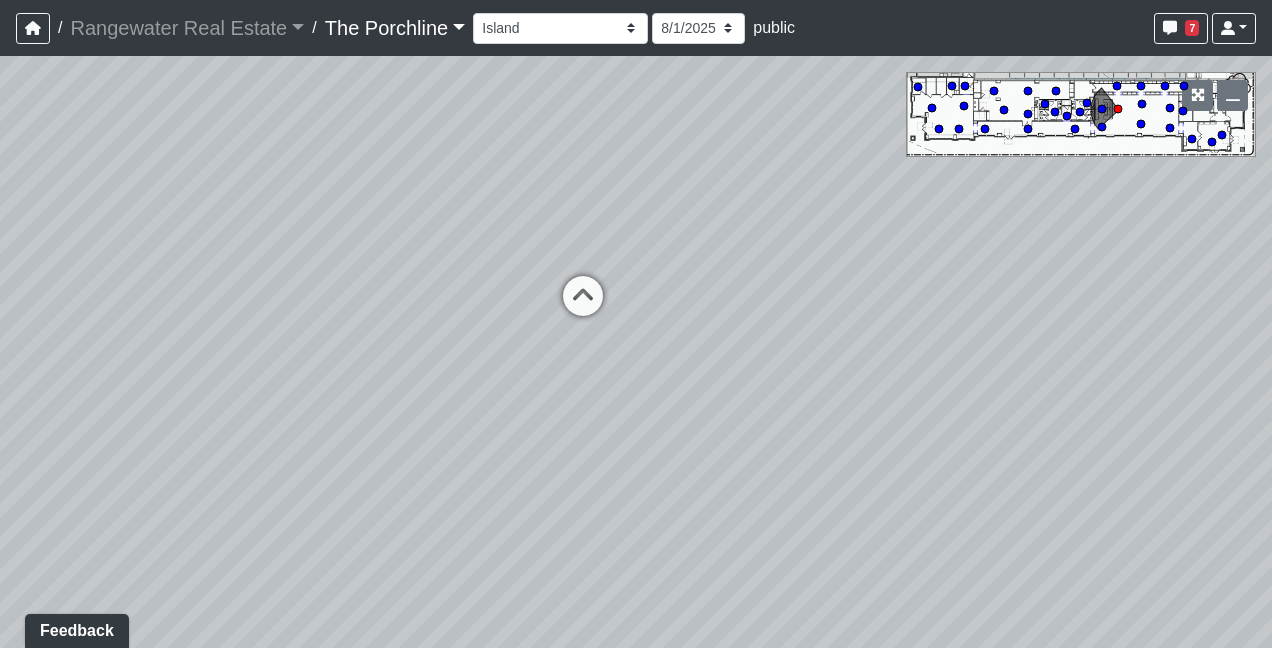 drag, startPoint x: 739, startPoint y: 490, endPoint x: 784, endPoint y: 593, distance: 112.40107 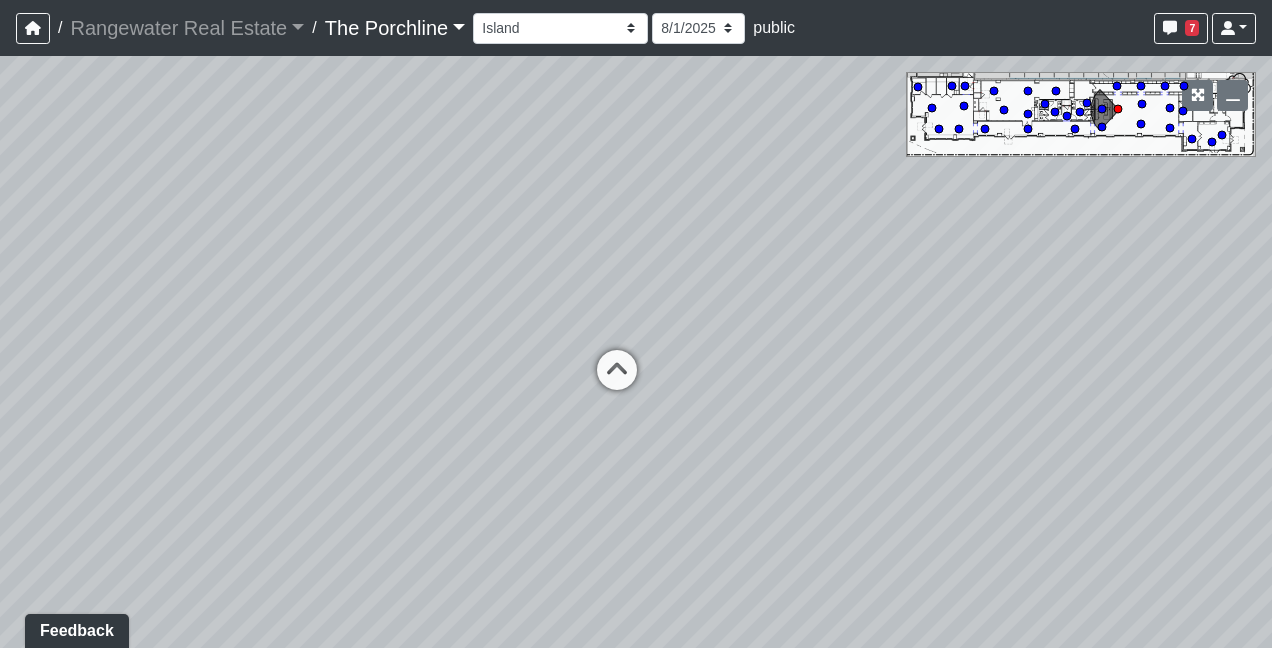 drag, startPoint x: 791, startPoint y: 392, endPoint x: 846, endPoint y: 476, distance: 100.40418 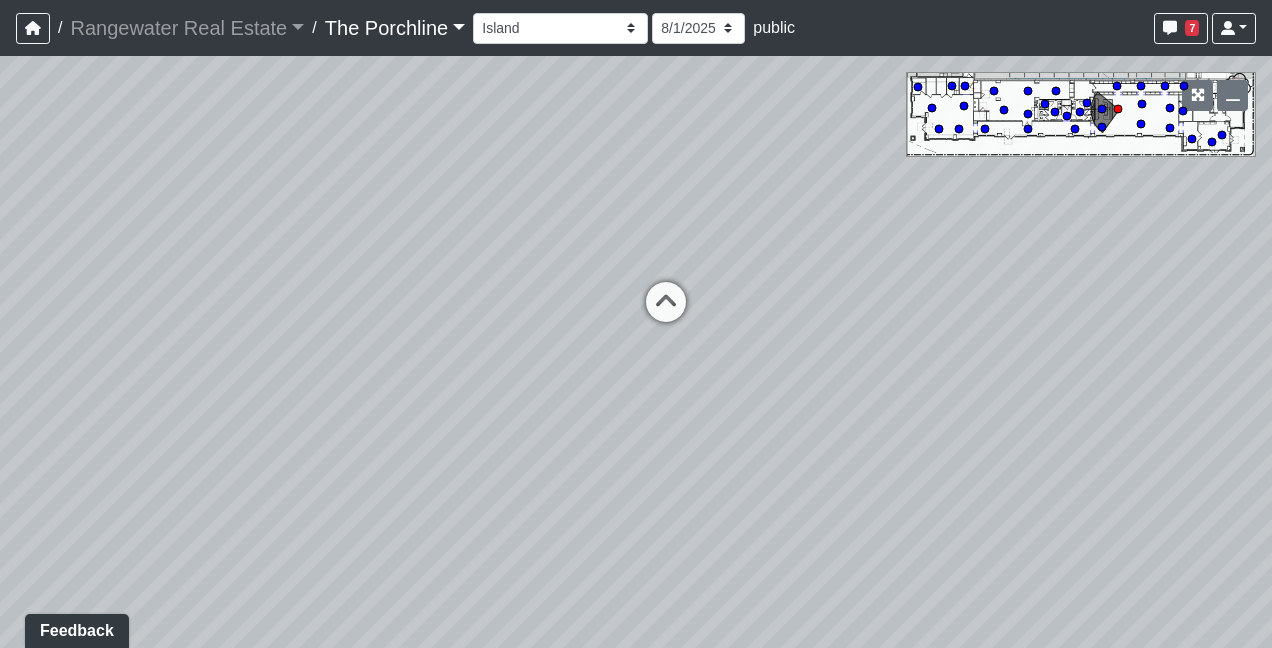 drag, startPoint x: 824, startPoint y: 443, endPoint x: 907, endPoint y: 360, distance: 117.37972 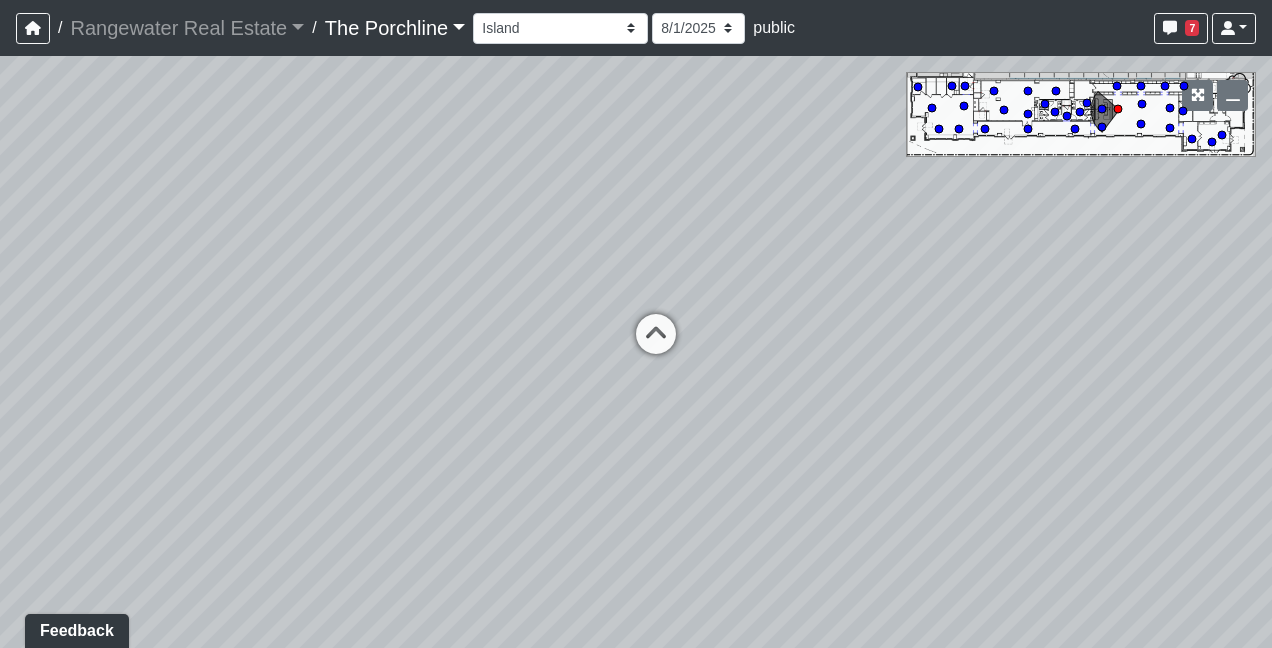 drag, startPoint x: 907, startPoint y: 360, endPoint x: 890, endPoint y: 407, distance: 49.979996 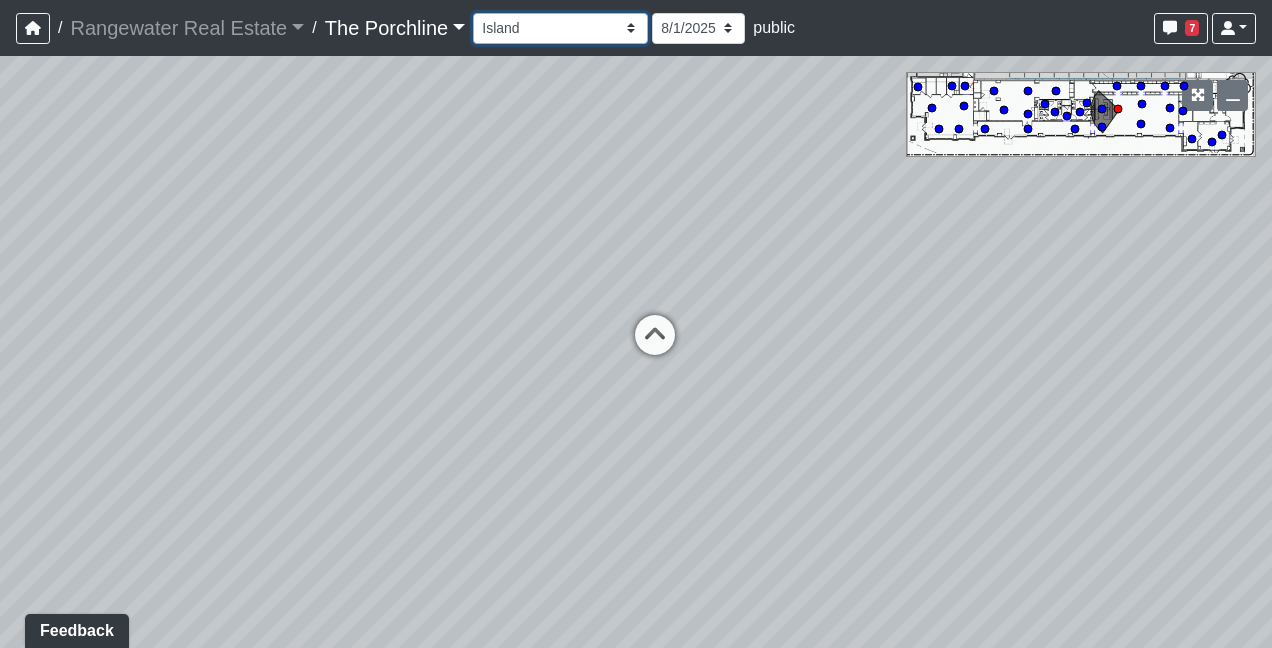 click on "Entry Grandhall Entry Island Kitchen Lounge Lounge Entry Mailroom Entry Seating Coworking Entry Coworking Patio 1 Coworking Patio 2 Crosswalk Green Space 1 Green Space 2 Green Space 3 Green Space 4 Main Walkway 1 Main Walkway 2 Main Walkway 3 Main Walkway 4 Main Walkway 5 Main Walkway 6 Seating Sidewalk 1 Sidewalk 2 Cowork Entry Grand Hall Entry Niche Seating Pod 1 Pod 2 Tables Vestibule Cardio Fitness Entry Weights Yoga Yoga Entry Crosswalk Grand Hall Entry Grand Hall Patio Leasing Entry Ramp 1 Ramp 2 Sidewalk 1 Sidewalk 2 Sidewalk 3 Sidewalk 4 Coworking Entry Fitness Entry Grand Hall Entry Restrooms Hallway Coffee Foyer Entry Table Mailboxes 1 Mailboxes 2 Mailboxes 3 Trash Men's Men's Stall Women's Women's Stall Drink Ledge Seating 1 Seating 2" at bounding box center (560, 28) 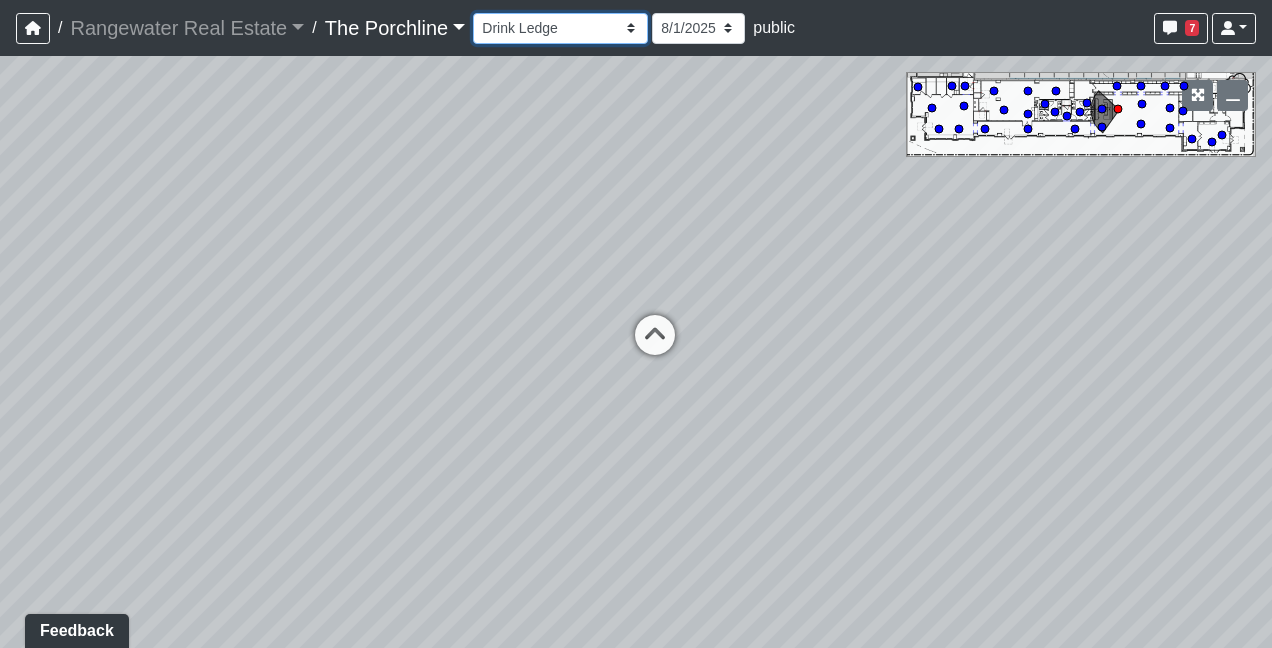 click on "Entry Grandhall Entry Island Kitchen Lounge Lounge Entry Mailroom Entry Seating Coworking Entry Coworking Patio 1 Coworking Patio 2 Crosswalk Green Space 1 Green Space 2 Green Space 3 Green Space 4 Main Walkway 1 Main Walkway 2 Main Walkway 3 Main Walkway 4 Main Walkway 5 Main Walkway 6 Seating Sidewalk 1 Sidewalk 2 Cowork Entry Grand Hall Entry Niche Seating Pod 1 Pod 2 Tables Vestibule Cardio Fitness Entry Weights Yoga Yoga Entry Crosswalk Grand Hall Entry Grand Hall Patio Leasing Entry Ramp 1 Ramp 2 Sidewalk 1 Sidewalk 2 Sidewalk 3 Sidewalk 4 Coworking Entry Fitness Entry Grand Hall Entry Restrooms Hallway Coffee Foyer Entry Table Mailboxes 1 Mailboxes 2 Mailboxes 3 Trash Men's Men's Stall Women's Women's Stall Drink Ledge Seating 1 Seating 2" at bounding box center (560, 28) 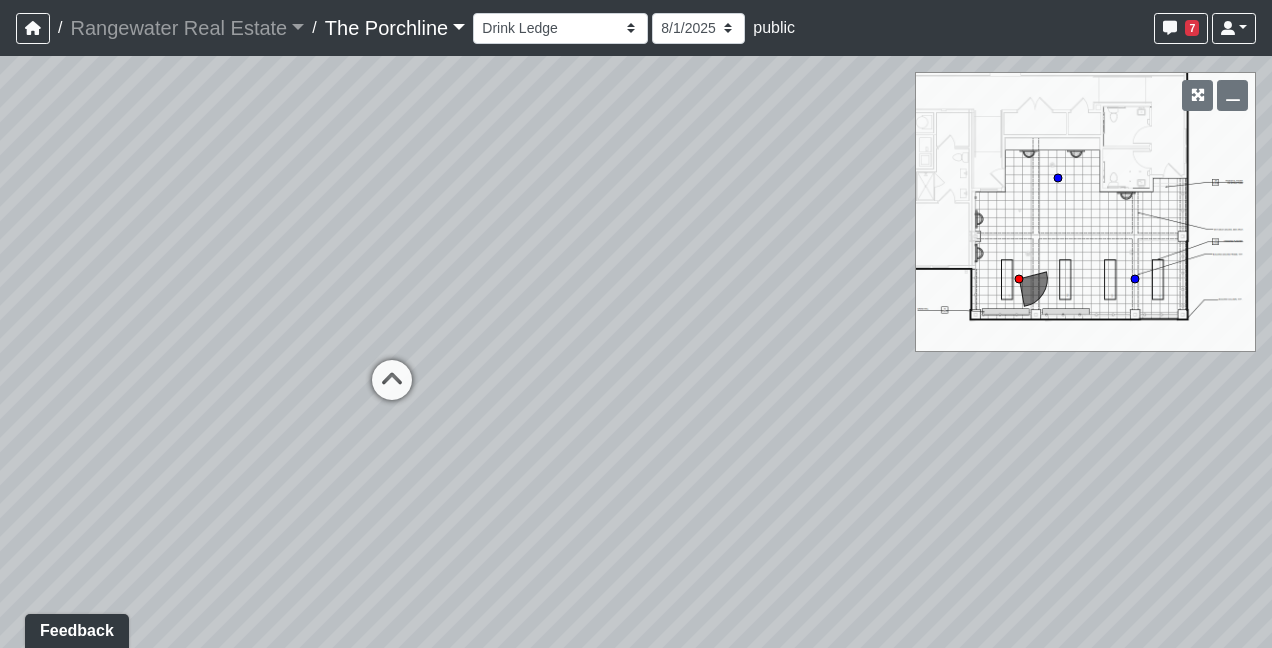 drag, startPoint x: 518, startPoint y: 409, endPoint x: 853, endPoint y: 327, distance: 344.88983 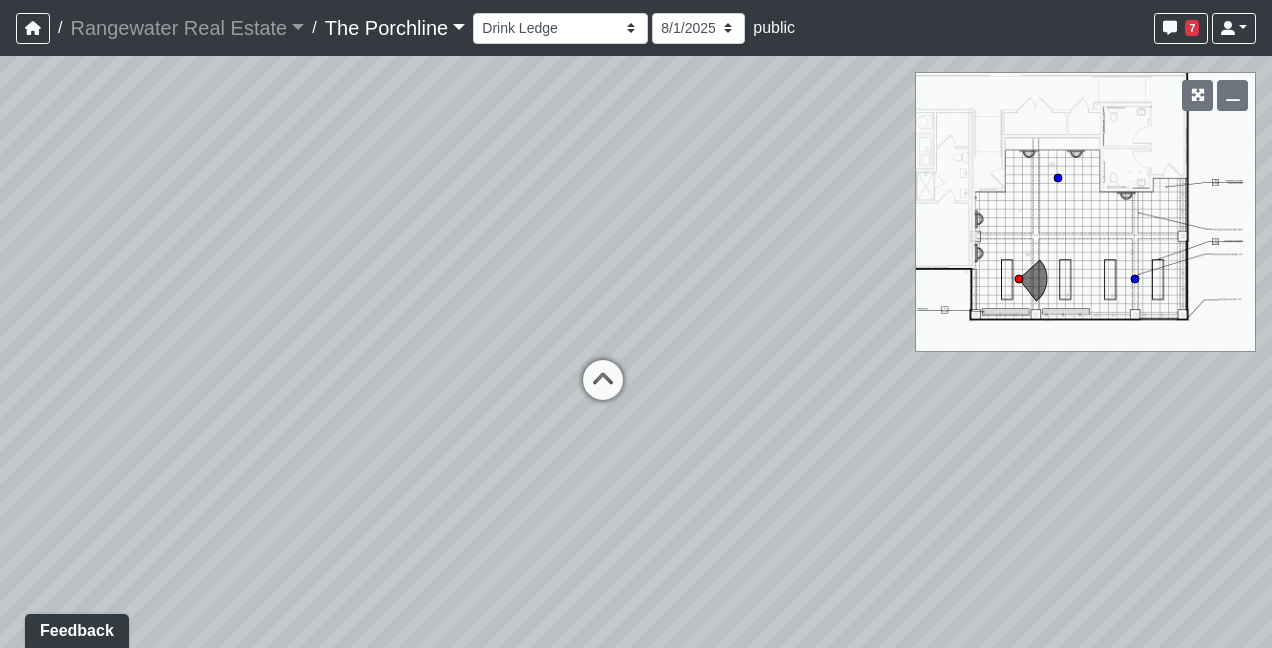 drag, startPoint x: 568, startPoint y: 258, endPoint x: 877, endPoint y: 276, distance: 309.52383 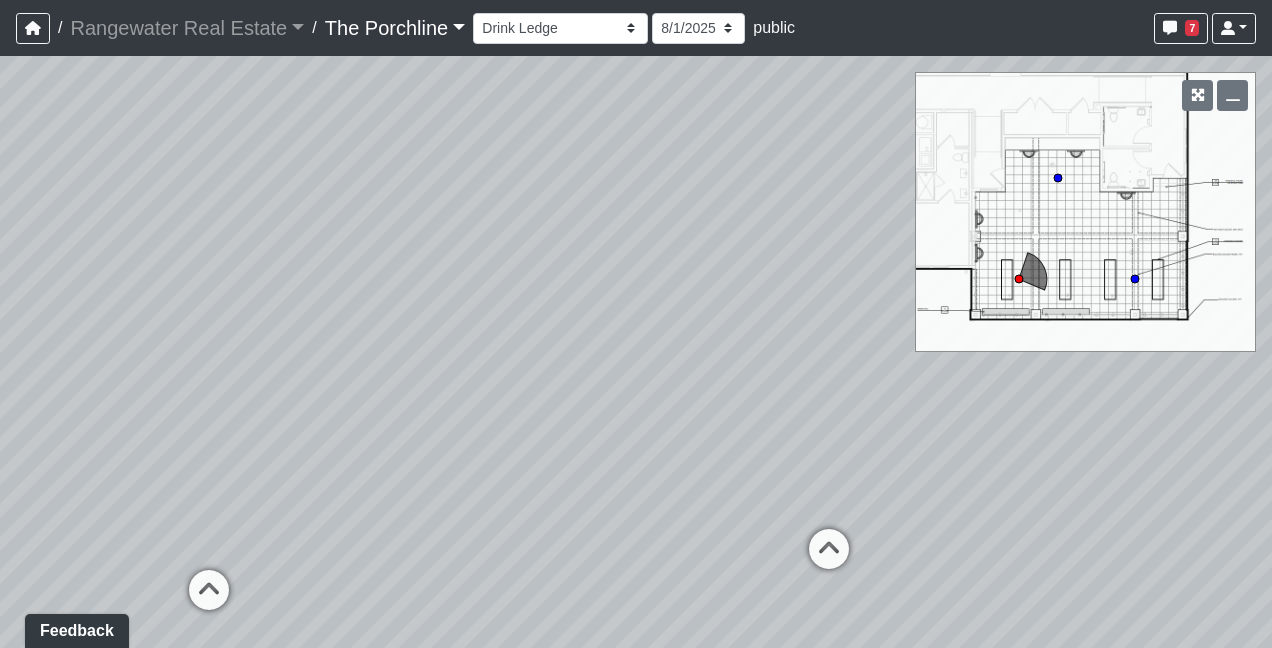 drag, startPoint x: 410, startPoint y: 364, endPoint x: 721, endPoint y: 480, distance: 331.9292 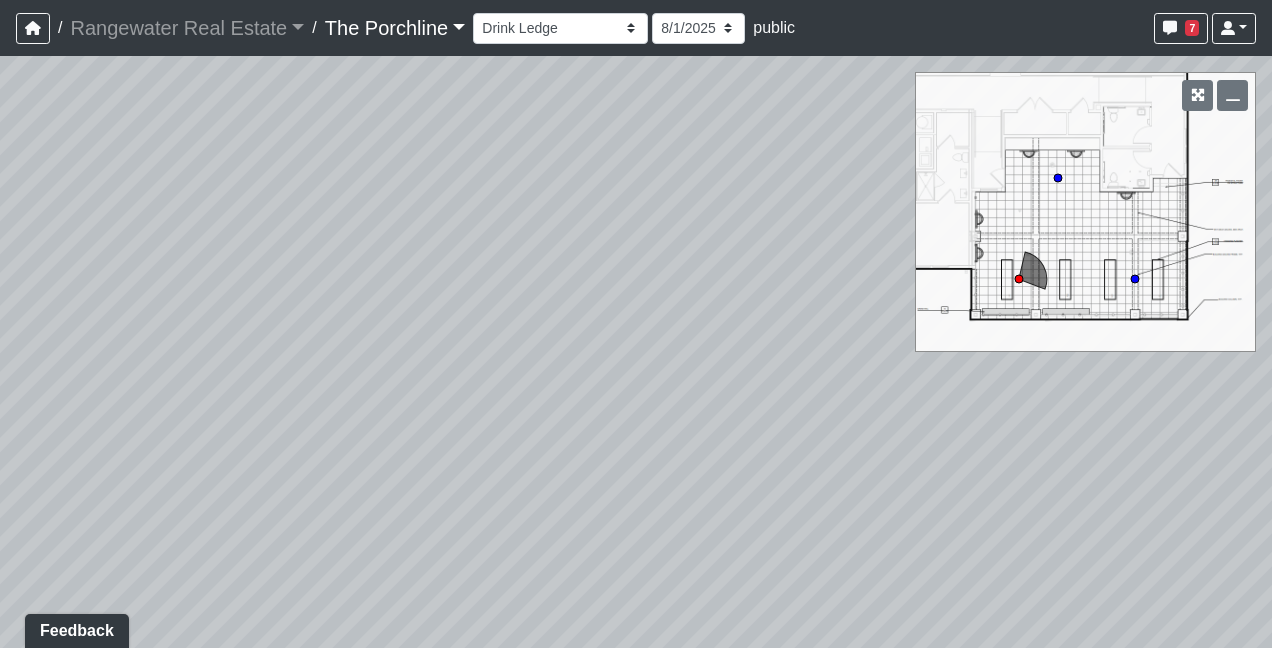 drag, startPoint x: 516, startPoint y: 265, endPoint x: 558, endPoint y: 534, distance: 272.25906 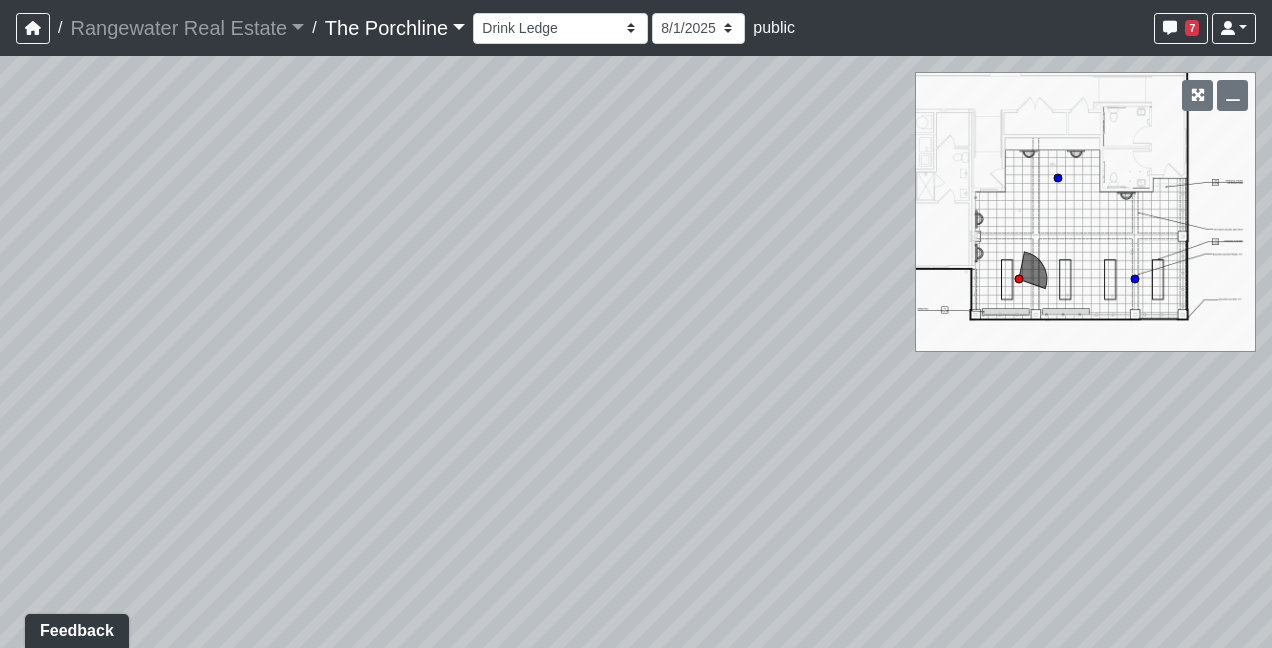 drag, startPoint x: 600, startPoint y: 414, endPoint x: 666, endPoint y: 138, distance: 283.78162 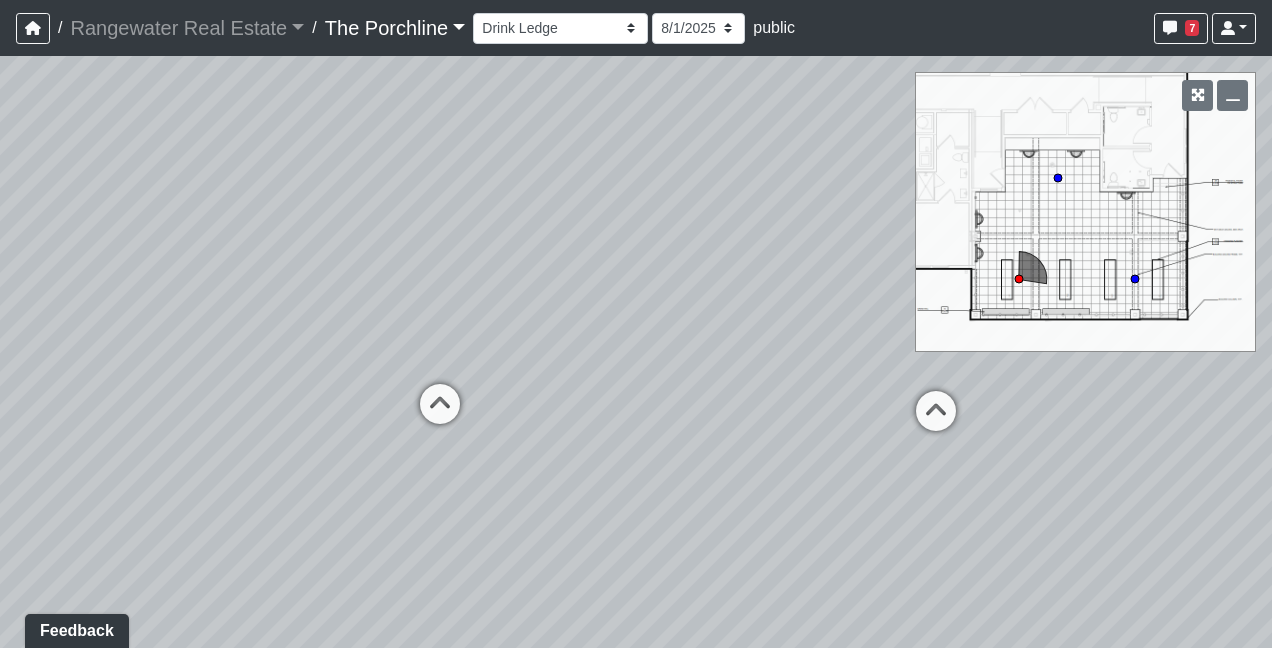 drag, startPoint x: 652, startPoint y: 448, endPoint x: 712, endPoint y: 358, distance: 108.16654 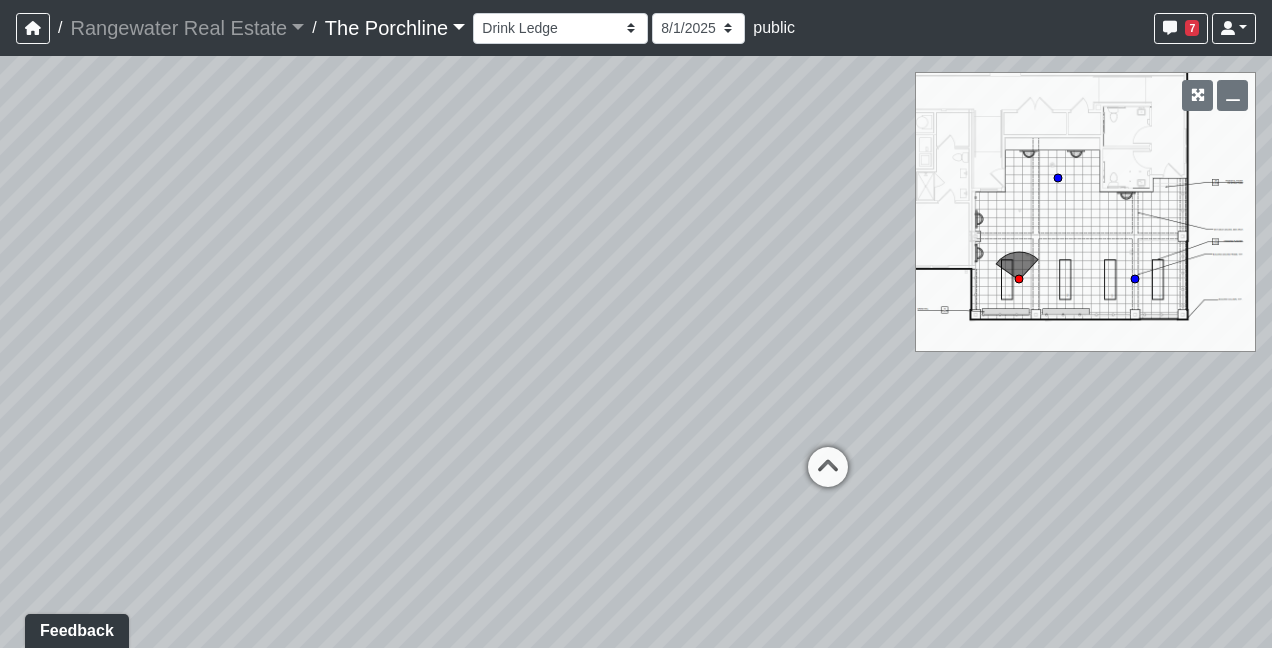 drag, startPoint x: 680, startPoint y: 464, endPoint x: 1275, endPoint y: 537, distance: 599.4614 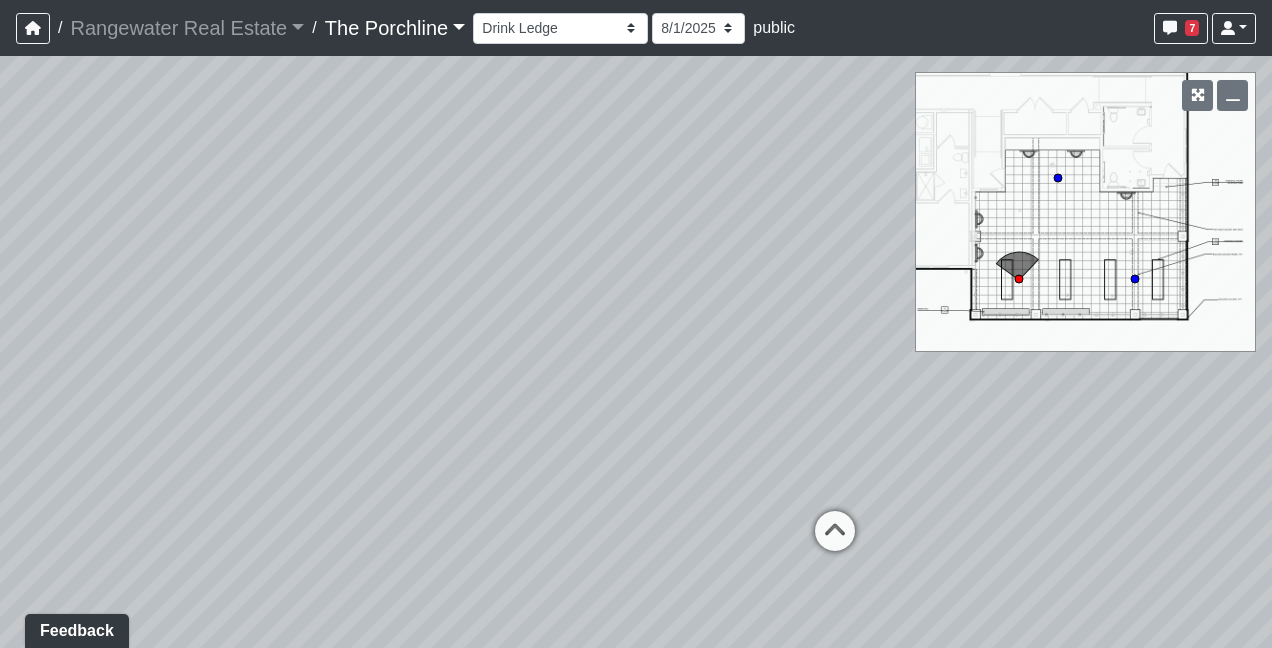 drag, startPoint x: 318, startPoint y: 330, endPoint x: 294, endPoint y: 398, distance: 72.11102 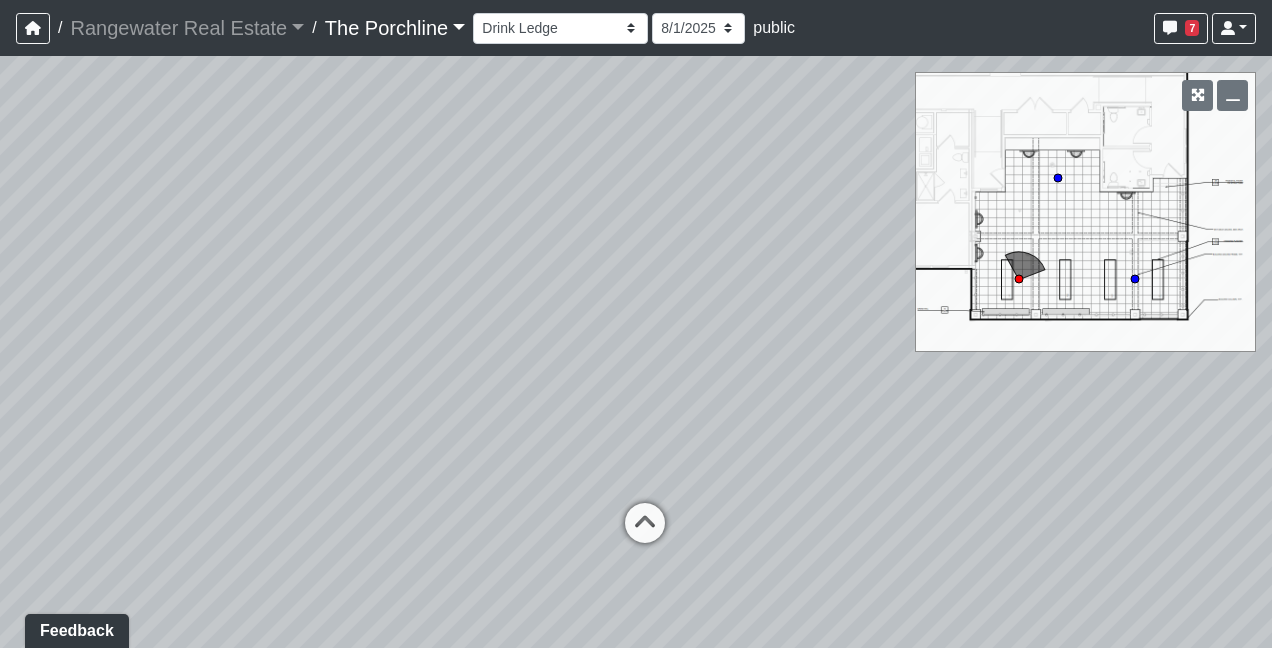 drag, startPoint x: 622, startPoint y: 298, endPoint x: 114, endPoint y: 268, distance: 508.88507 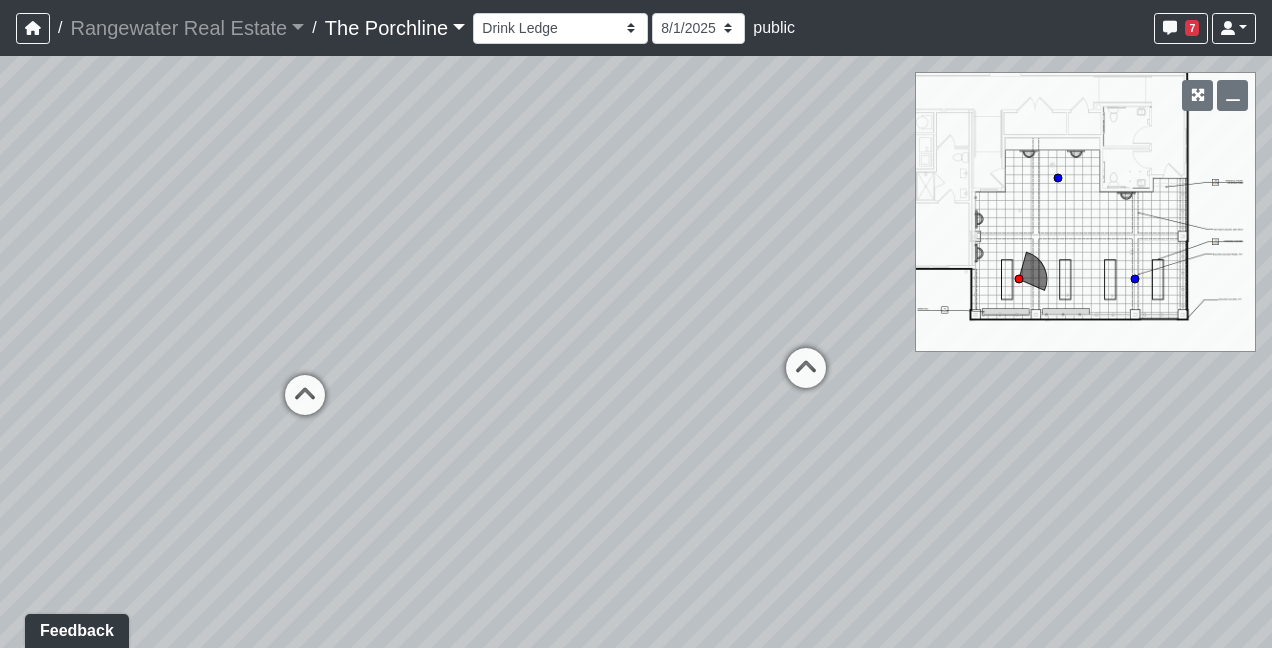 drag, startPoint x: 624, startPoint y: 344, endPoint x: 411, endPoint y: 196, distance: 259.3704 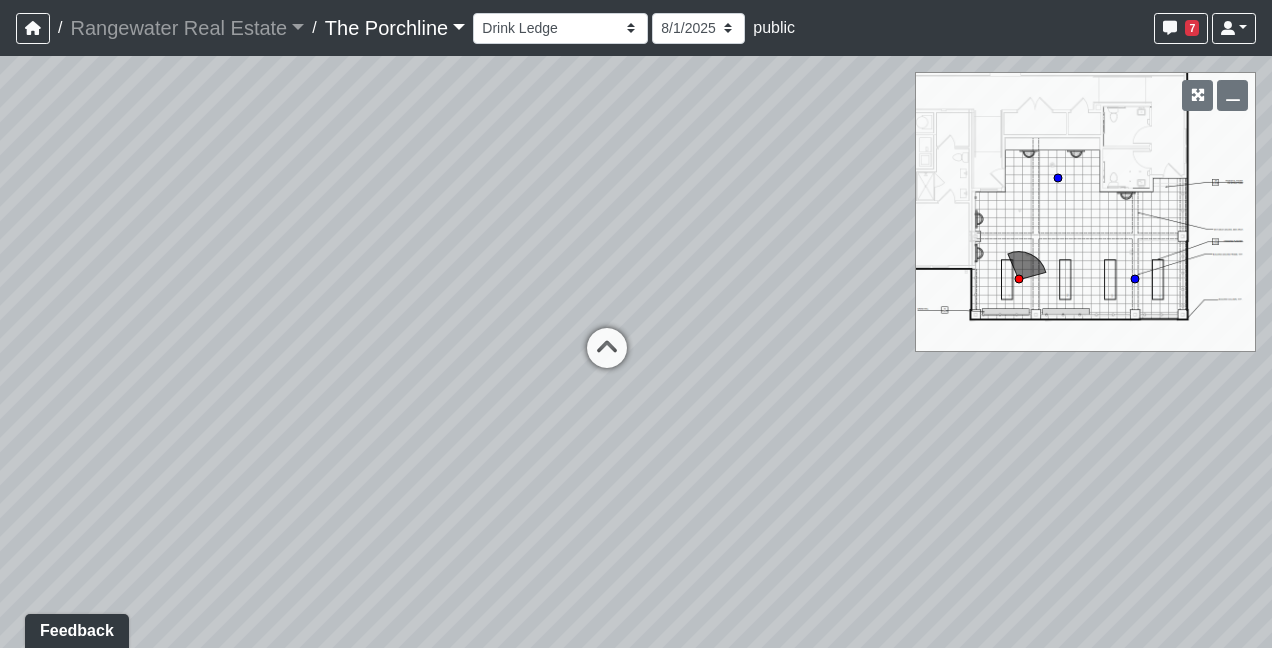 drag, startPoint x: 480, startPoint y: 323, endPoint x: 972, endPoint y: 292, distance: 492.97565 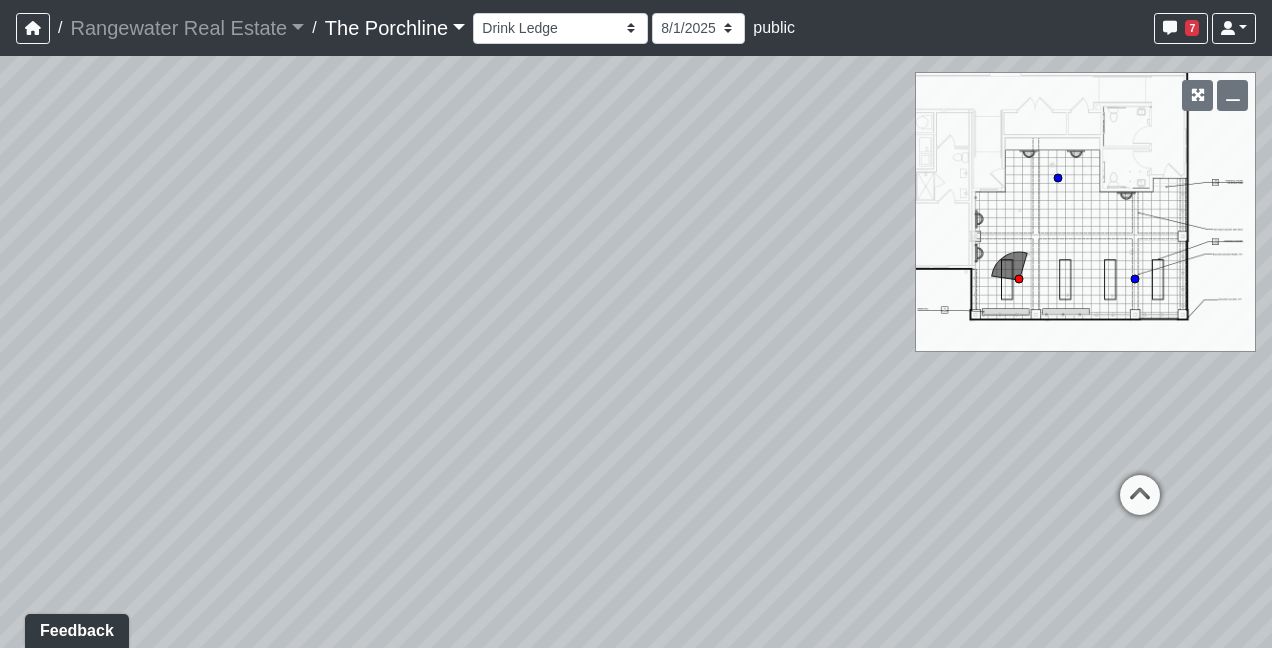 drag, startPoint x: 368, startPoint y: 335, endPoint x: 917, endPoint y: 445, distance: 559.9116 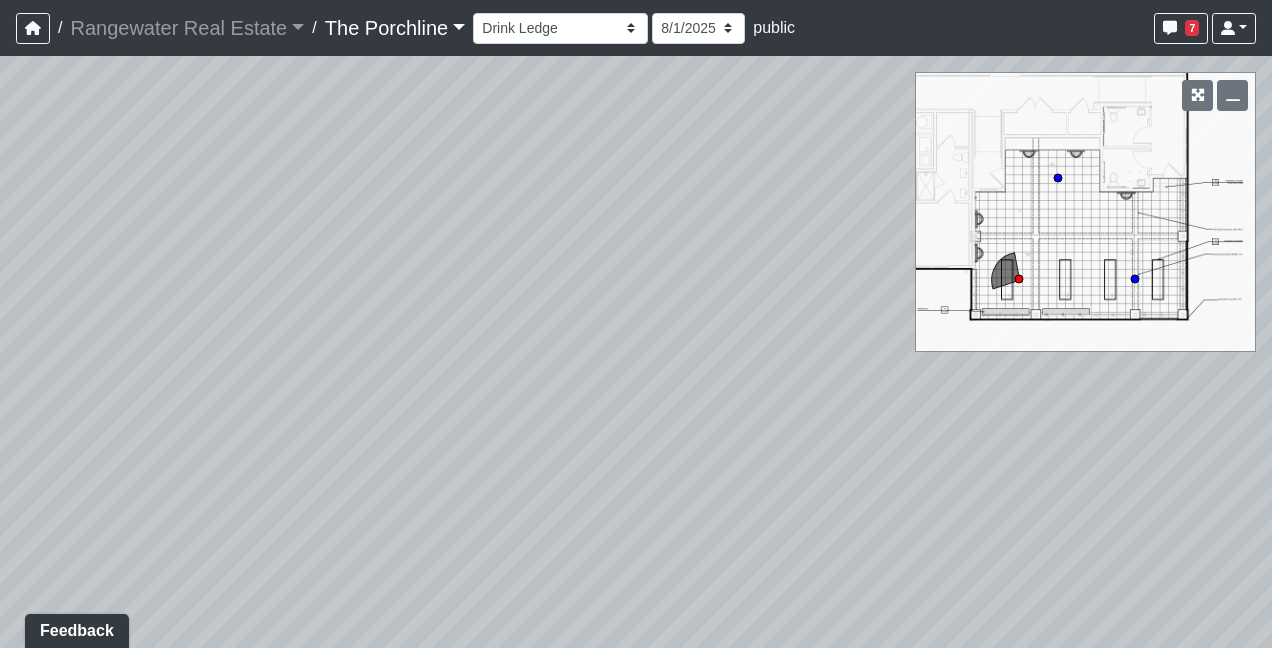 drag, startPoint x: 428, startPoint y: 338, endPoint x: 710, endPoint y: 331, distance: 282.08685 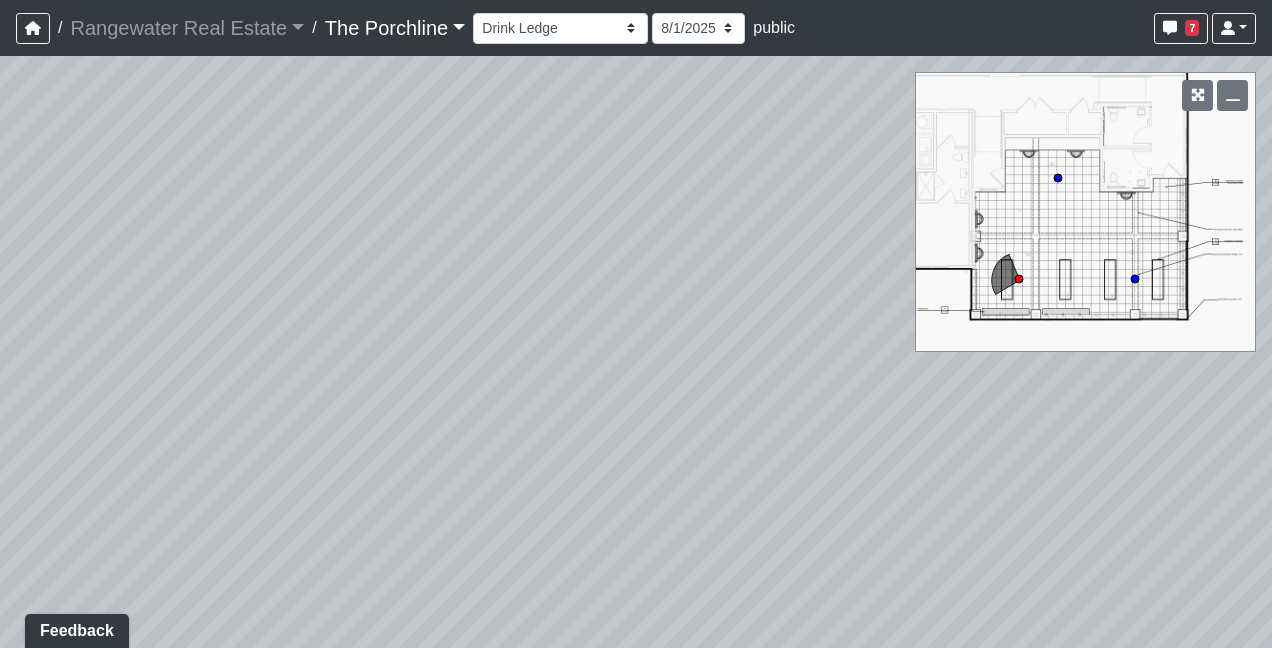 drag, startPoint x: 543, startPoint y: 347, endPoint x: 682, endPoint y: 332, distance: 139.807 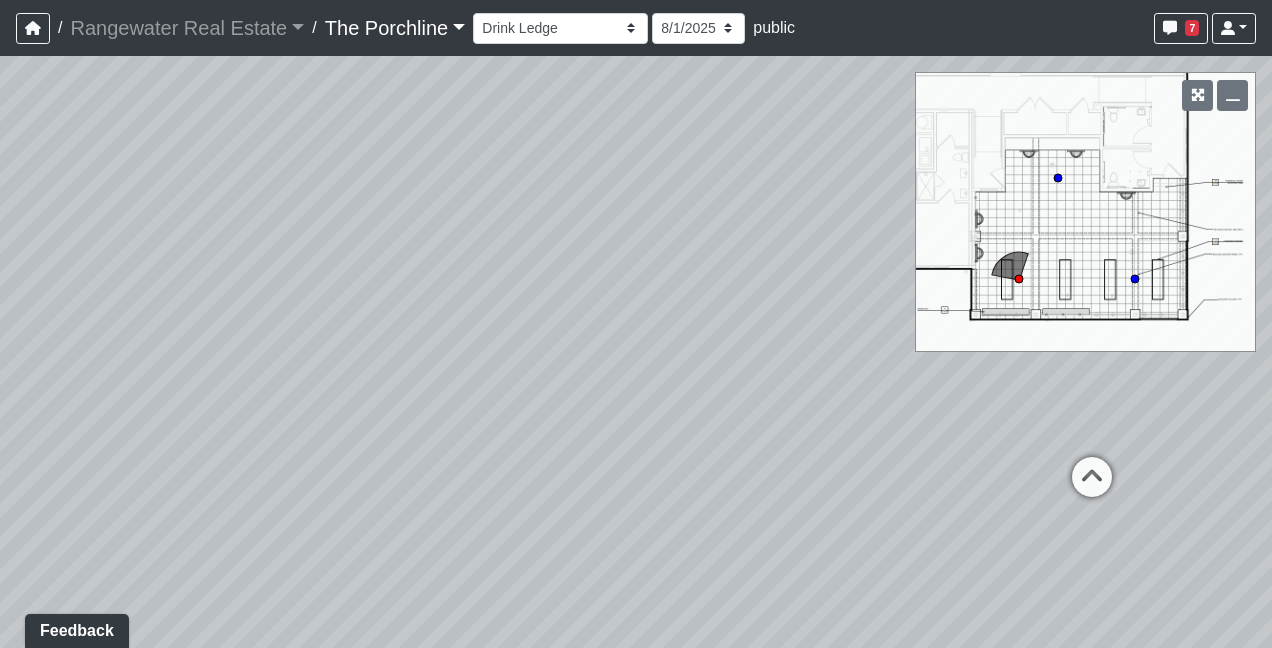 drag, startPoint x: 704, startPoint y: 380, endPoint x: 262, endPoint y: 388, distance: 442.0724 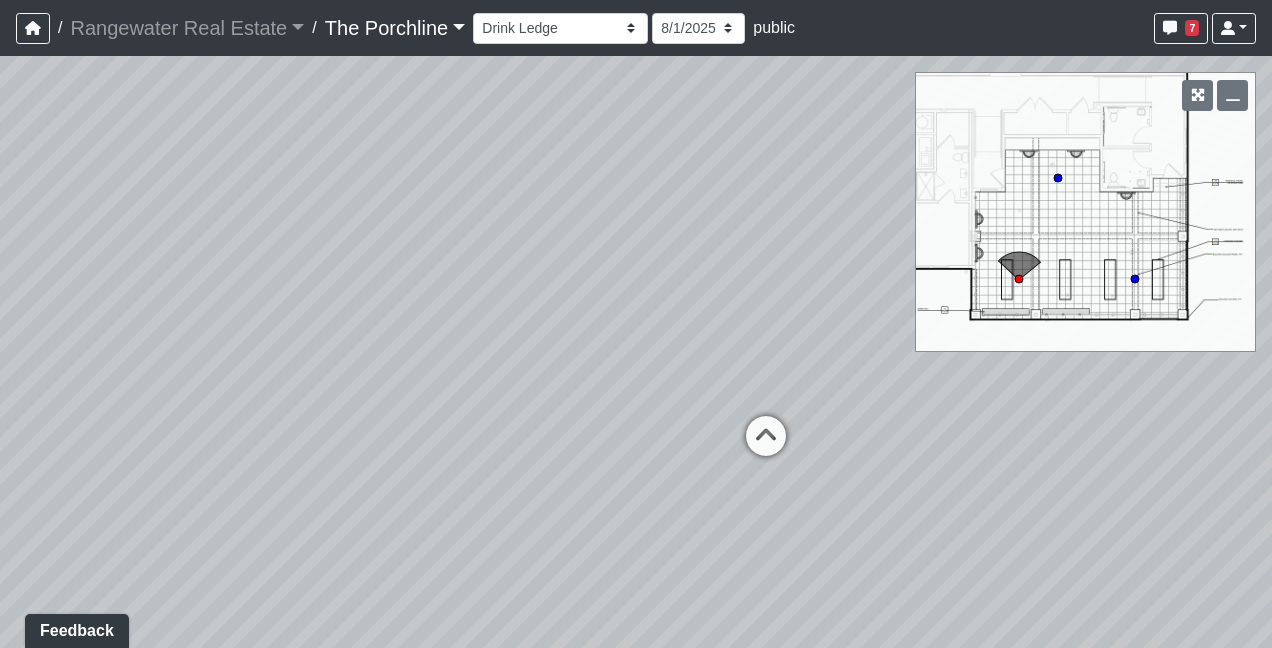 drag, startPoint x: 817, startPoint y: 396, endPoint x: 475, endPoint y: 403, distance: 342.07162 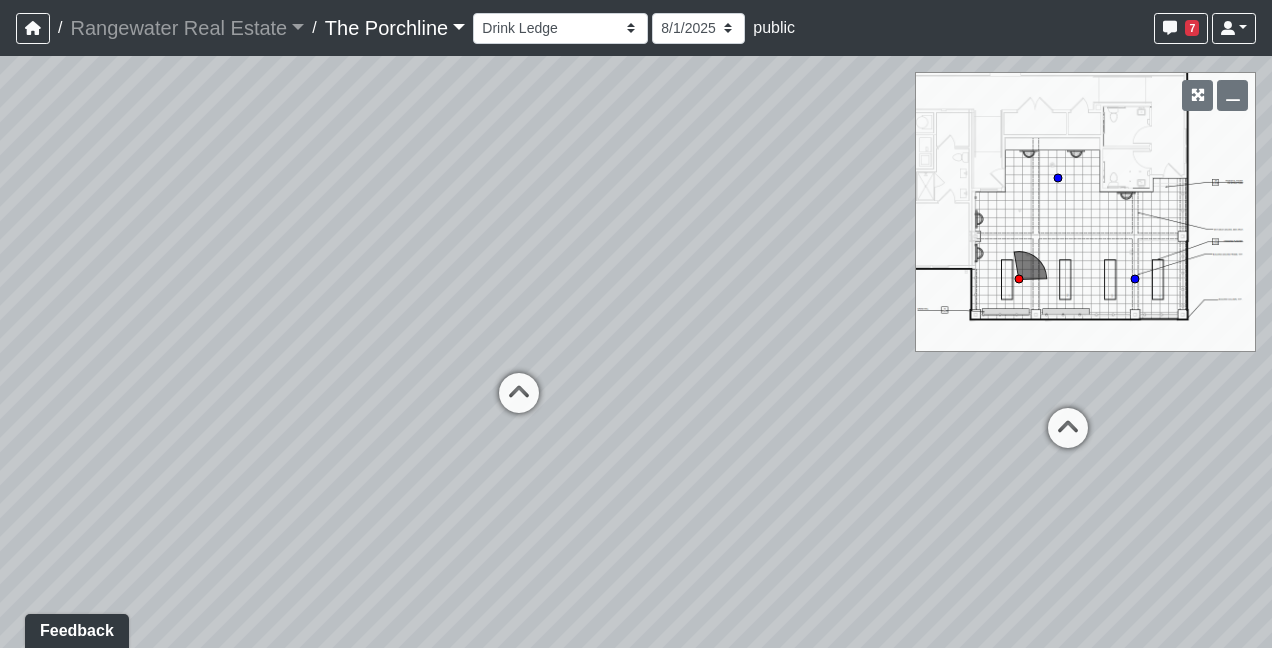 drag, startPoint x: 833, startPoint y: 521, endPoint x: 452, endPoint y: 468, distance: 384.6687 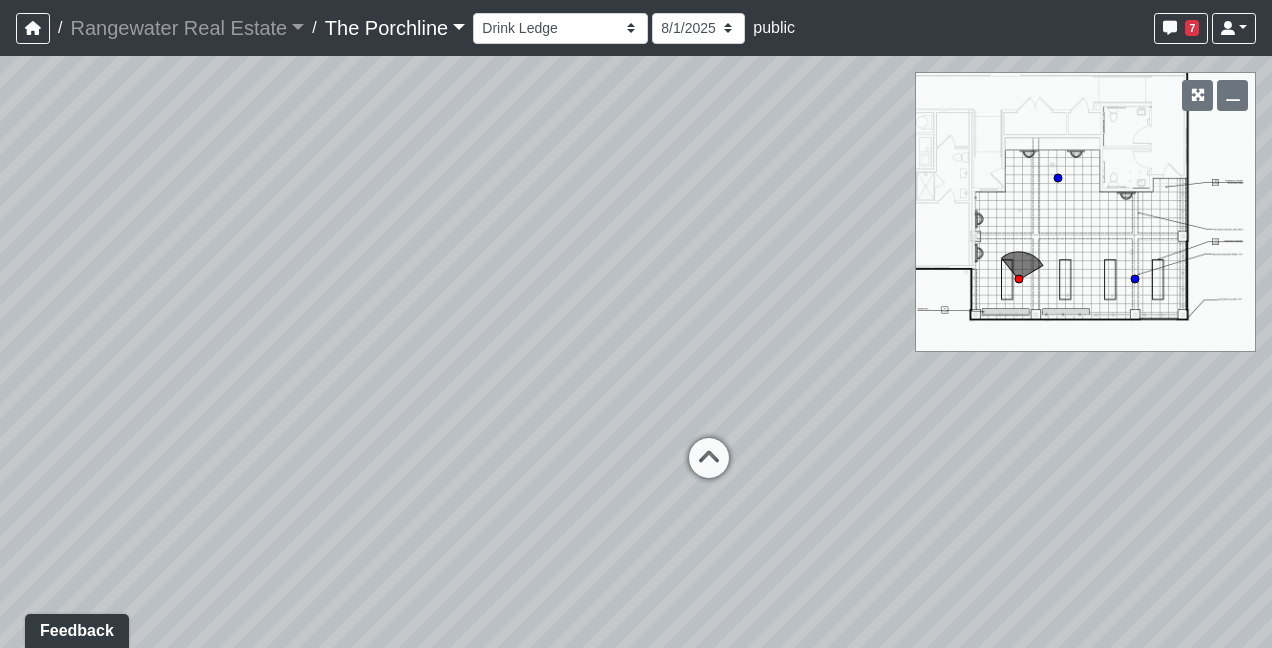 drag, startPoint x: 733, startPoint y: 430, endPoint x: 1044, endPoint y: 508, distance: 320.6322 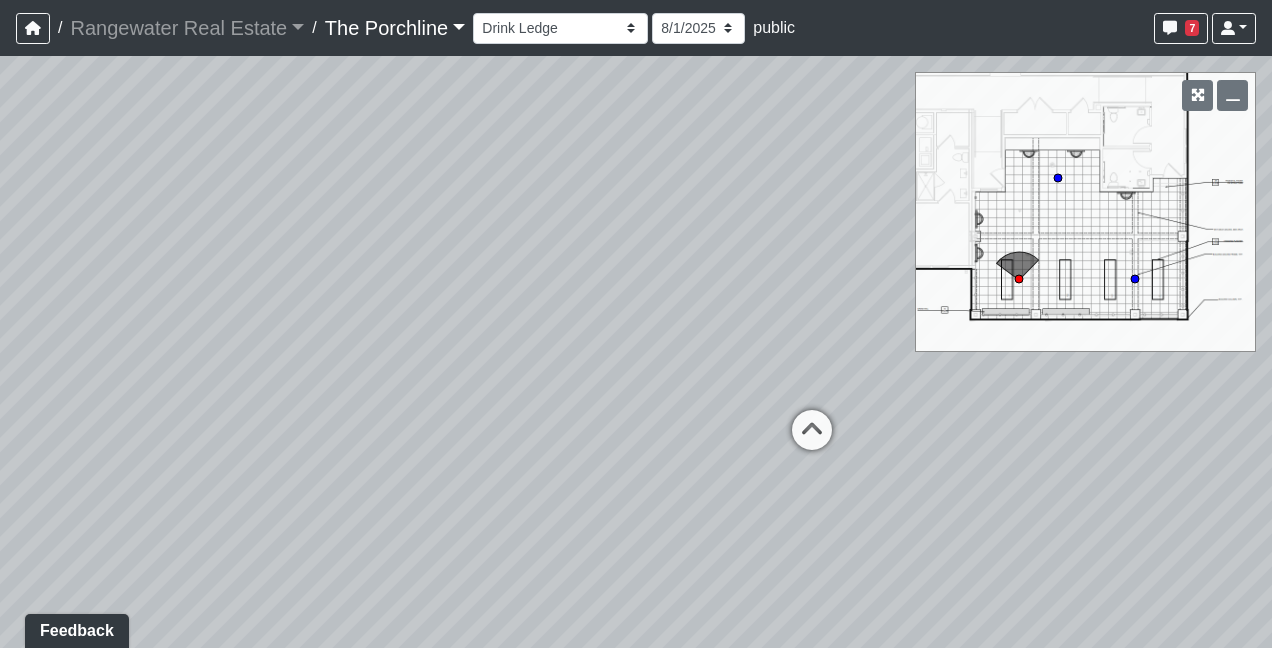 drag, startPoint x: 634, startPoint y: 540, endPoint x: 786, endPoint y: 449, distance: 177.15813 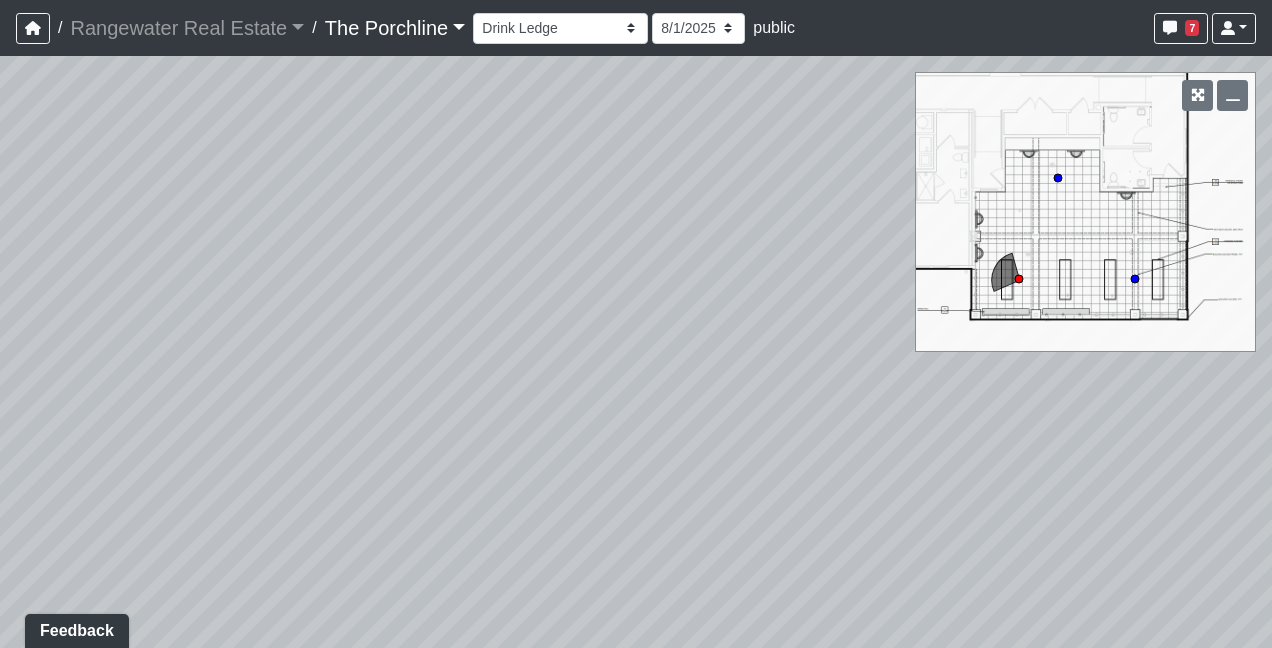 drag, startPoint x: 659, startPoint y: 411, endPoint x: 498, endPoint y: 327, distance: 181.5957 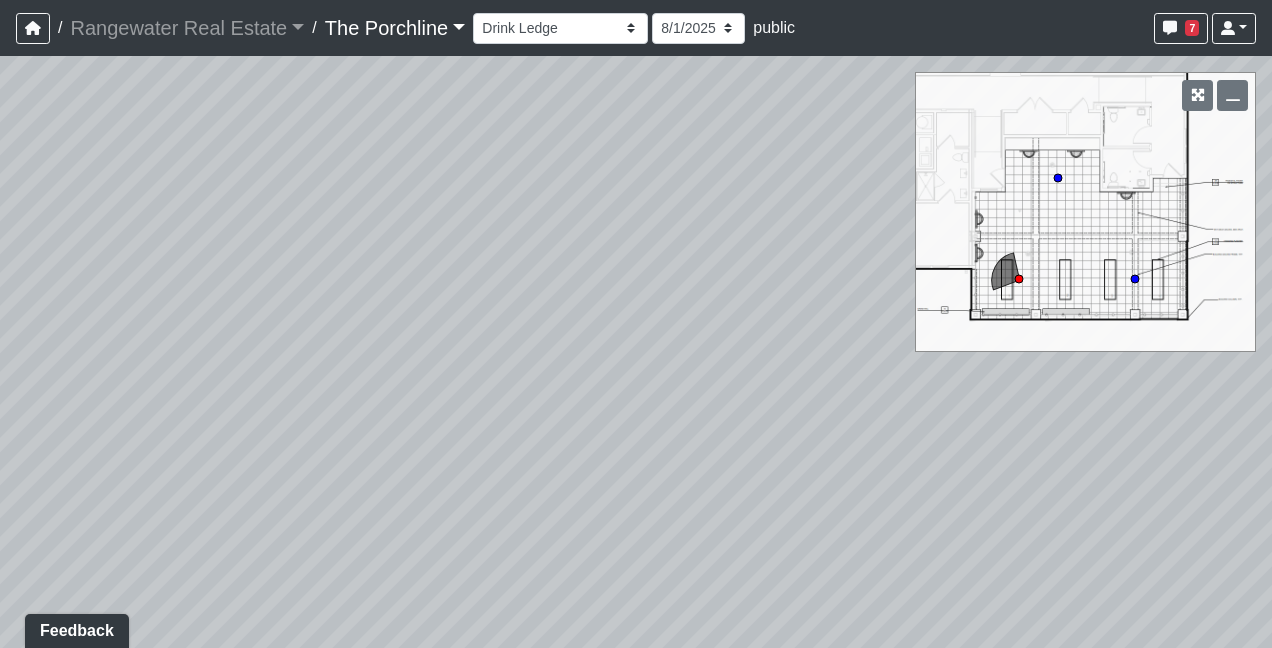drag, startPoint x: 664, startPoint y: 497, endPoint x: 1030, endPoint y: 383, distance: 383.3432 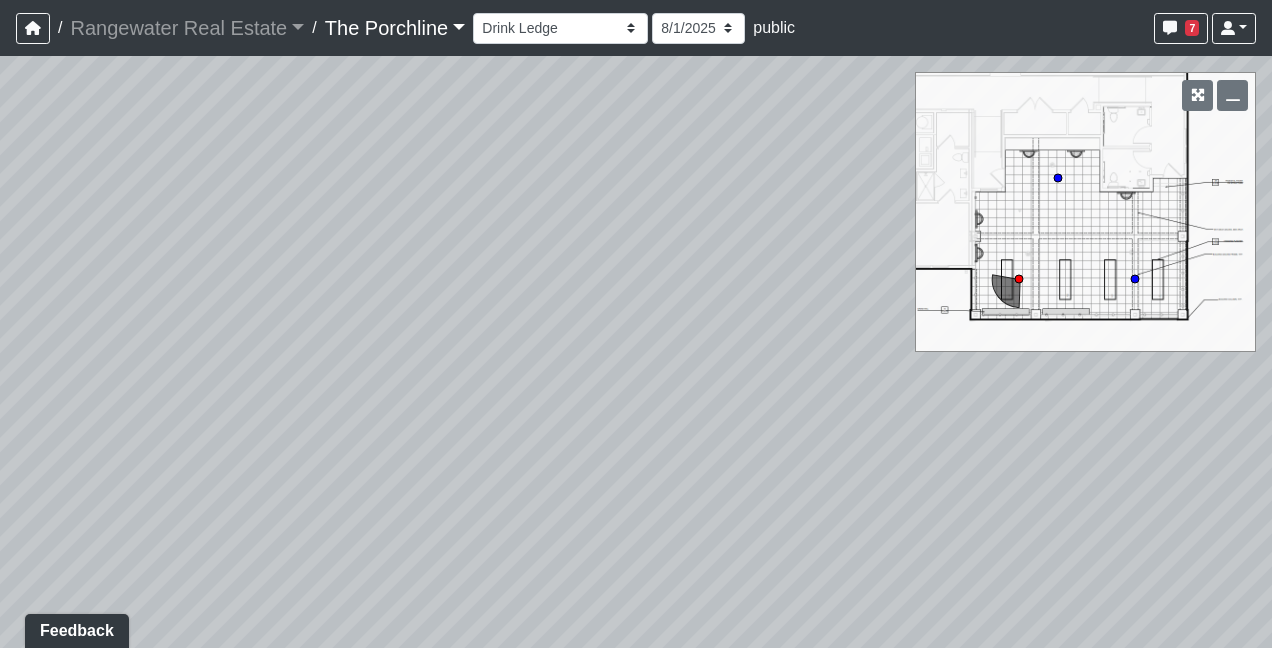 drag, startPoint x: 629, startPoint y: 380, endPoint x: 812, endPoint y: 378, distance: 183.01093 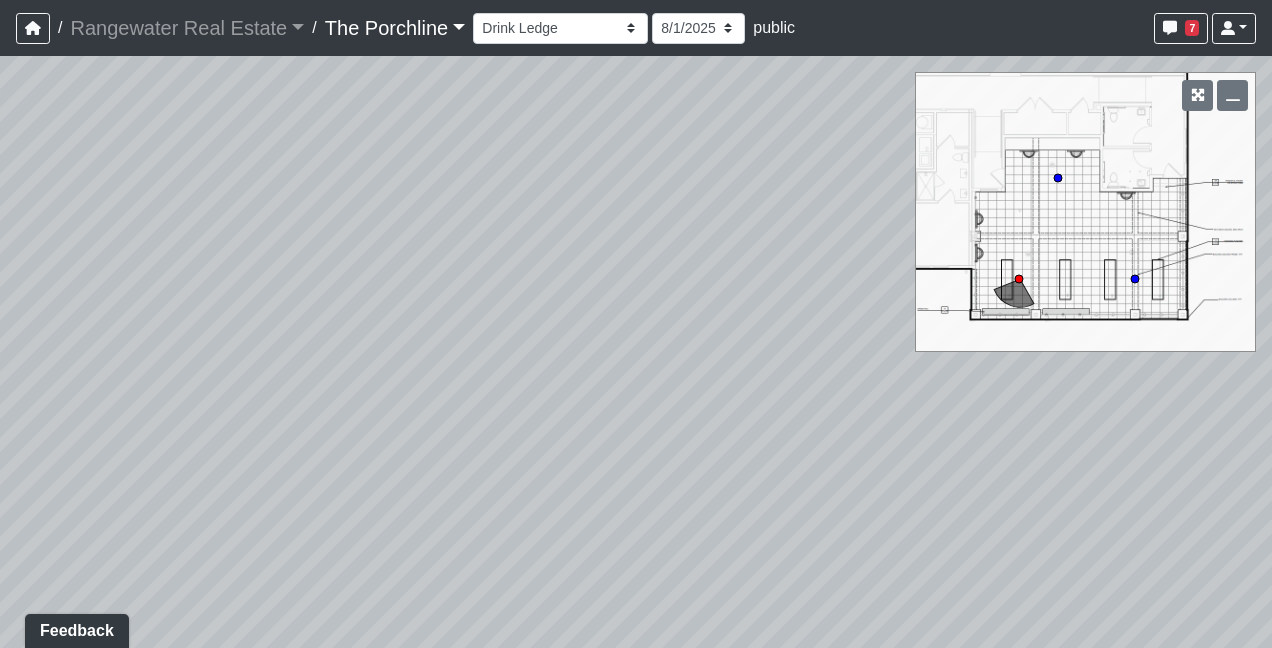 drag, startPoint x: 508, startPoint y: 373, endPoint x: 878, endPoint y: 405, distance: 371.3812 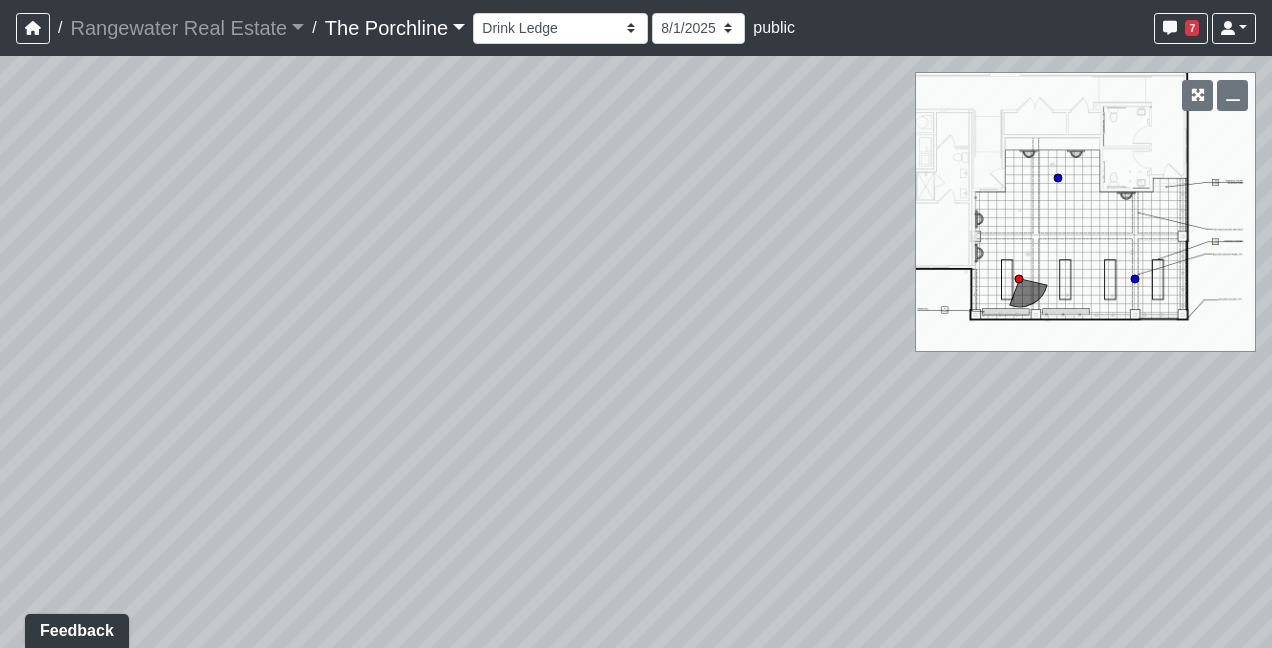 drag, startPoint x: 372, startPoint y: 400, endPoint x: 912, endPoint y: 459, distance: 543.21356 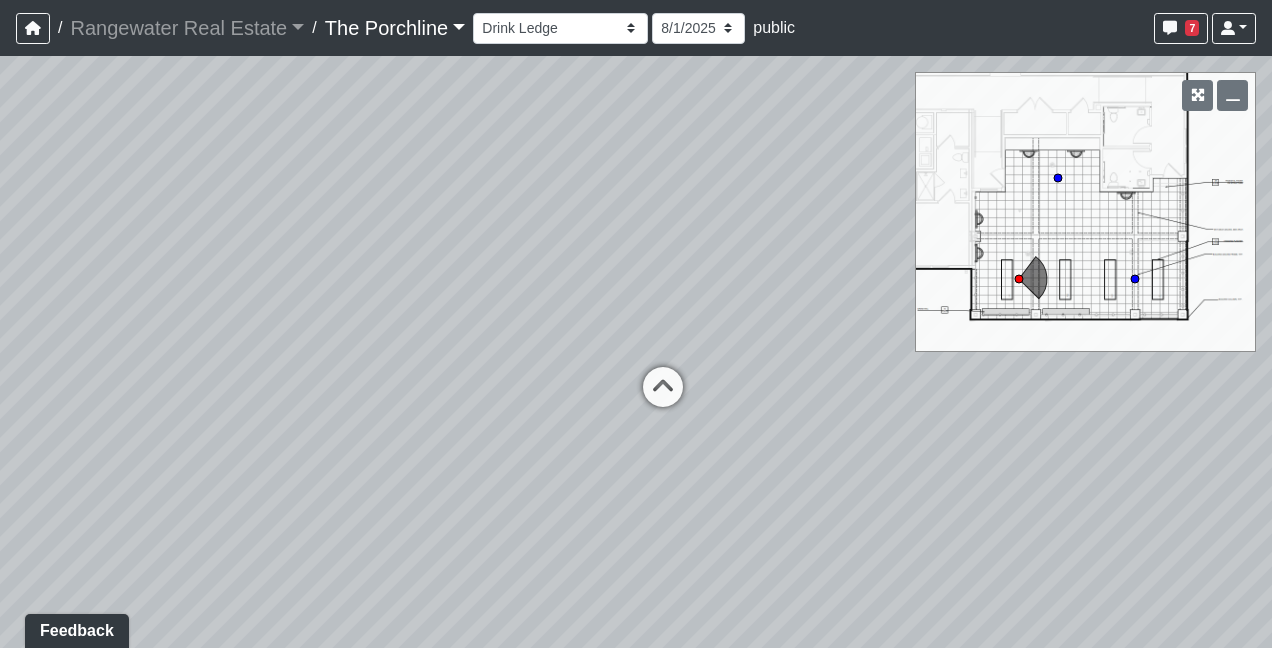 drag, startPoint x: 320, startPoint y: 432, endPoint x: 990, endPoint y: 386, distance: 671.5773 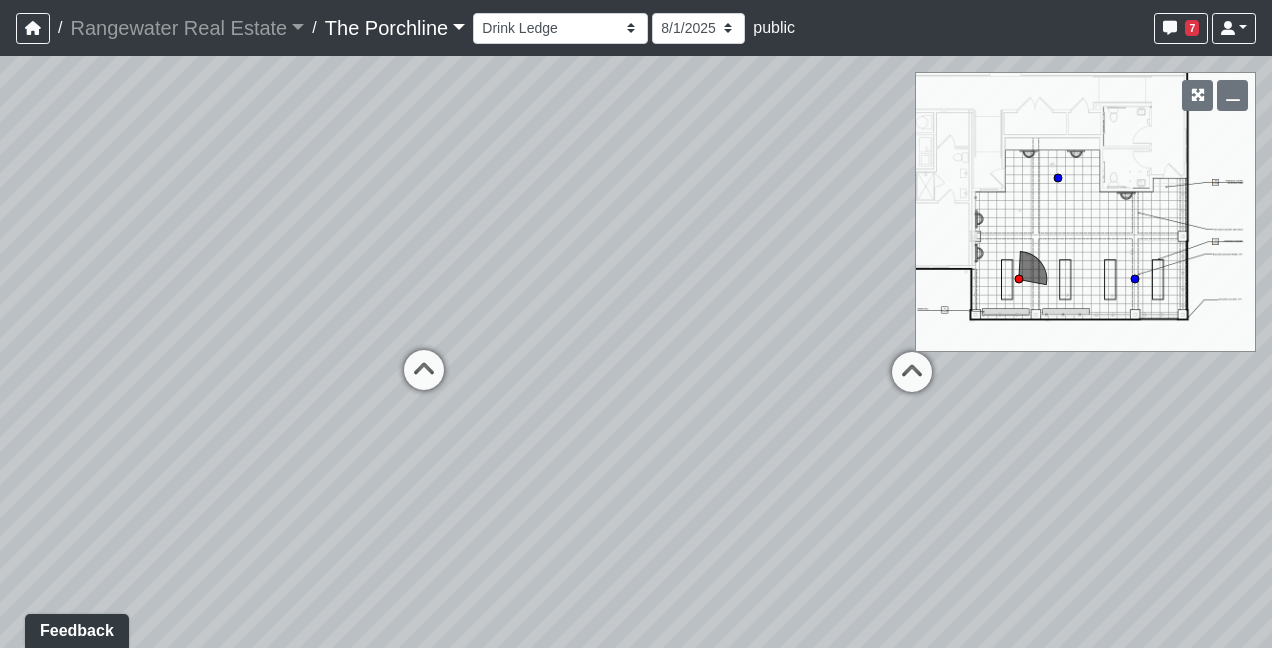 drag, startPoint x: 367, startPoint y: 444, endPoint x: 680, endPoint y: 278, distance: 354.29507 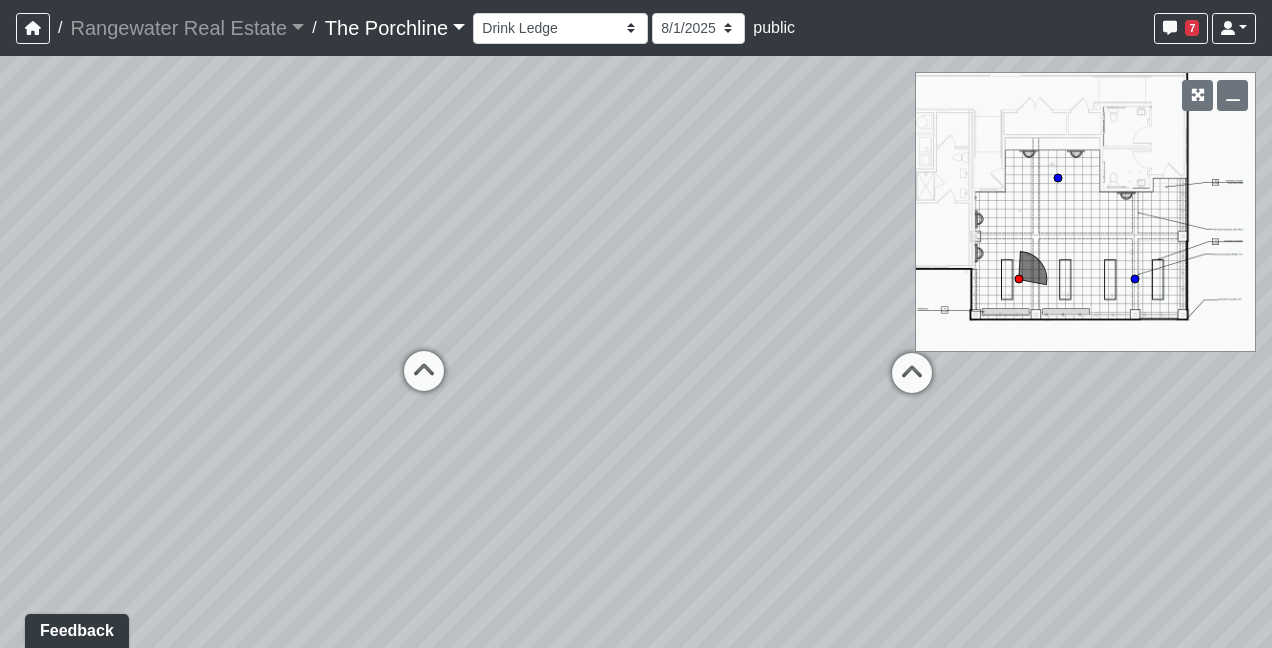 drag, startPoint x: 589, startPoint y: 437, endPoint x: 1146, endPoint y: 441, distance: 557.01434 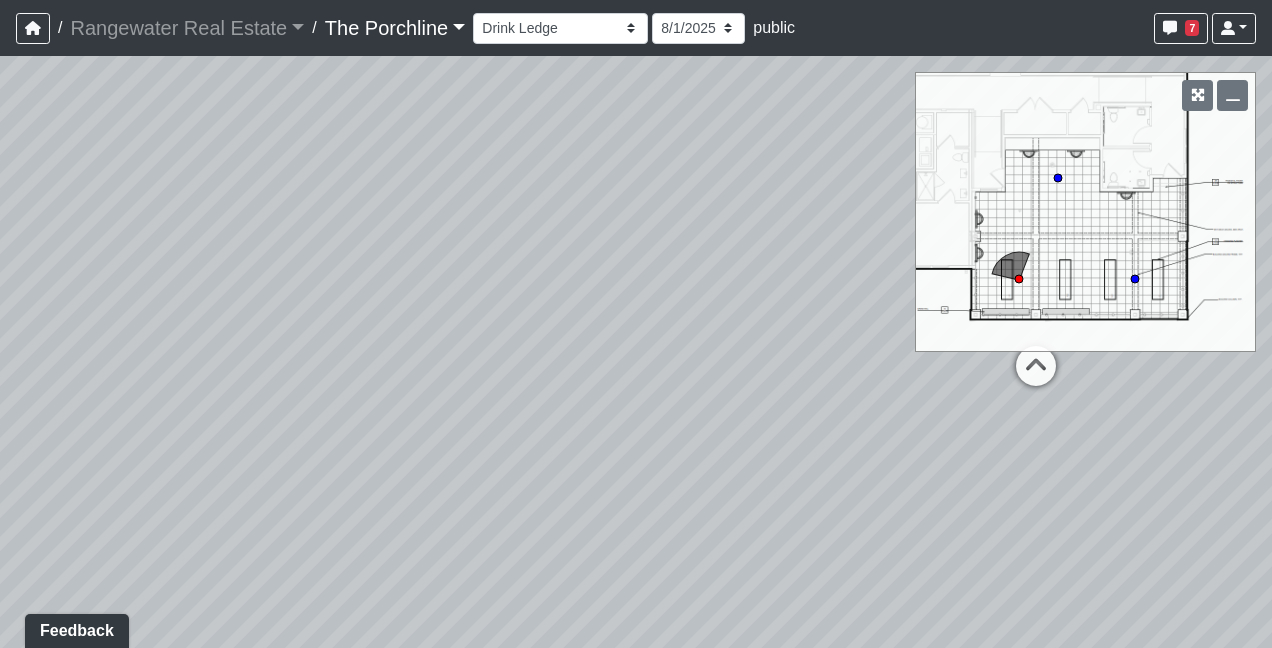 drag, startPoint x: 478, startPoint y: 452, endPoint x: 779, endPoint y: 408, distance: 304.19894 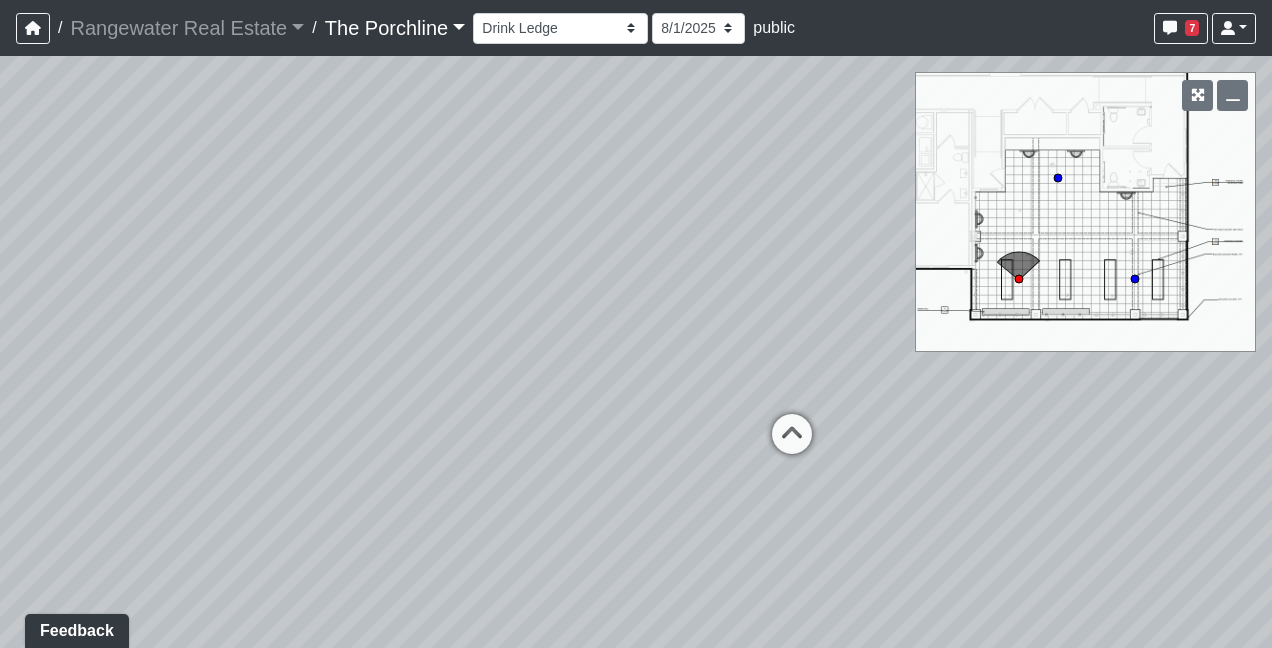 drag, startPoint x: 708, startPoint y: 370, endPoint x: 431, endPoint y: 491, distance: 302.27472 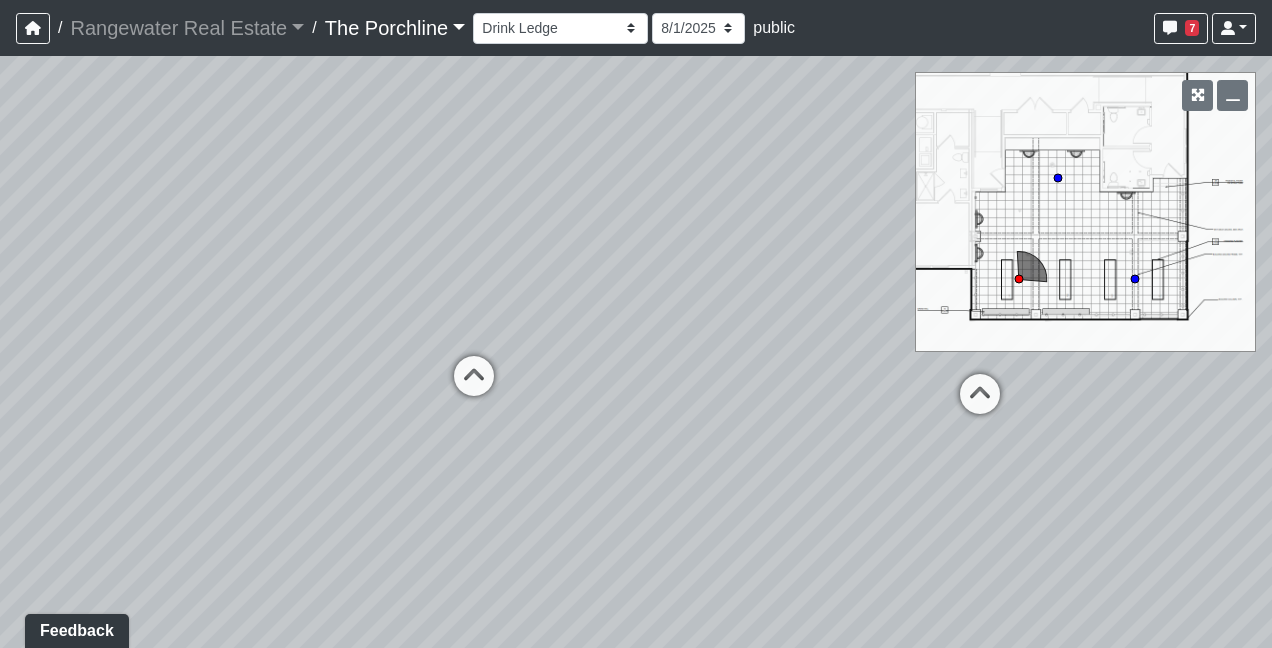 drag, startPoint x: 595, startPoint y: 418, endPoint x: 74, endPoint y: 350, distance: 525.4189 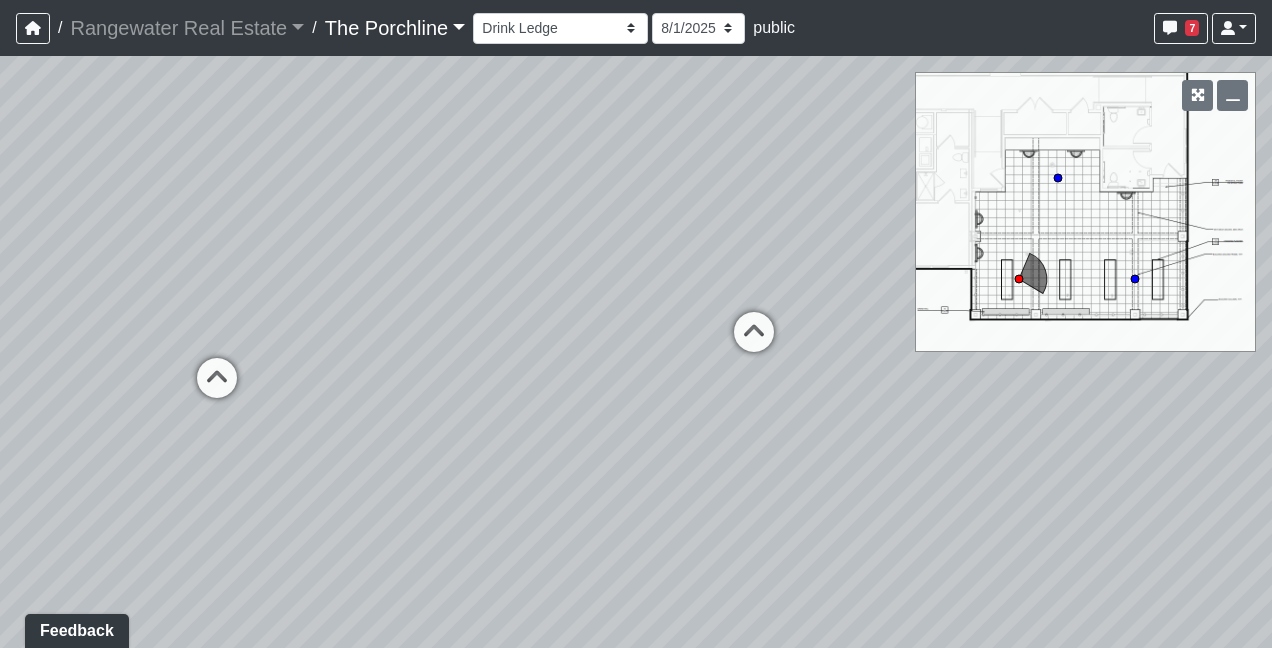 drag, startPoint x: 736, startPoint y: 442, endPoint x: 462, endPoint y: 399, distance: 277.35358 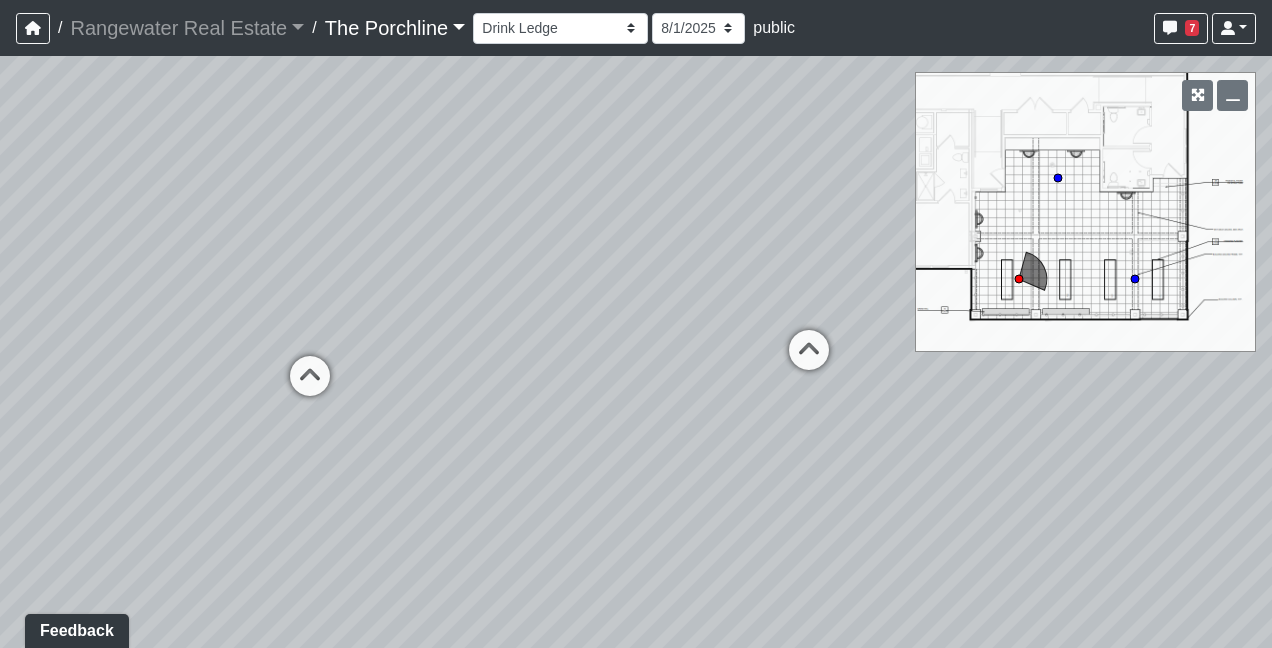 drag, startPoint x: 590, startPoint y: 425, endPoint x: 854, endPoint y: 442, distance: 264.54678 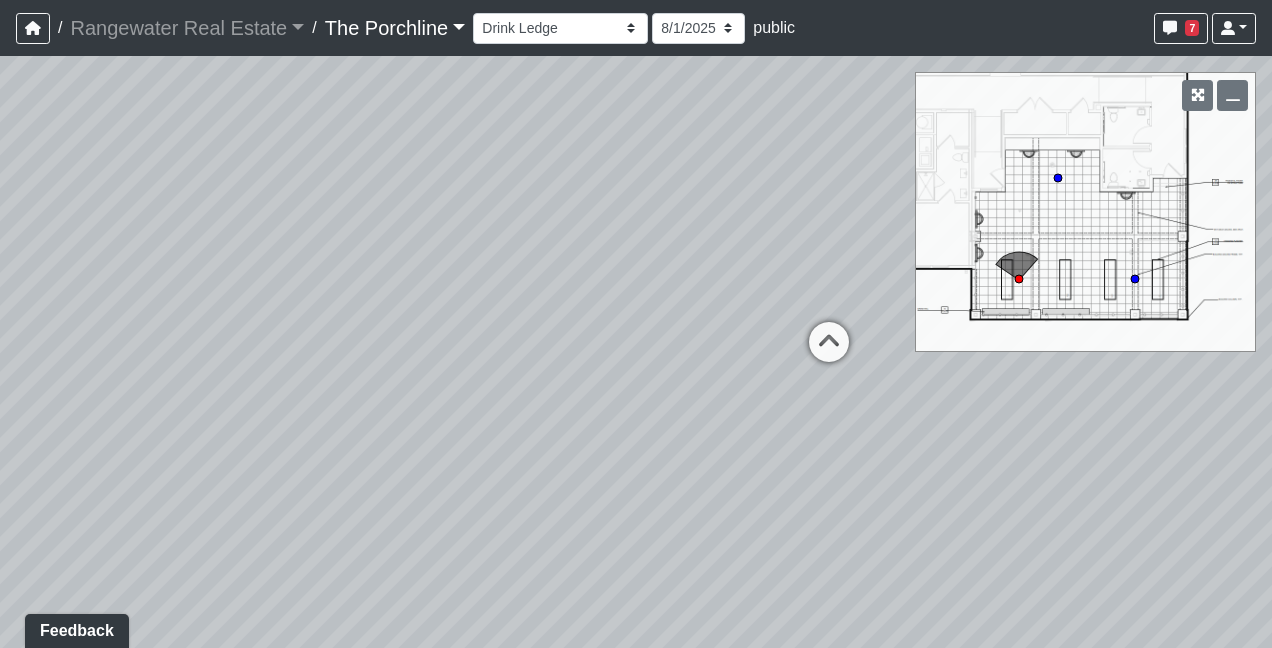 drag, startPoint x: 457, startPoint y: 472, endPoint x: 965, endPoint y: 487, distance: 508.2214 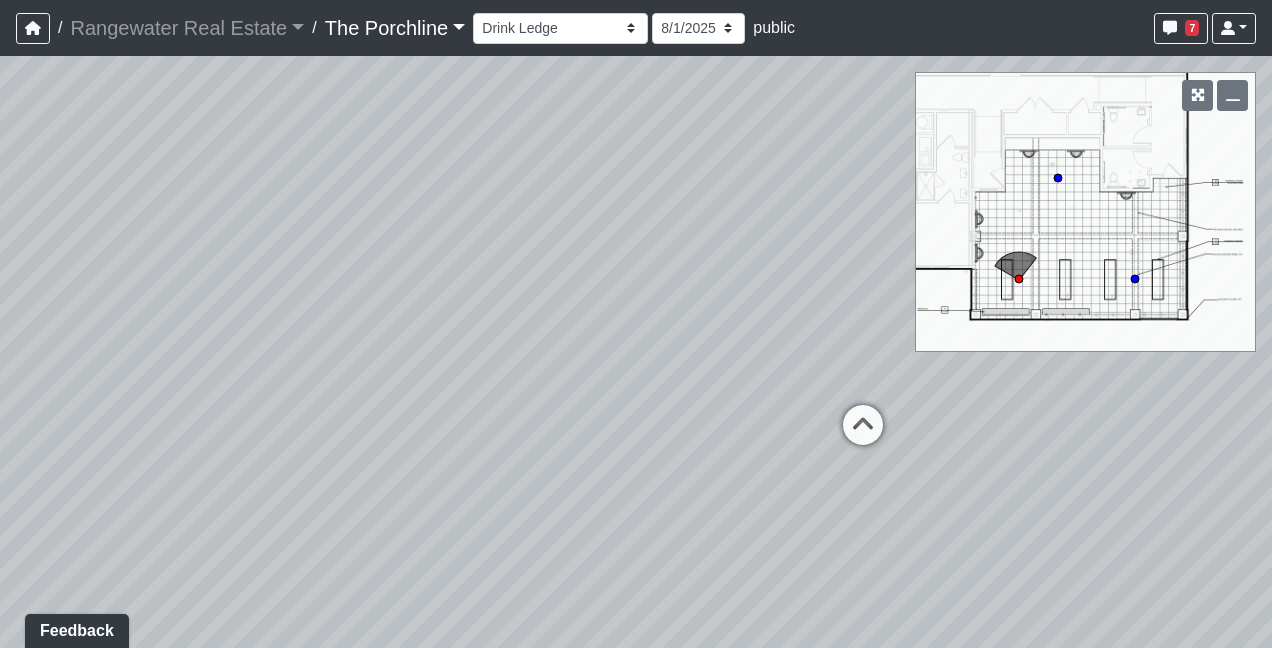 drag, startPoint x: 728, startPoint y: 520, endPoint x: 766, endPoint y: 615, distance: 102.31813 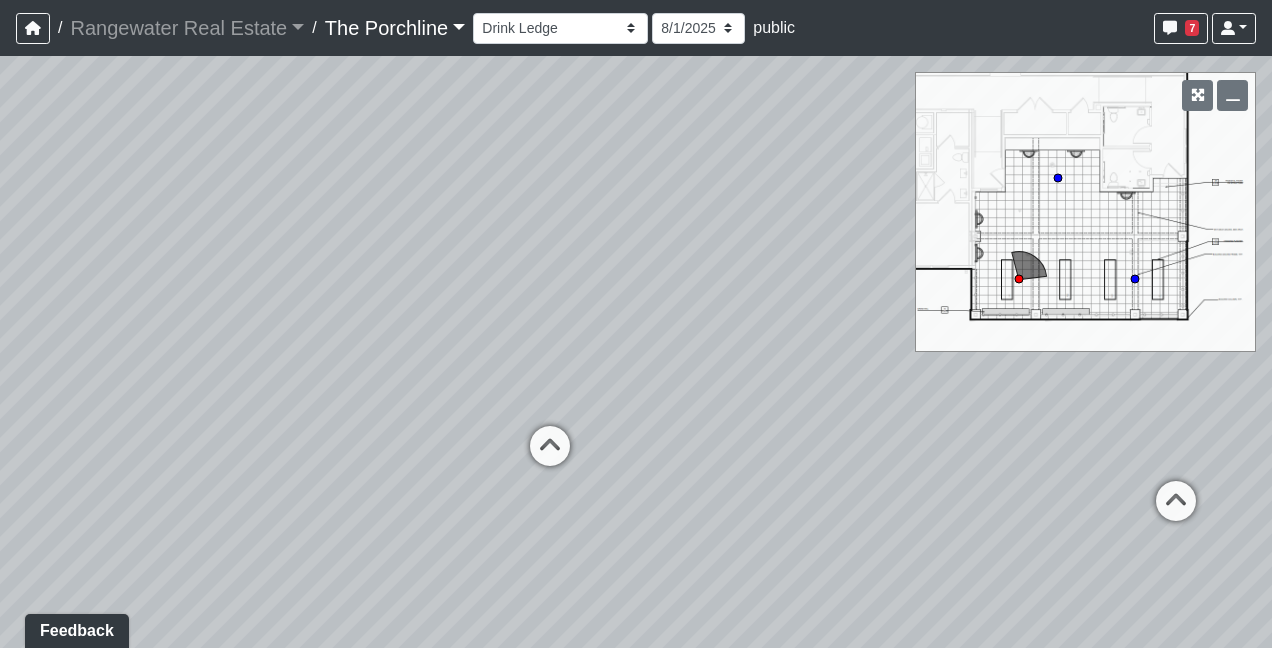drag, startPoint x: 632, startPoint y: 477, endPoint x: 150, endPoint y: 514, distance: 483.41803 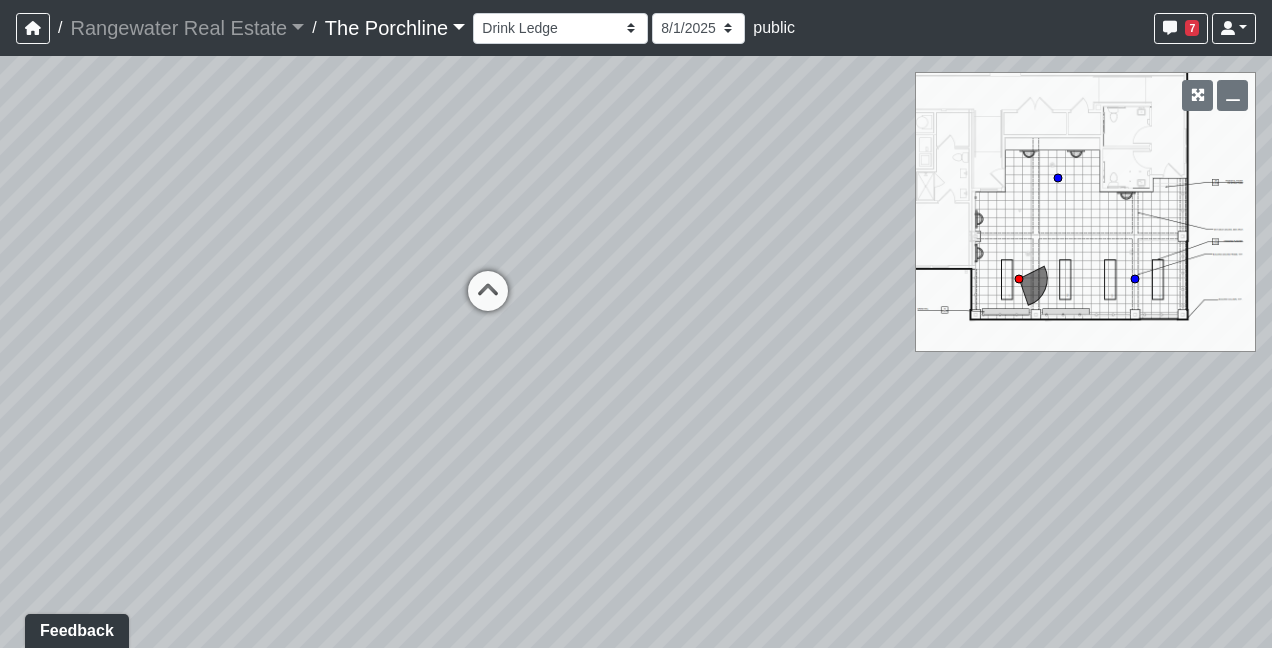 drag, startPoint x: 827, startPoint y: 466, endPoint x: -4, endPoint y: 284, distance: 850.6968 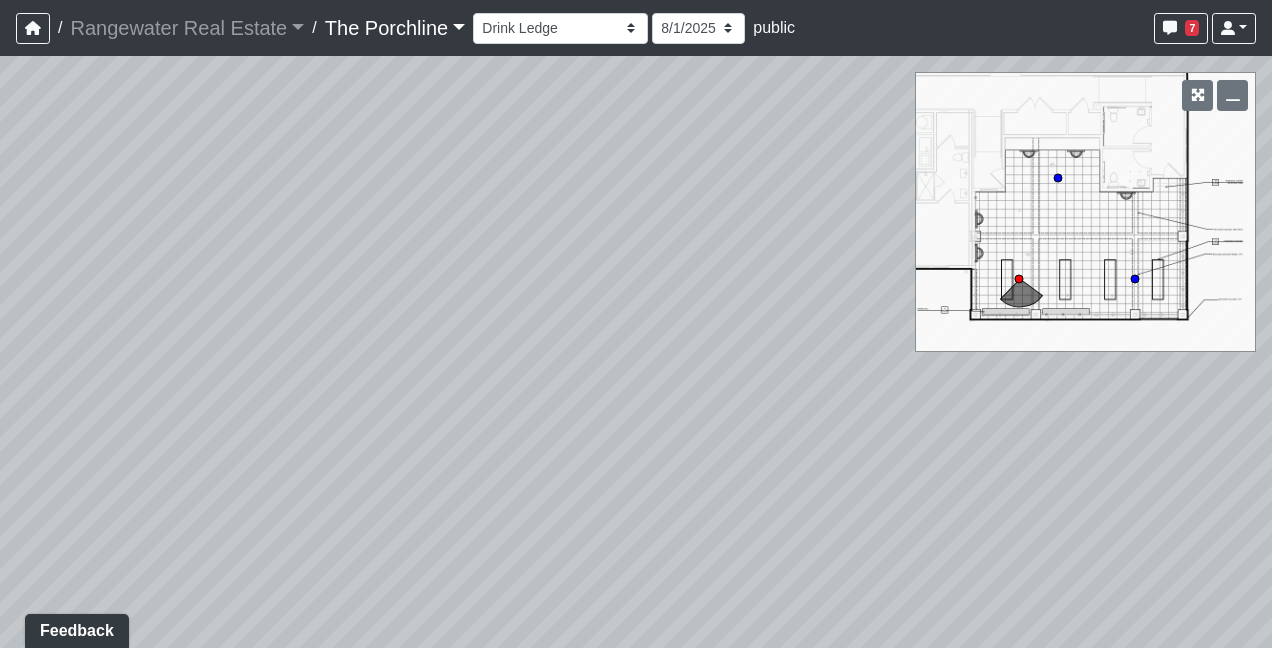 drag, startPoint x: 668, startPoint y: 214, endPoint x: -4, endPoint y: 274, distance: 674.6733 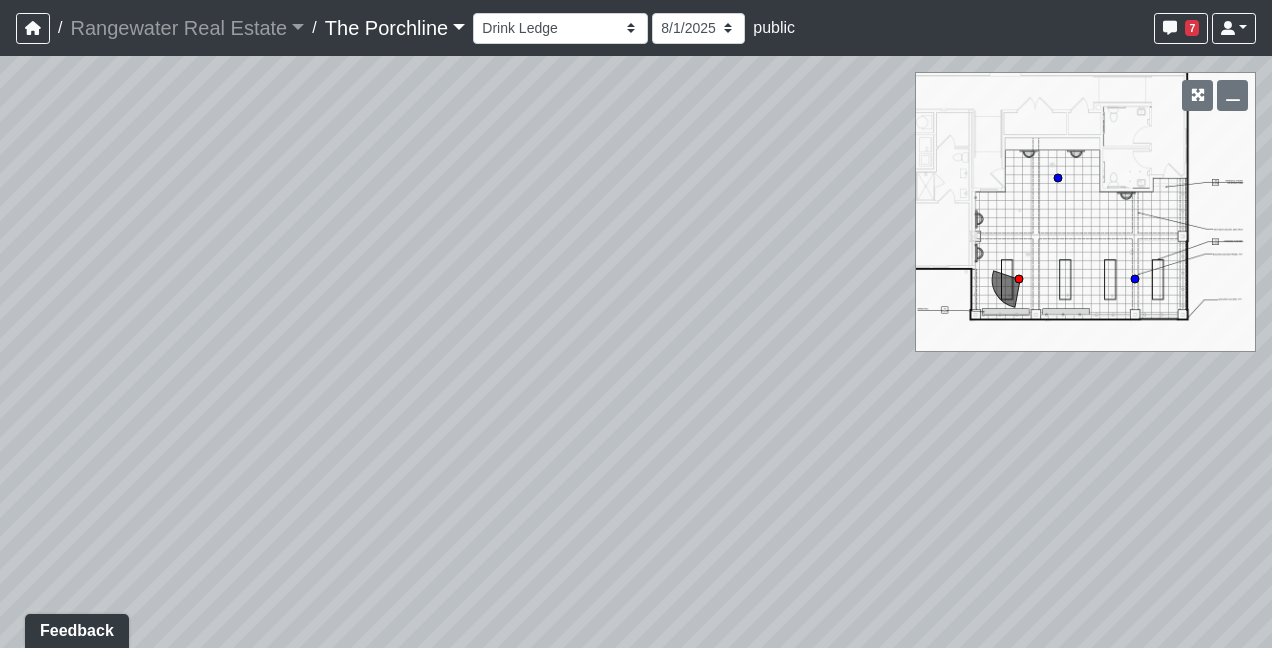 drag, startPoint x: 783, startPoint y: 246, endPoint x: 0, endPoint y: 270, distance: 783.36774 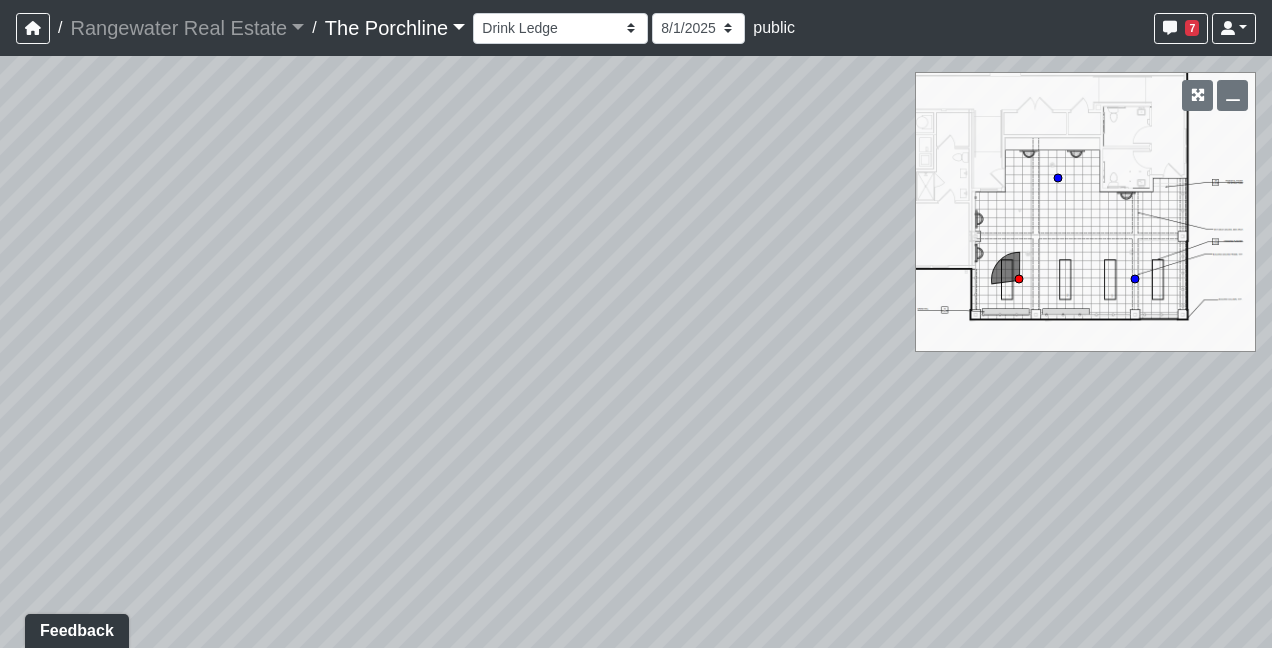 drag, startPoint x: 653, startPoint y: 296, endPoint x: -4, endPoint y: 310, distance: 657.1492 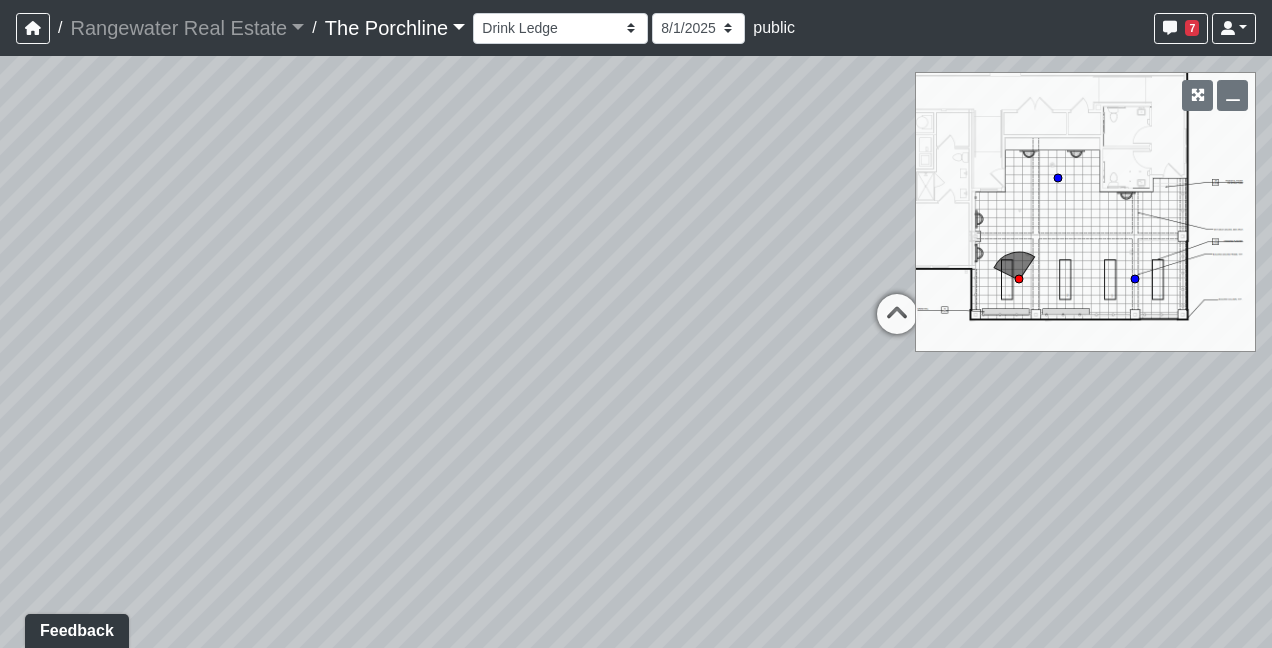 drag, startPoint x: 685, startPoint y: 331, endPoint x: 315, endPoint y: 239, distance: 381.2663 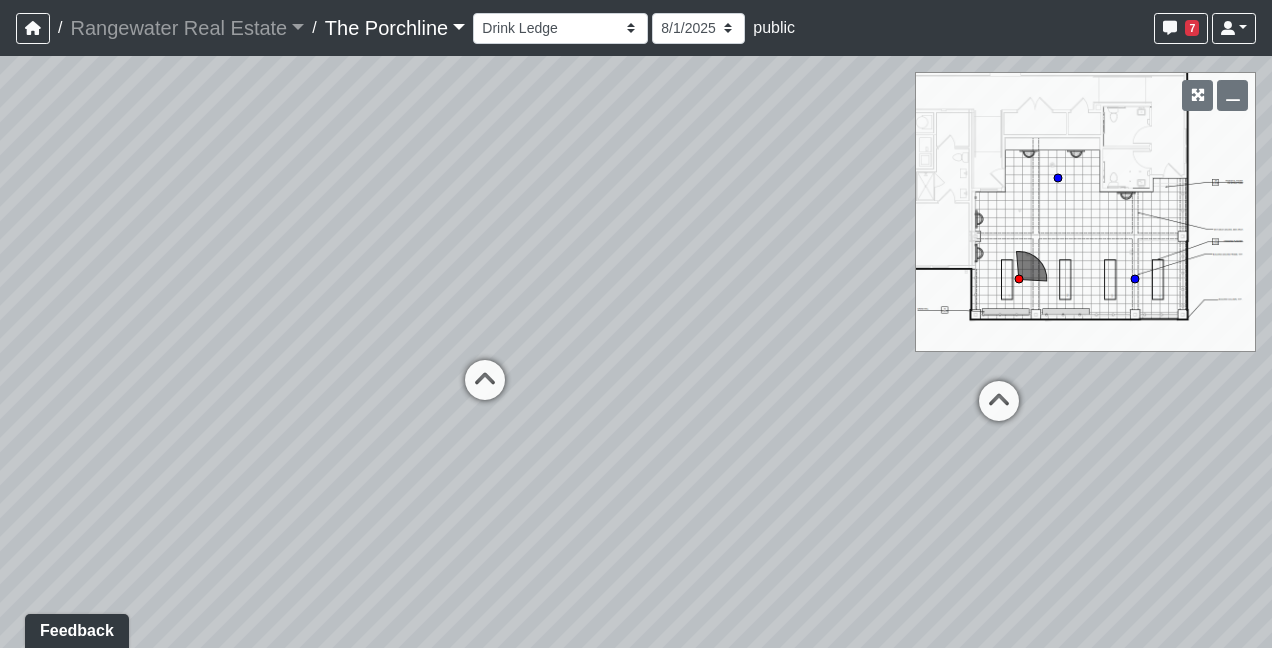drag, startPoint x: 706, startPoint y: 403, endPoint x: 79, endPoint y: 496, distance: 633.8596 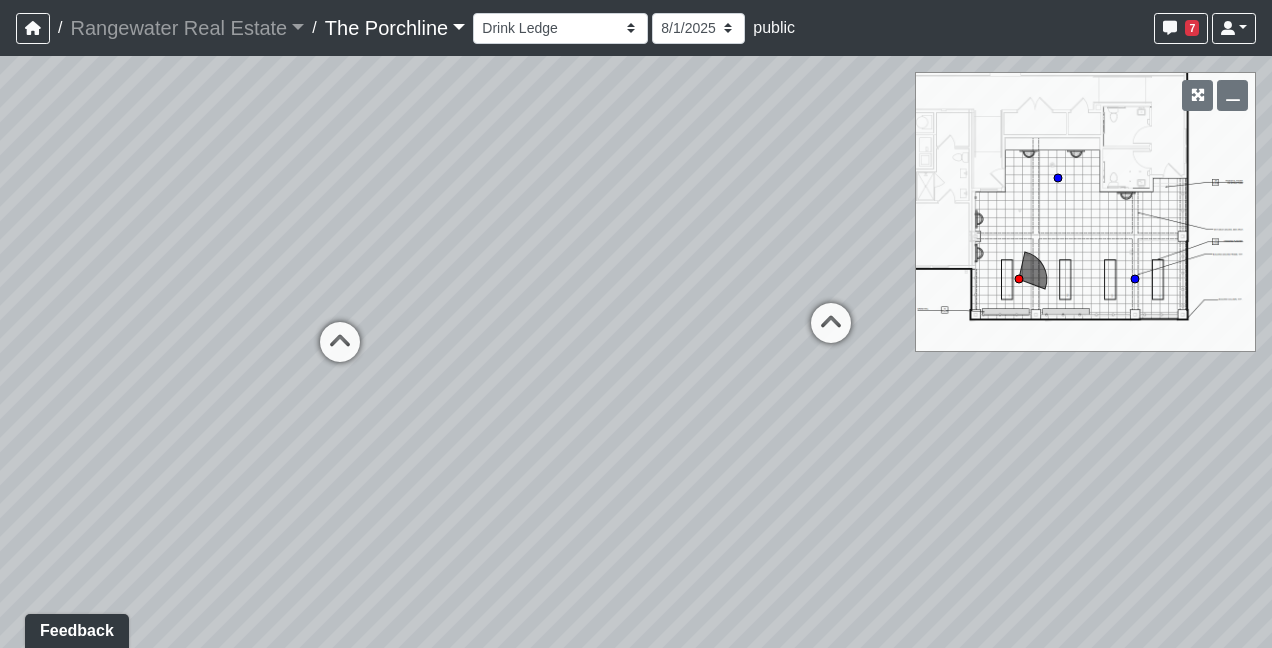 drag, startPoint x: 760, startPoint y: 454, endPoint x: 486, endPoint y: 416, distance: 276.6225 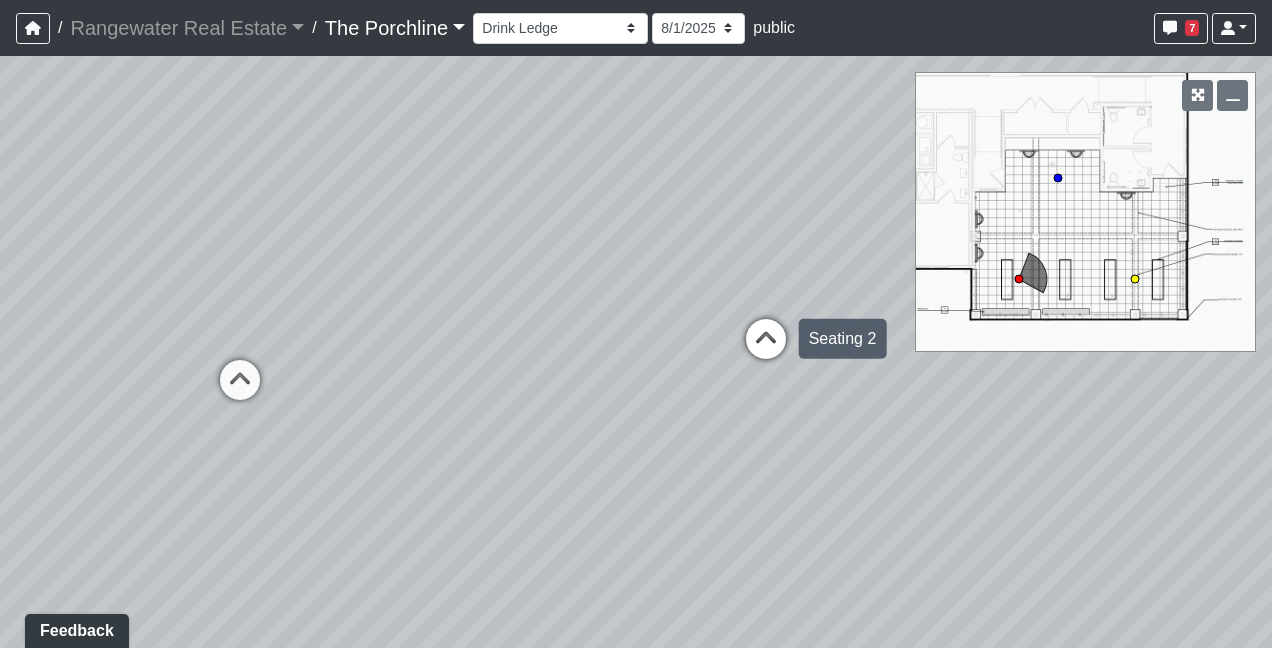 click at bounding box center (766, 349) 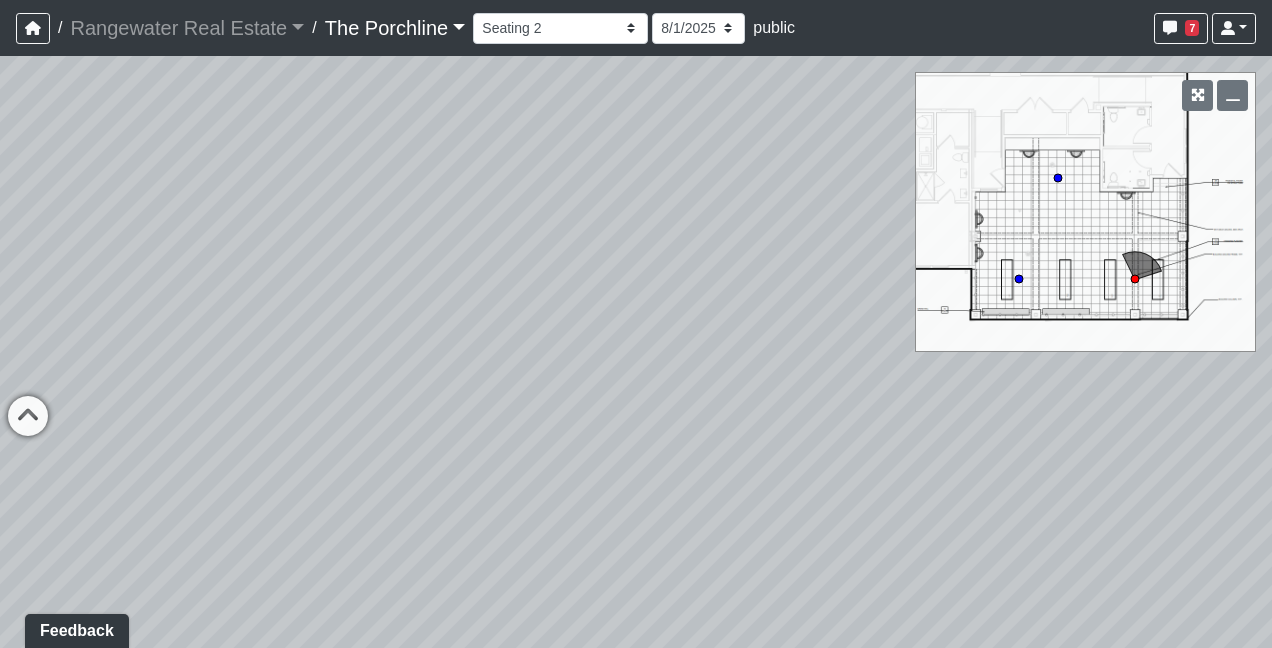 drag, startPoint x: 288, startPoint y: 274, endPoint x: 786, endPoint y: 300, distance: 498.67825 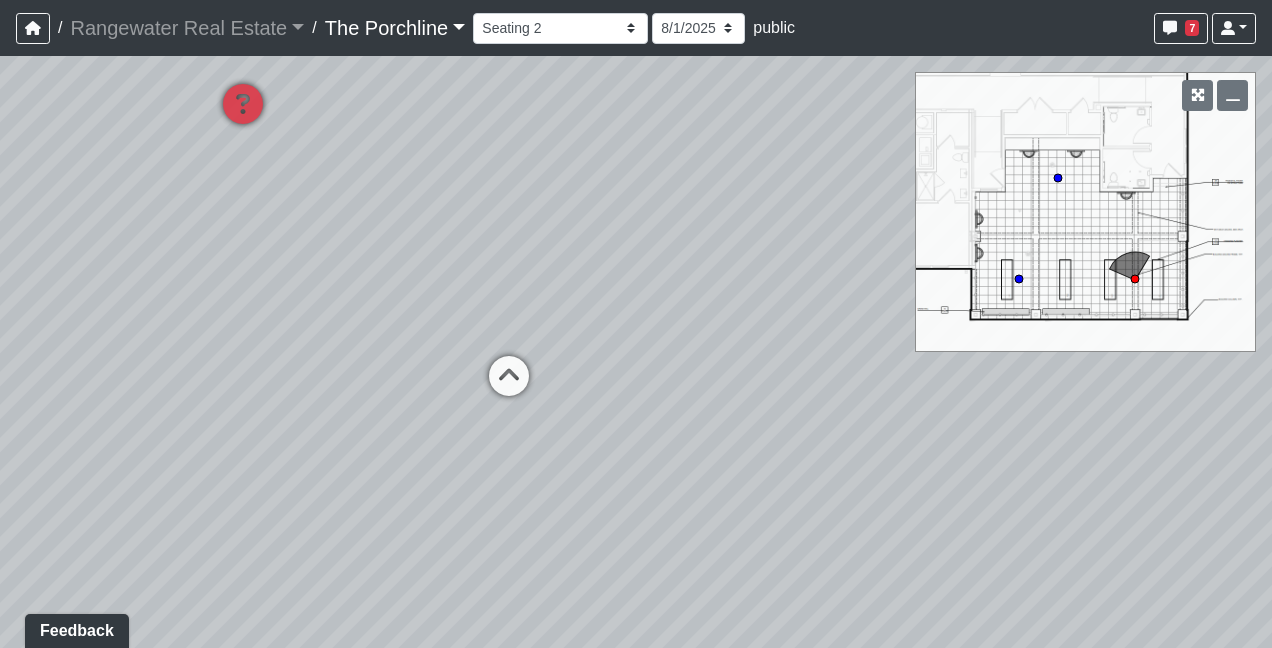 drag, startPoint x: 385, startPoint y: 384, endPoint x: 826, endPoint y: 417, distance: 442.23297 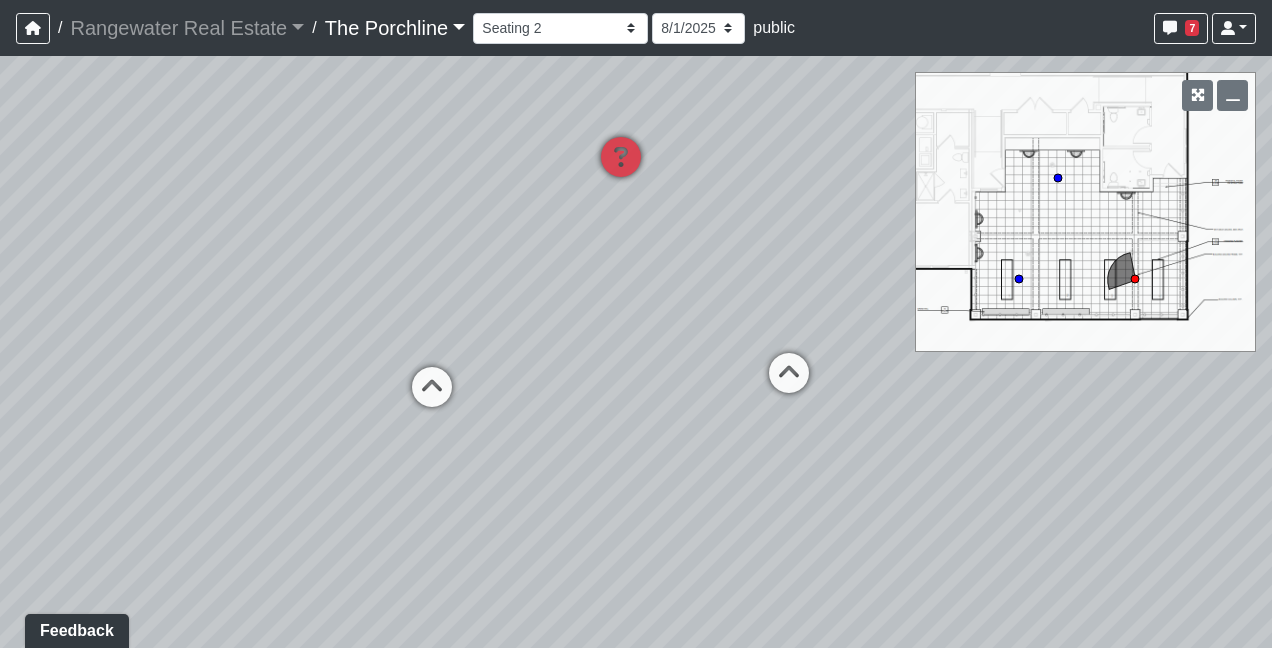 drag, startPoint x: 308, startPoint y: 493, endPoint x: 765, endPoint y: 487, distance: 457.0394 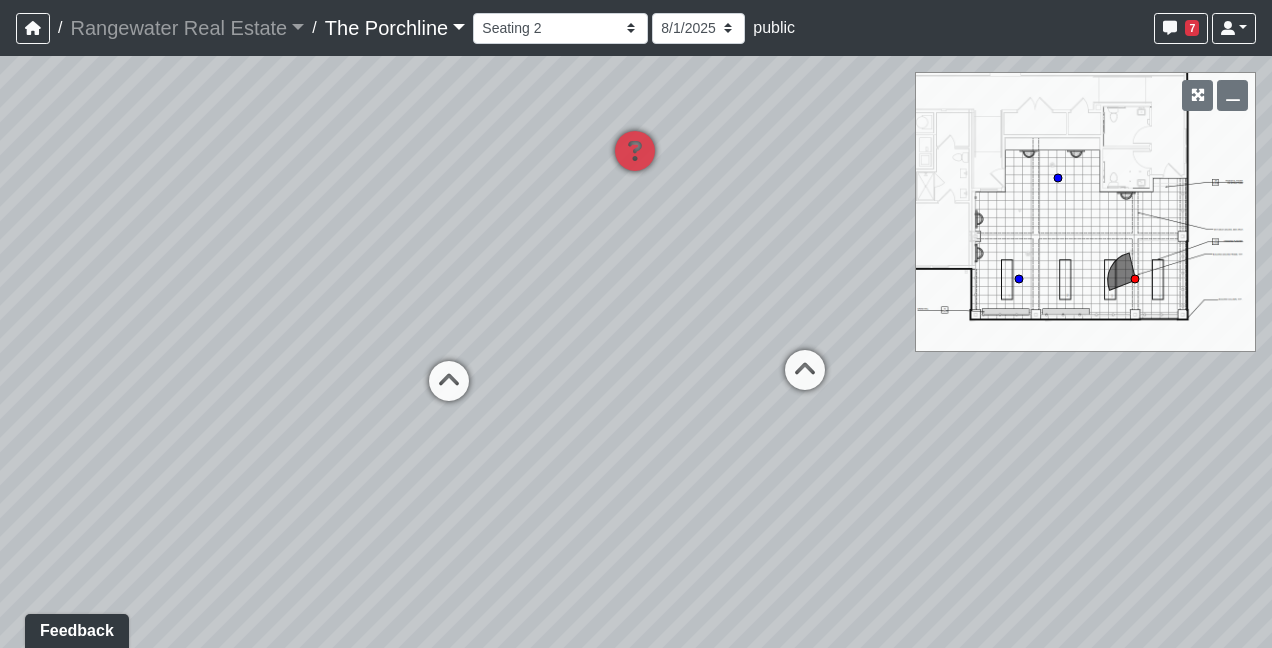drag, startPoint x: 482, startPoint y: 526, endPoint x: 510, endPoint y: 519, distance: 28.86174 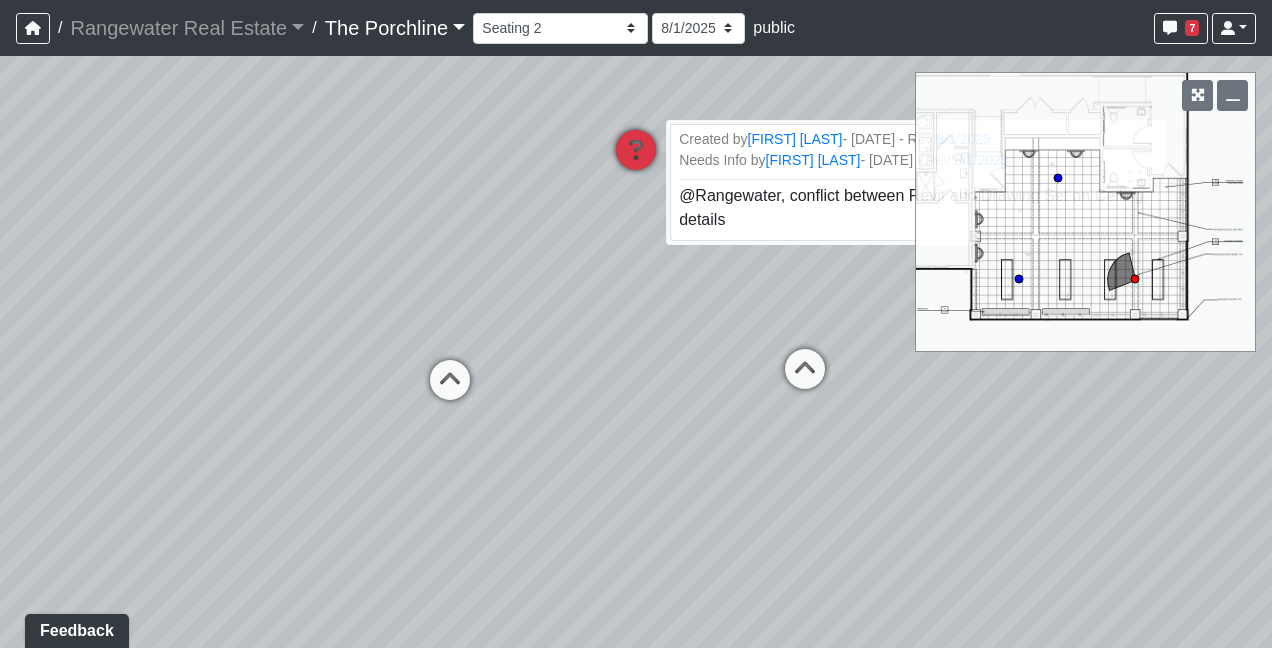 click at bounding box center [636, 160] 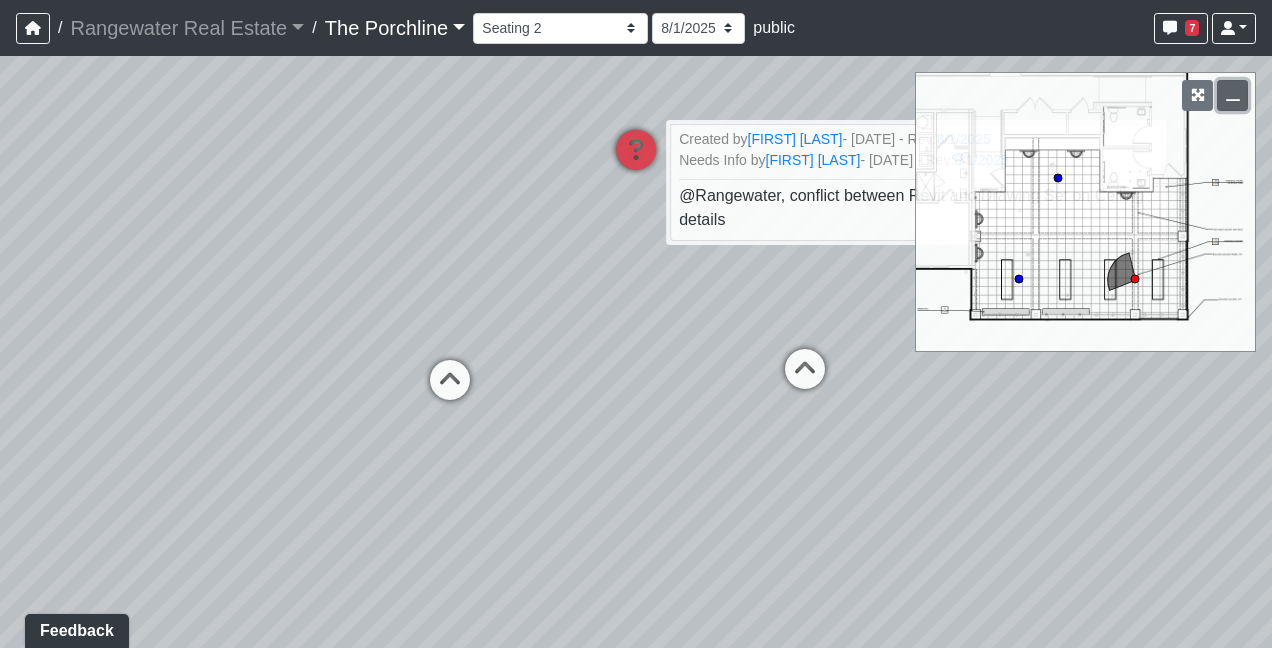 click at bounding box center (1232, 95) 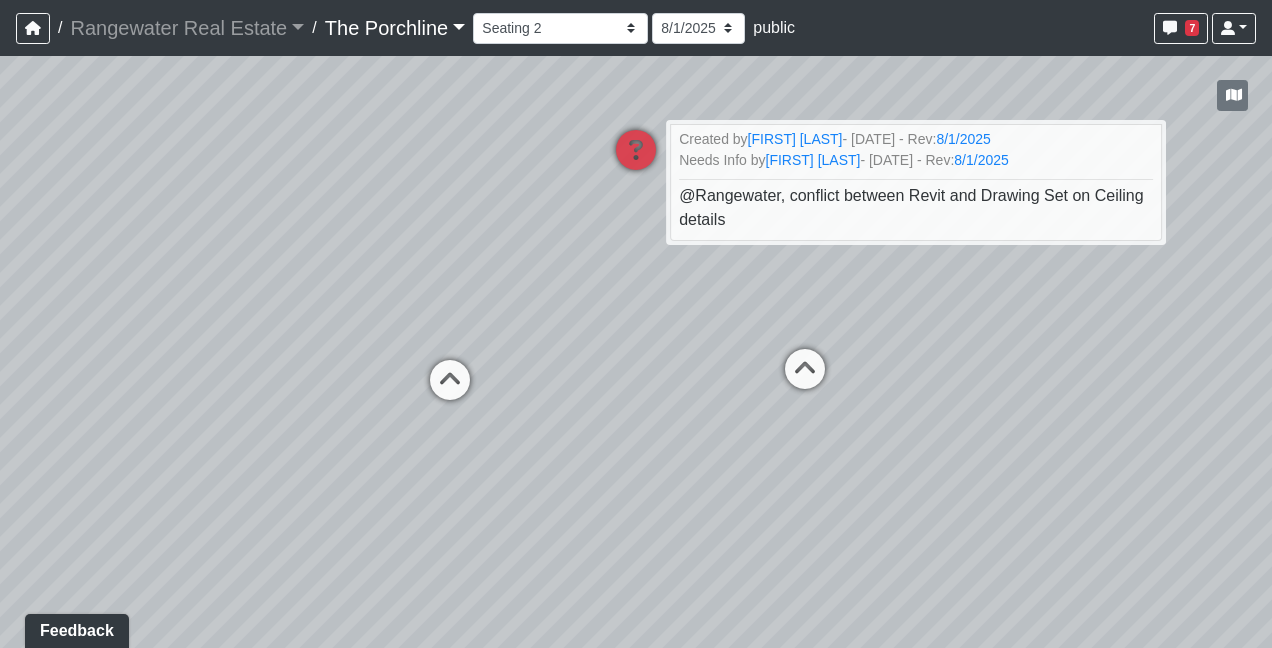 click on "Loading... Seating Loading... Mailroom Entry Loading... Lounge Entry Loading... Island Loading... Leasing - Coffee Foyer Loading... Kitchen Loading... Mailroom Entry Loading... Seating Loading... Entry Loading... Mailroom - Mailboxes 1 Loading... Seating 2 Loading... Seating 1 Loading... Seating 1 Loading... Drink Ledge Loading...
Created by  [FIRST] [LAST]  - [DATE] - Rev:  [DATE] Needs Info by  [FIRST] [LAST]  - [DATE] - Rev:  [DATE]
@Rangewater, conflict between Revit and Drawing Set on Ceiling details" at bounding box center (636, 352) 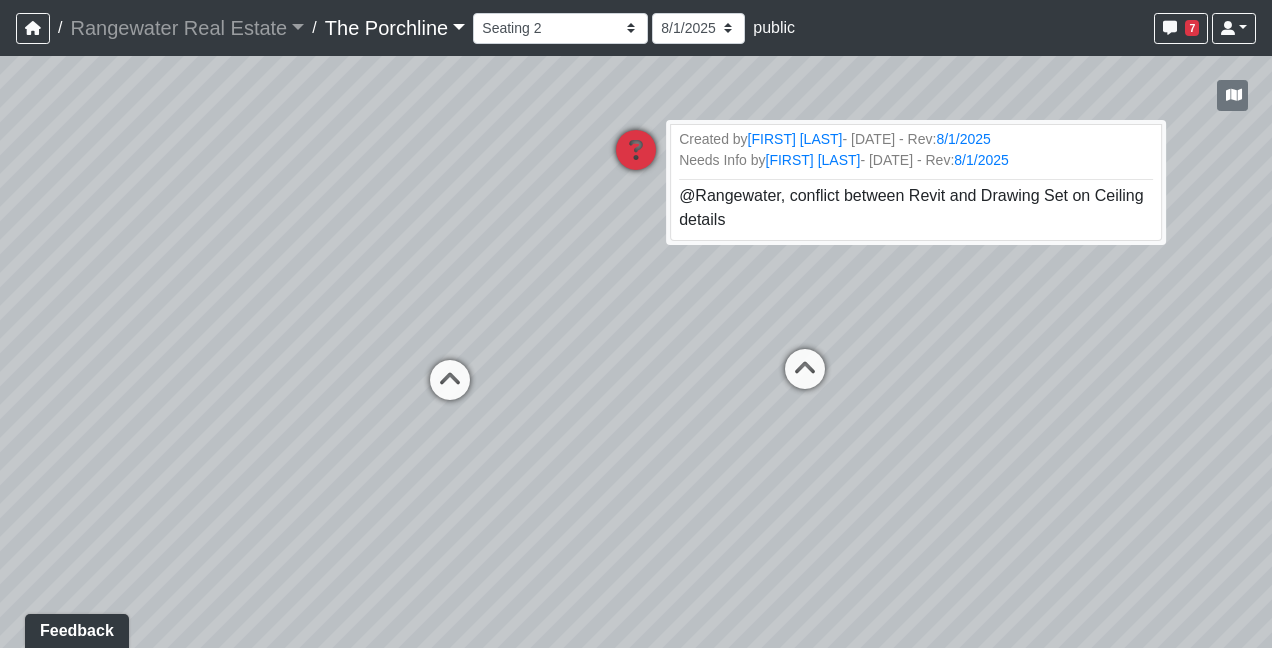 click at bounding box center (636, 160) 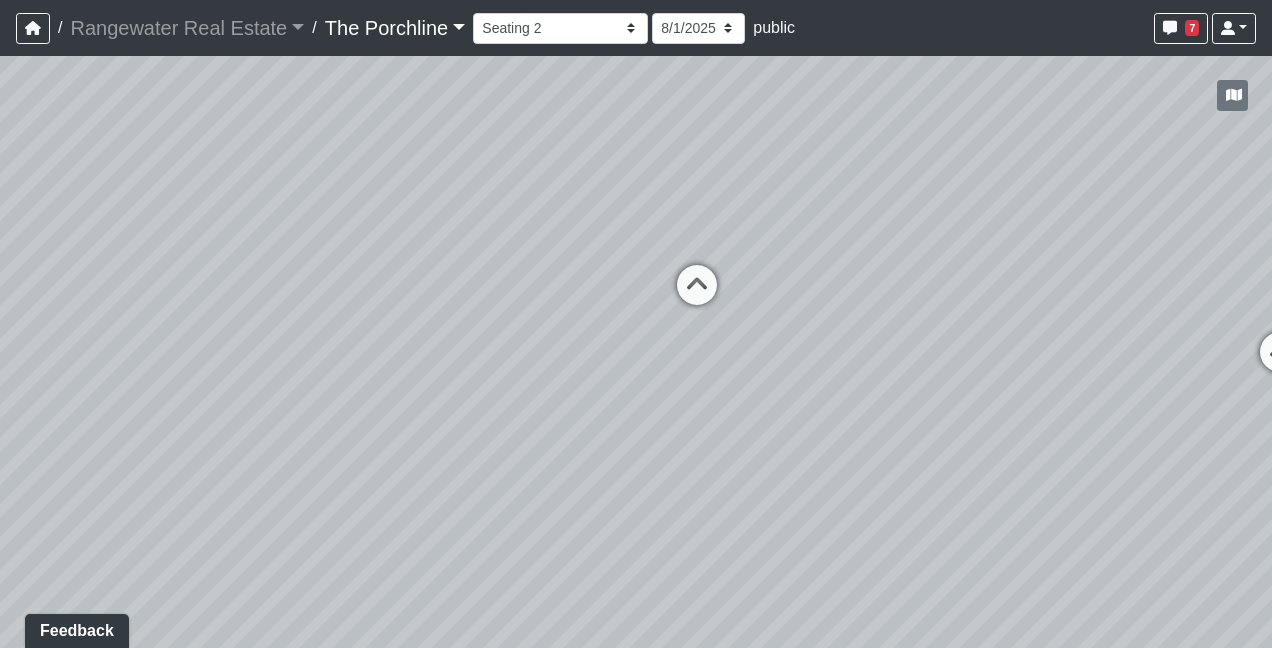 drag, startPoint x: 589, startPoint y: 494, endPoint x: 982, endPoint y: 390, distance: 406.52798 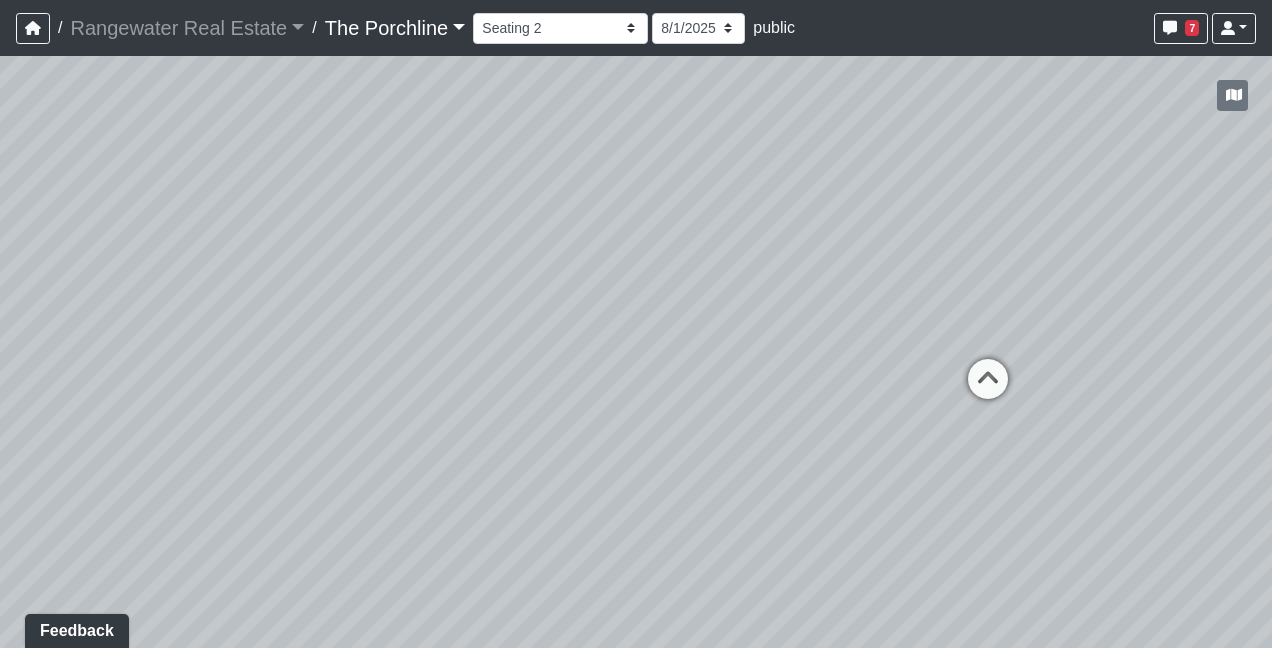 drag, startPoint x: 272, startPoint y: 332, endPoint x: 587, endPoint y: 420, distance: 327.06116 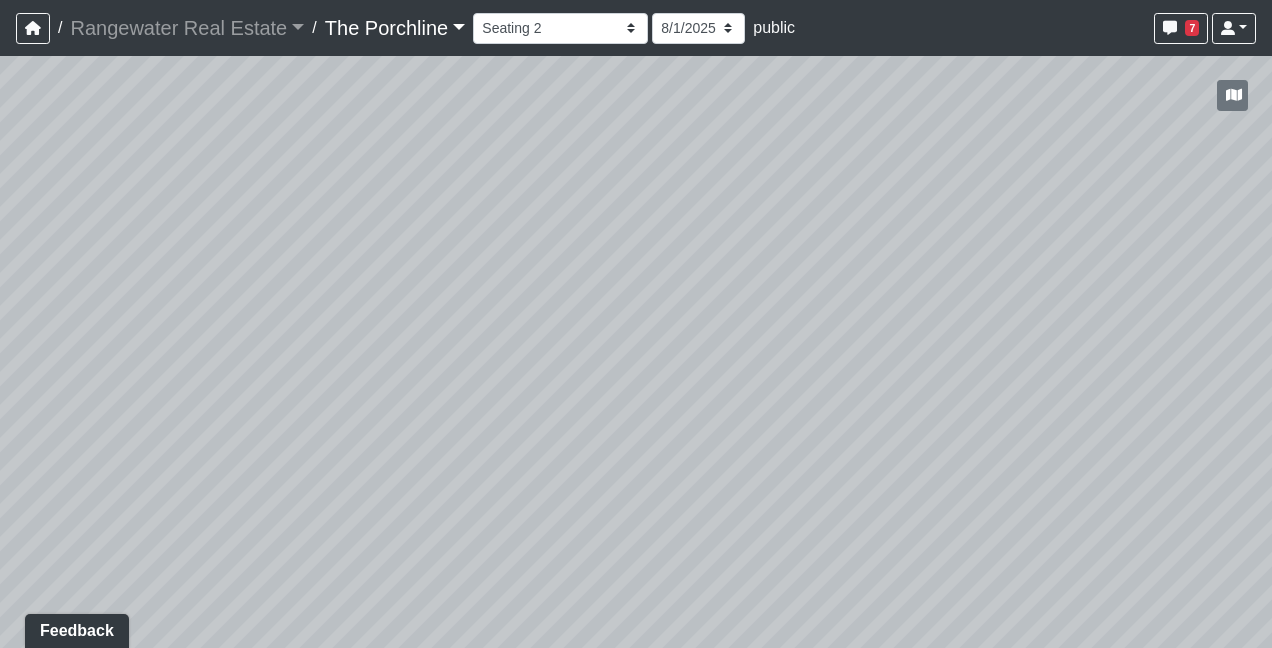 drag, startPoint x: 171, startPoint y: 465, endPoint x: 914, endPoint y: 268, distance: 768.6729 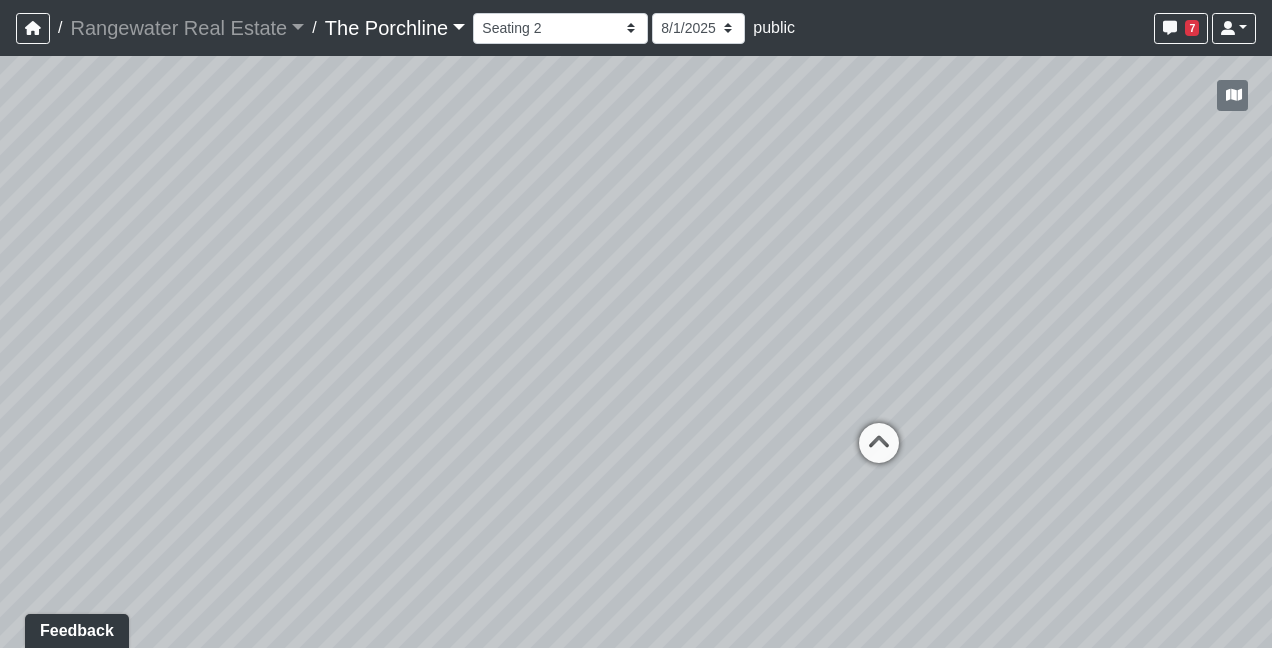 drag, startPoint x: 591, startPoint y: 321, endPoint x: 194, endPoint y: 410, distance: 406.8538 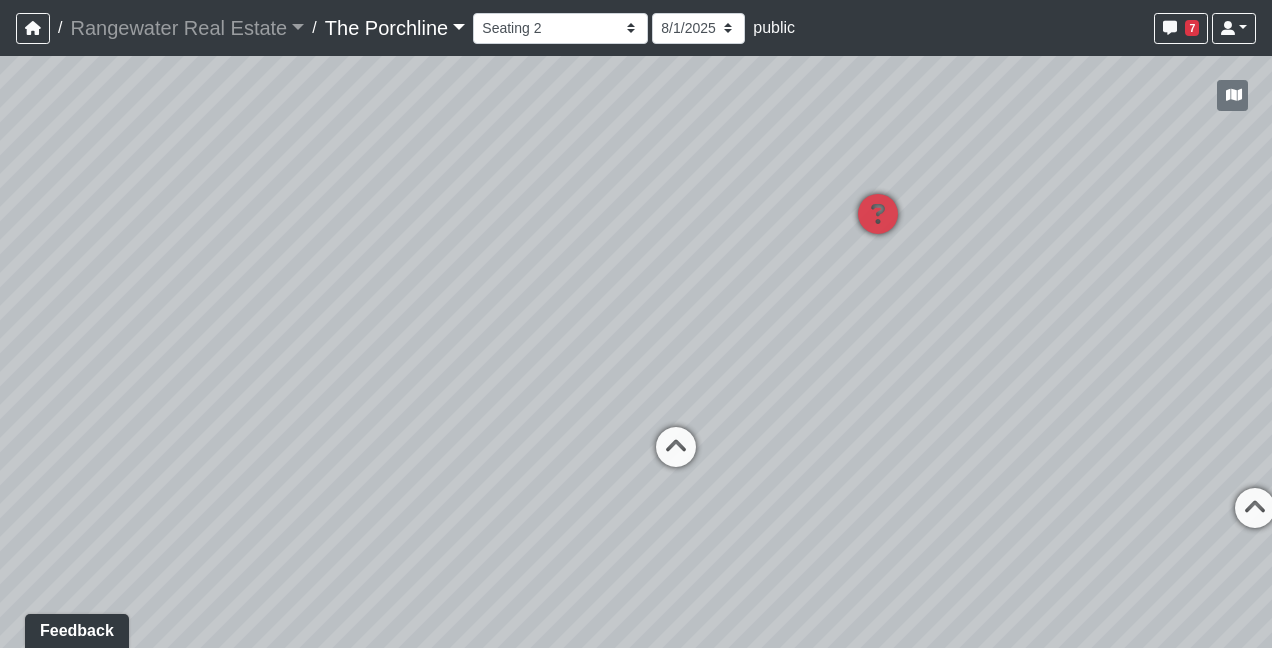 drag, startPoint x: 660, startPoint y: 405, endPoint x: 432, endPoint y: 438, distance: 230.37578 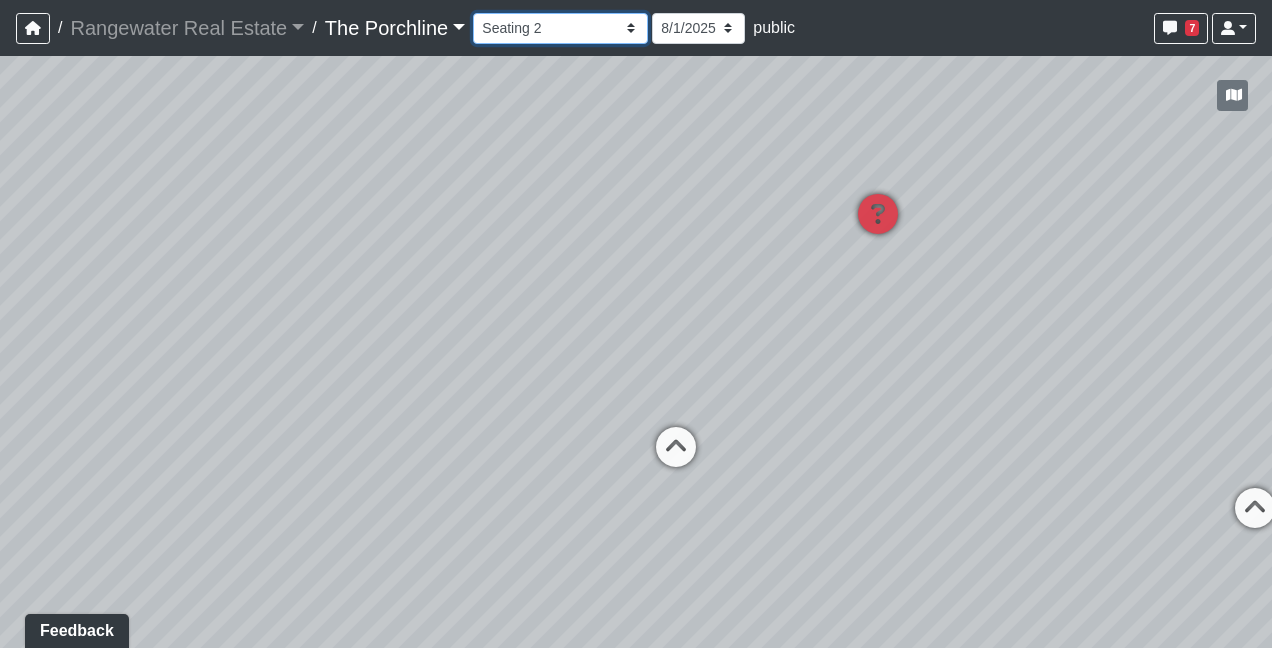 click on "Entry Grandhall Entry Island Kitchen Lounge Lounge Entry Mailroom Entry Seating Coworking Entry Coworking Patio 1 Coworking Patio 2 Crosswalk Green Space 1 Green Space 2 Green Space 3 Green Space 4 Main Walkway 1 Main Walkway 2 Main Walkway 3 Main Walkway 4 Main Walkway 5 Main Walkway 6 Seating Sidewalk 1 Sidewalk 2 Cowork Entry Grand Hall Entry Niche Seating Pod 1 Pod 2 Tables Vestibule Cardio Fitness Entry Weights Yoga Yoga Entry Crosswalk Grand Hall Entry Grand Hall Patio Leasing Entry Ramp 1 Ramp 2 Sidewalk 1 Sidewalk 2 Sidewalk 3 Sidewalk 4 Coworking Entry Fitness Entry Grand Hall Entry Restrooms Hallway Coffee Foyer Entry Table Mailboxes 1 Mailboxes 2 Mailboxes 3 Trash Men's Men's Stall Women's Women's Stall Drink Ledge Seating 1 Seating 2" at bounding box center [560, 28] 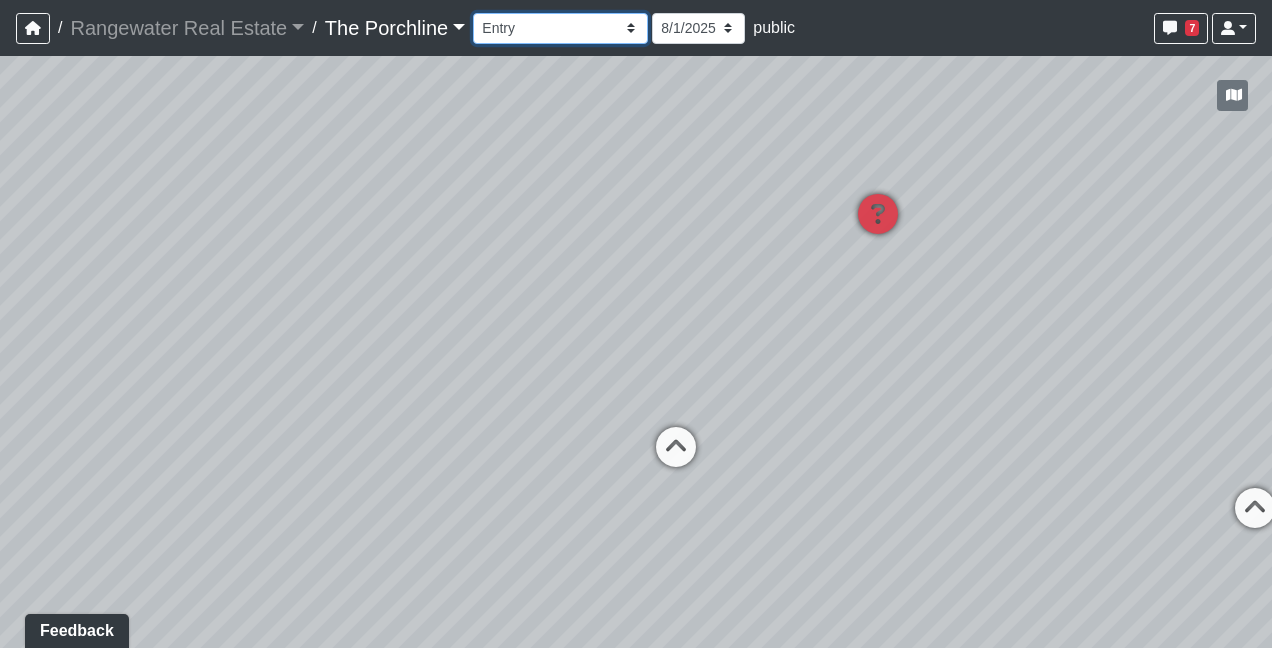 click on "Entry Grandhall Entry Island Kitchen Lounge Lounge Entry Mailroom Entry Seating Coworking Entry Coworking Patio 1 Coworking Patio 2 Crosswalk Green Space 1 Green Space 2 Green Space 3 Green Space 4 Main Walkway 1 Main Walkway 2 Main Walkway 3 Main Walkway 4 Main Walkway 5 Main Walkway 6 Seating Sidewalk 1 Sidewalk 2 Cowork Entry Grand Hall Entry Niche Seating Pod 1 Pod 2 Tables Vestibule Cardio Fitness Entry Weights Yoga Yoga Entry Crosswalk Grand Hall Entry Grand Hall Patio Leasing Entry Ramp 1 Ramp 2 Sidewalk 1 Sidewalk 2 Sidewalk 3 Sidewalk 4 Coworking Entry Fitness Entry Grand Hall Entry Restrooms Hallway Coffee Foyer Entry Table Mailboxes 1 Mailboxes 2 Mailboxes 3 Trash Men's Men's Stall Women's Women's Stall Drink Ledge Seating 1 Seating 2" at bounding box center (560, 28) 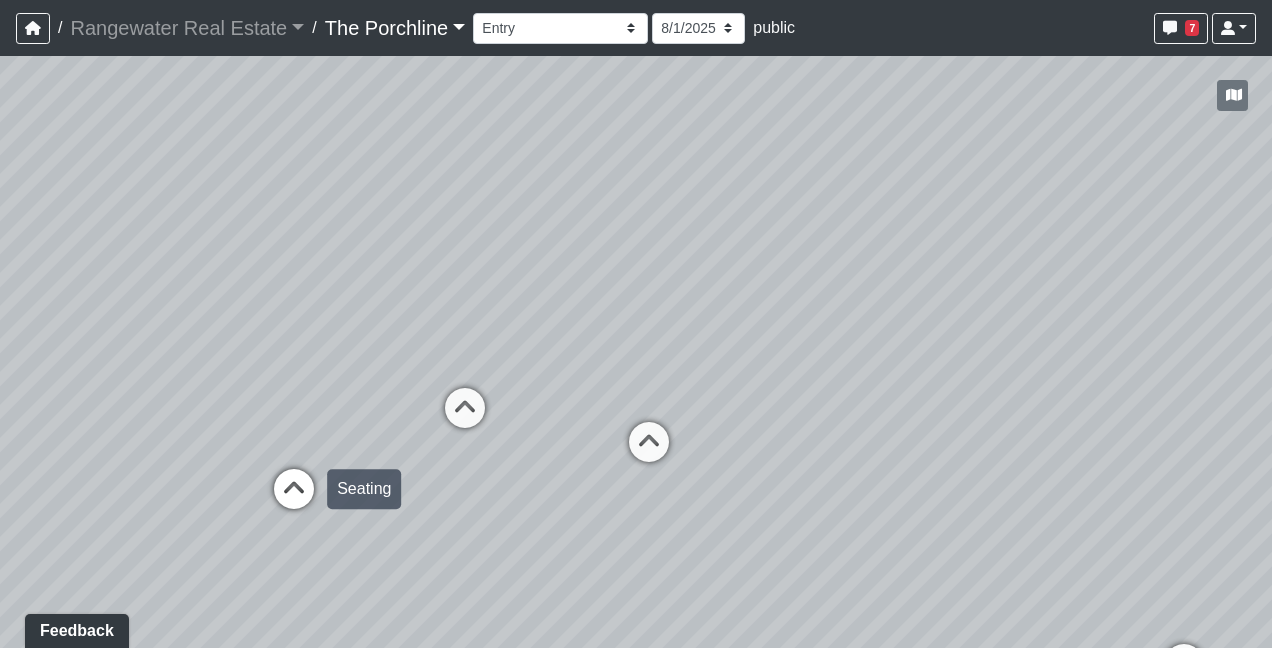 click at bounding box center [294, 499] 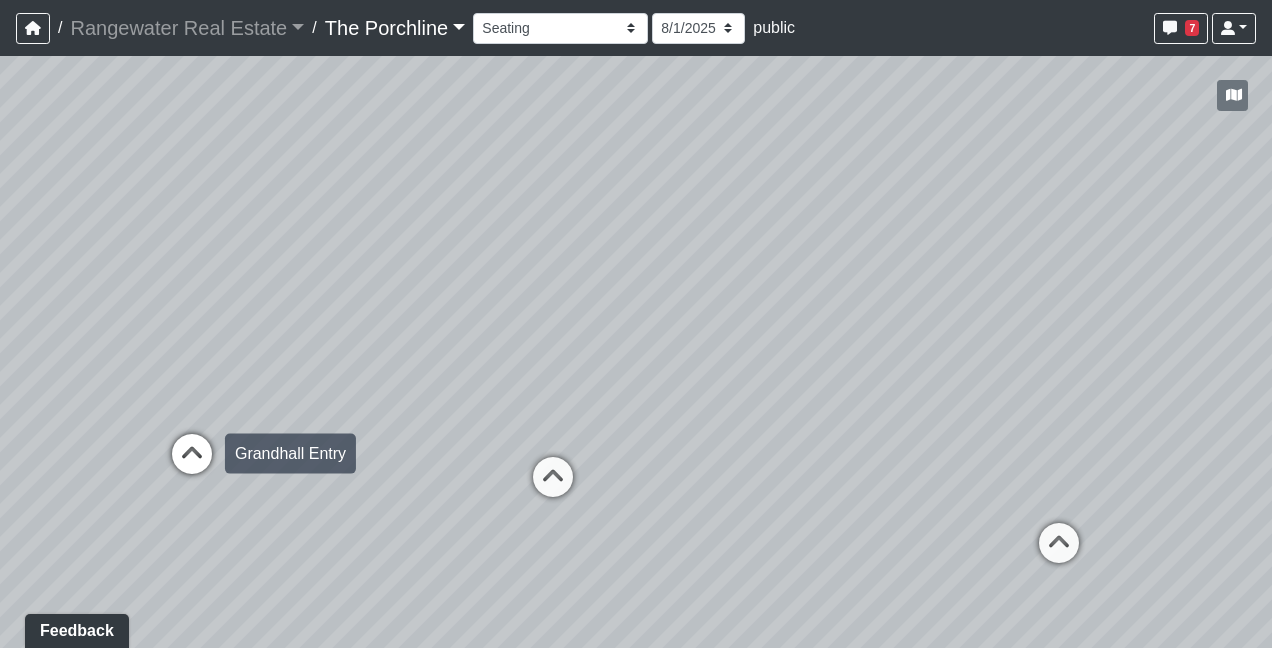click at bounding box center (192, 464) 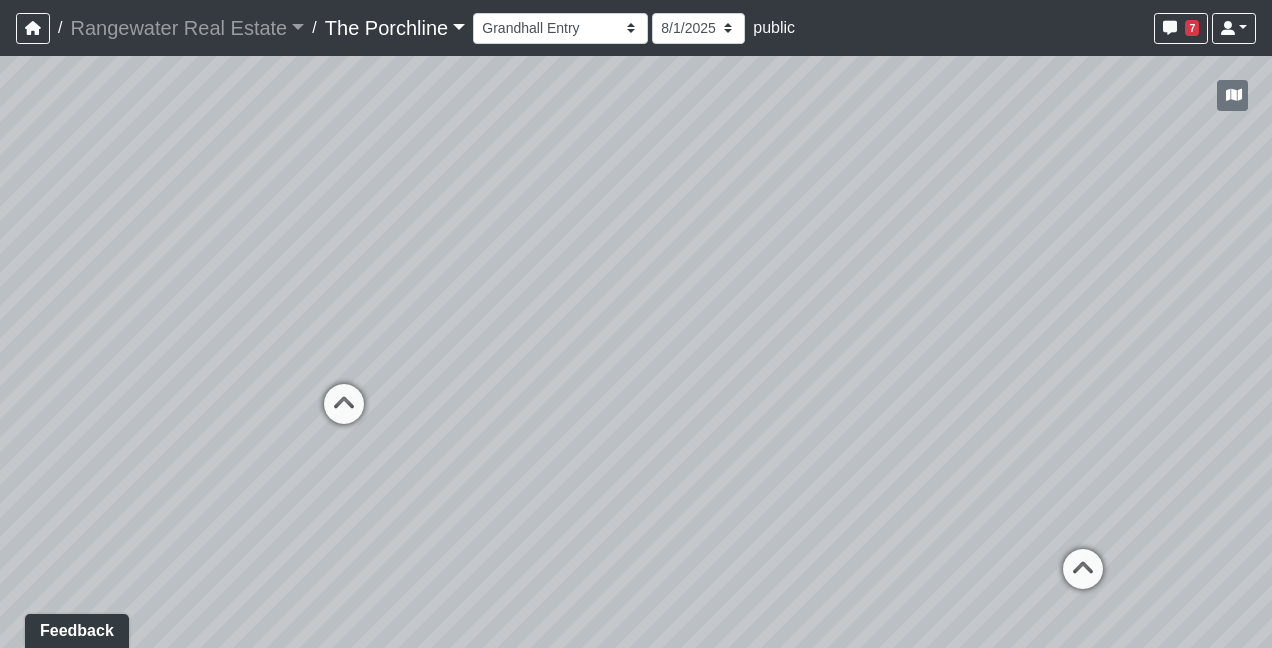 drag, startPoint x: 271, startPoint y: 331, endPoint x: 393, endPoint y: 301, distance: 125.63439 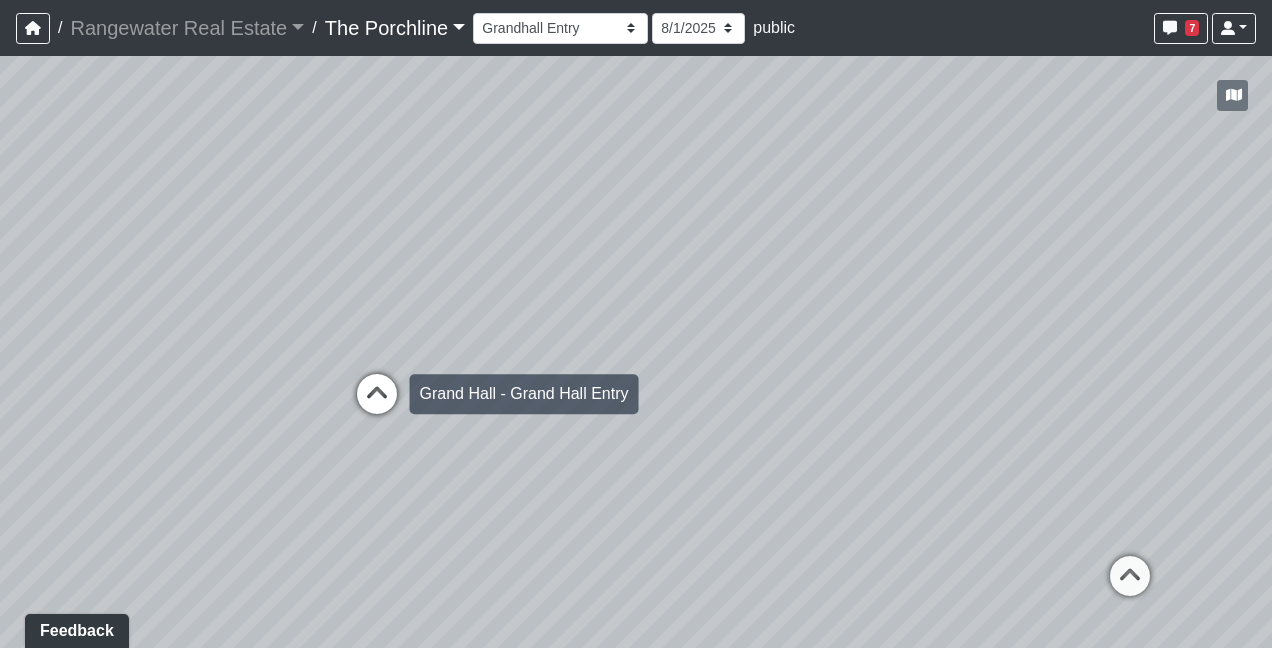 click at bounding box center [377, 404] 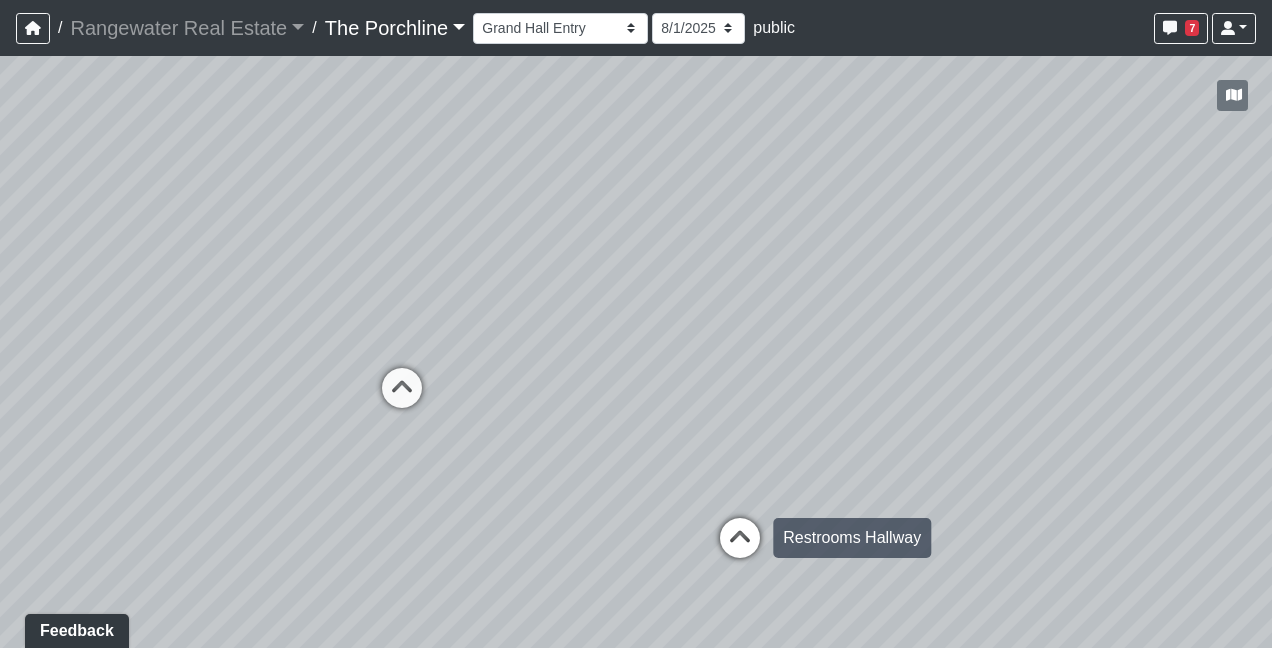 click at bounding box center [740, 548] 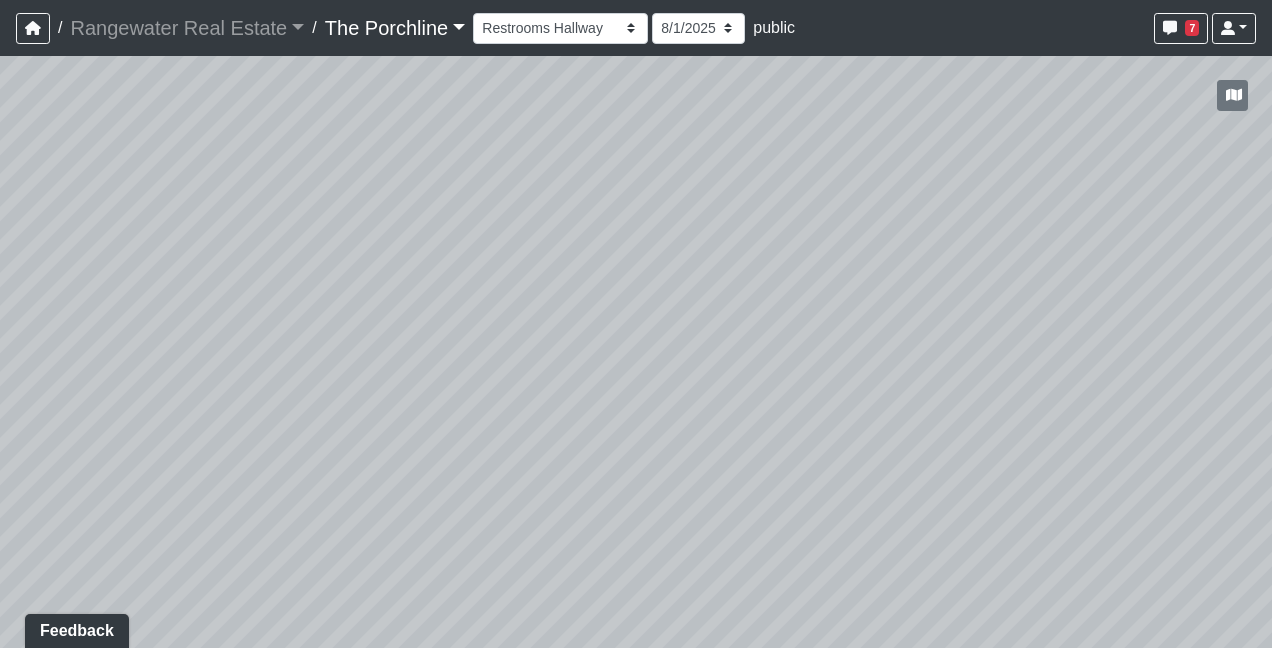 drag, startPoint x: 620, startPoint y: 248, endPoint x: 248, endPoint y: 248, distance: 372 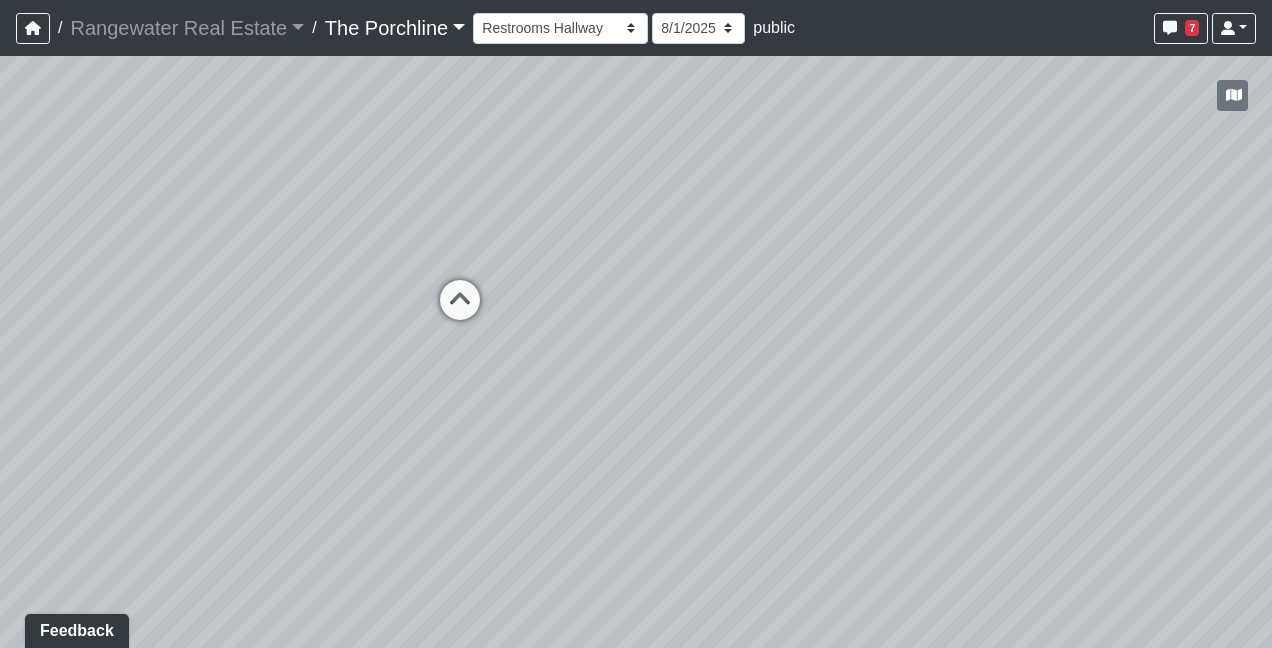 drag, startPoint x: 425, startPoint y: 431, endPoint x: 878, endPoint y: 354, distance: 459.49756 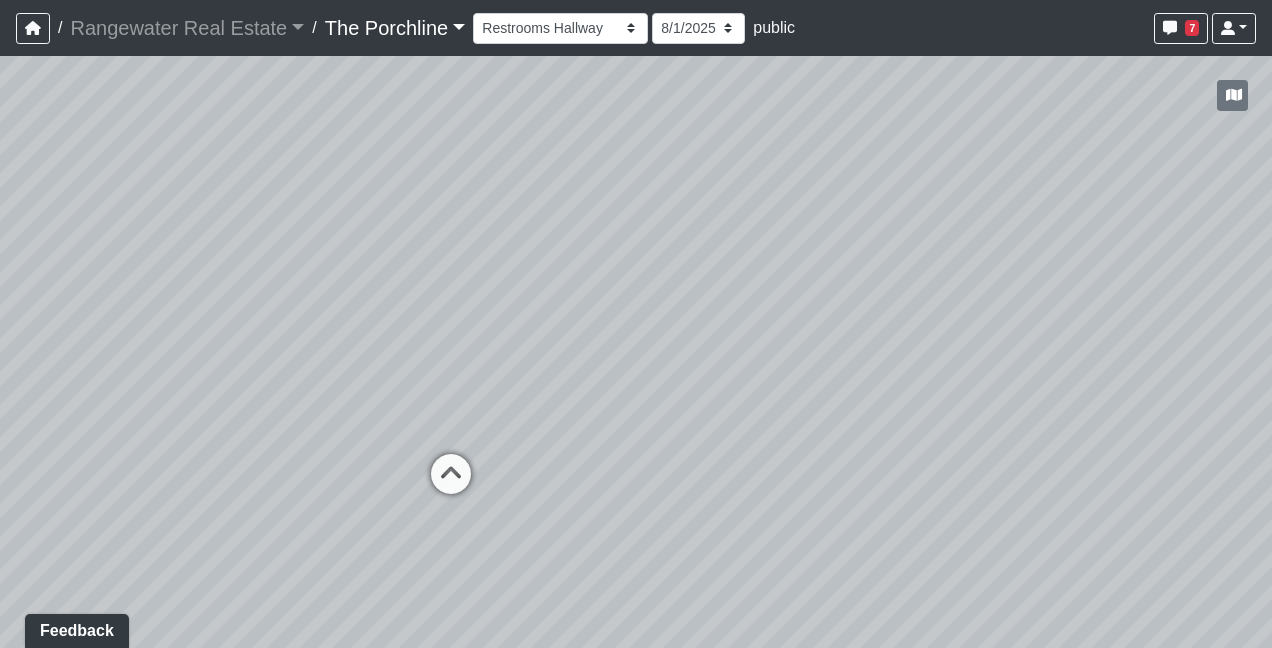 drag, startPoint x: 890, startPoint y: 442, endPoint x: 892, endPoint y: 402, distance: 40.04997 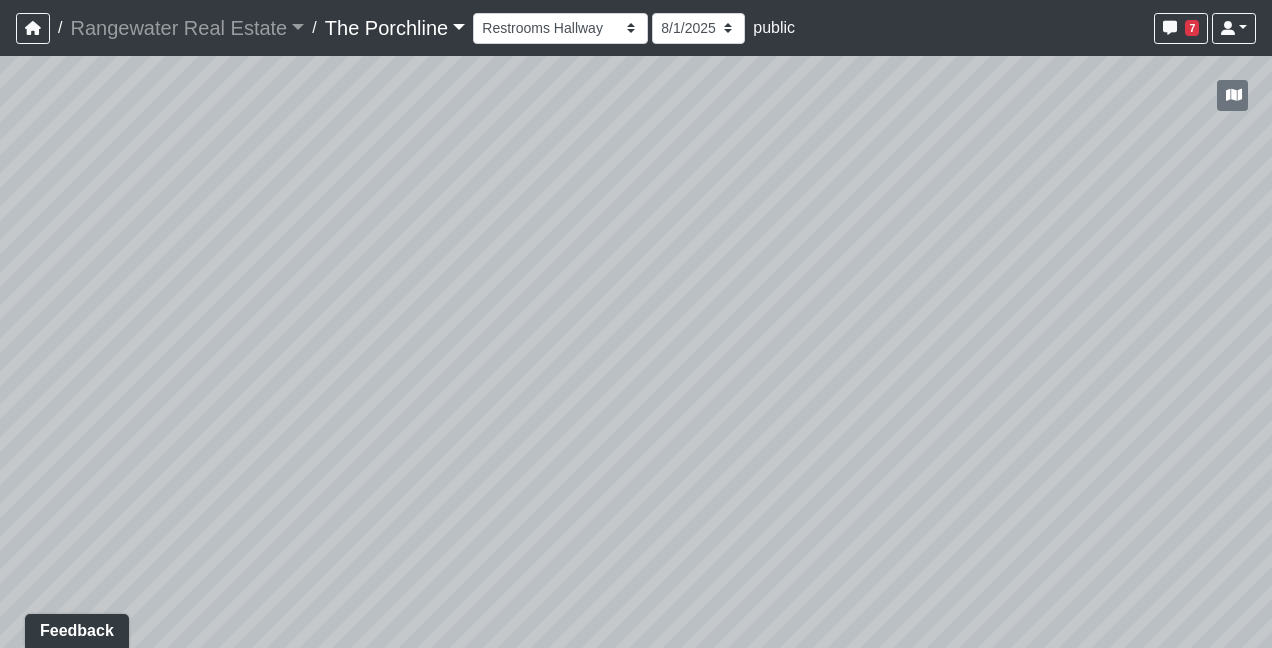 drag, startPoint x: 885, startPoint y: 254, endPoint x: 885, endPoint y: 536, distance: 282 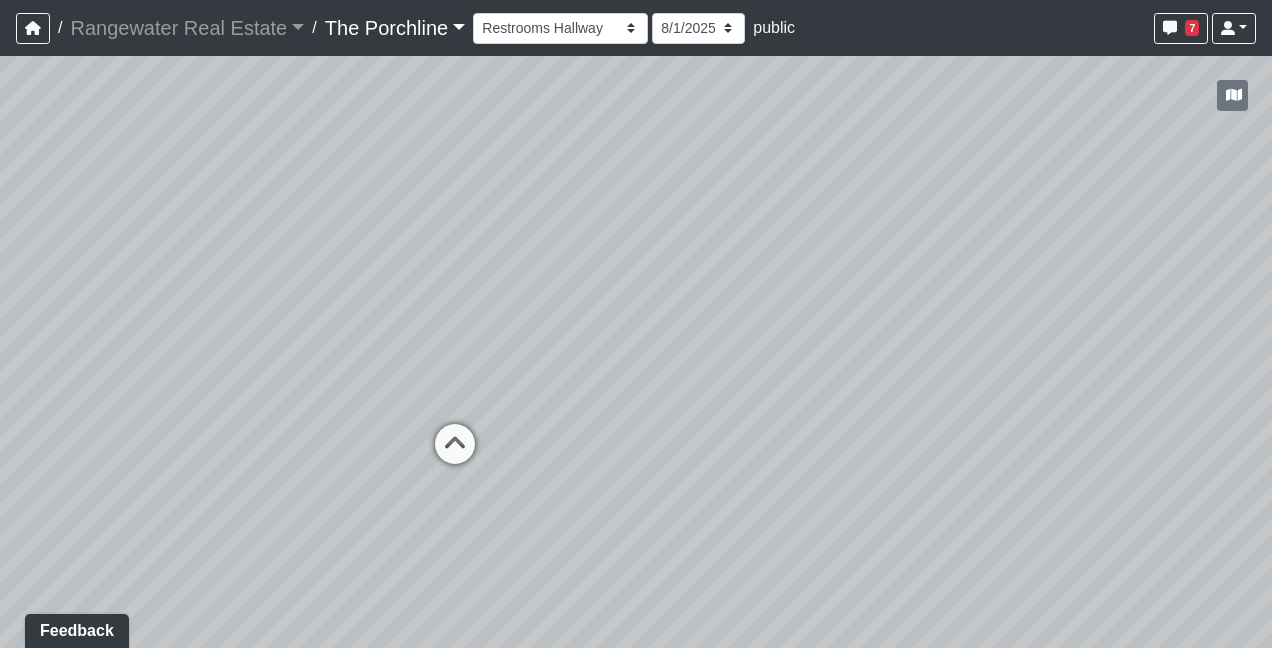 drag, startPoint x: 785, startPoint y: 490, endPoint x: 785, endPoint y: 166, distance: 324 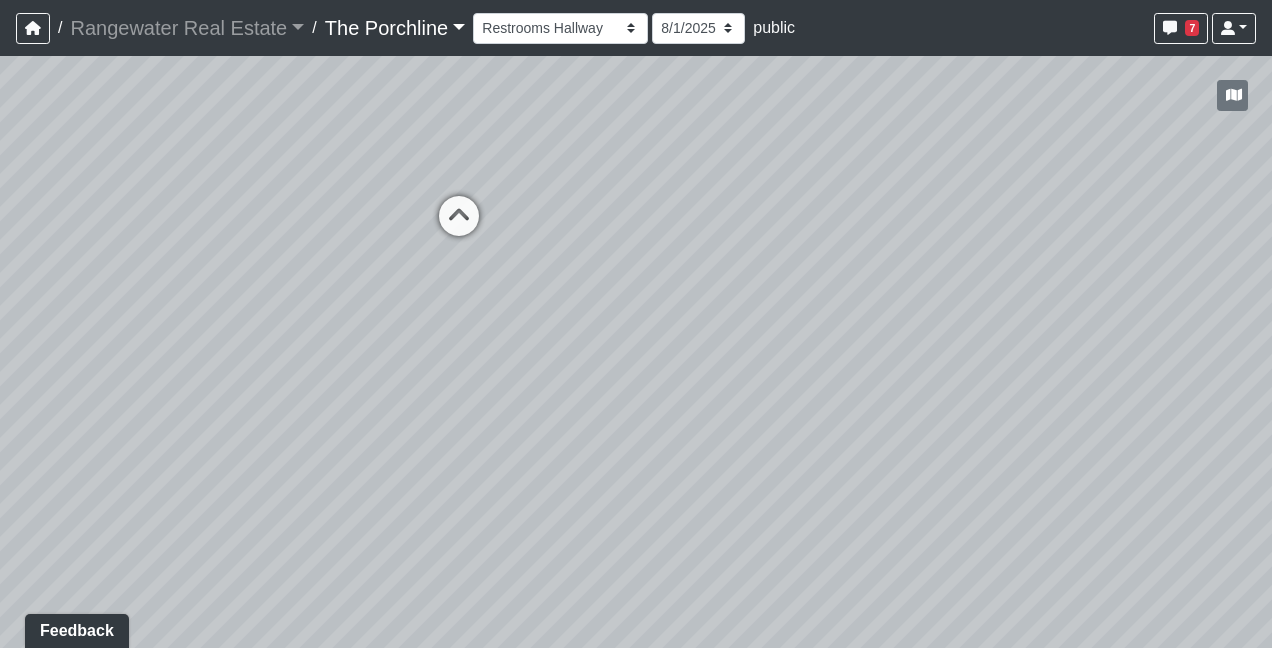 drag, startPoint x: 781, startPoint y: 405, endPoint x: 794, endPoint y: 144, distance: 261.32355 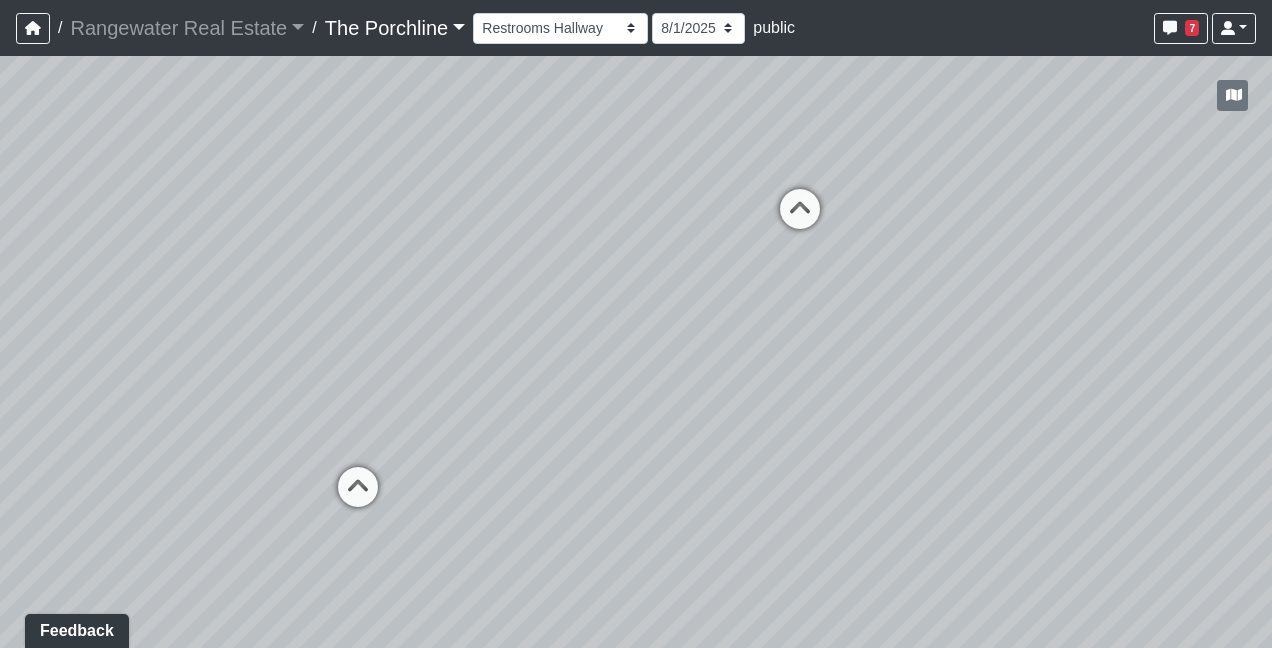 drag, startPoint x: 768, startPoint y: 270, endPoint x: 1268, endPoint y: 262, distance: 500.064 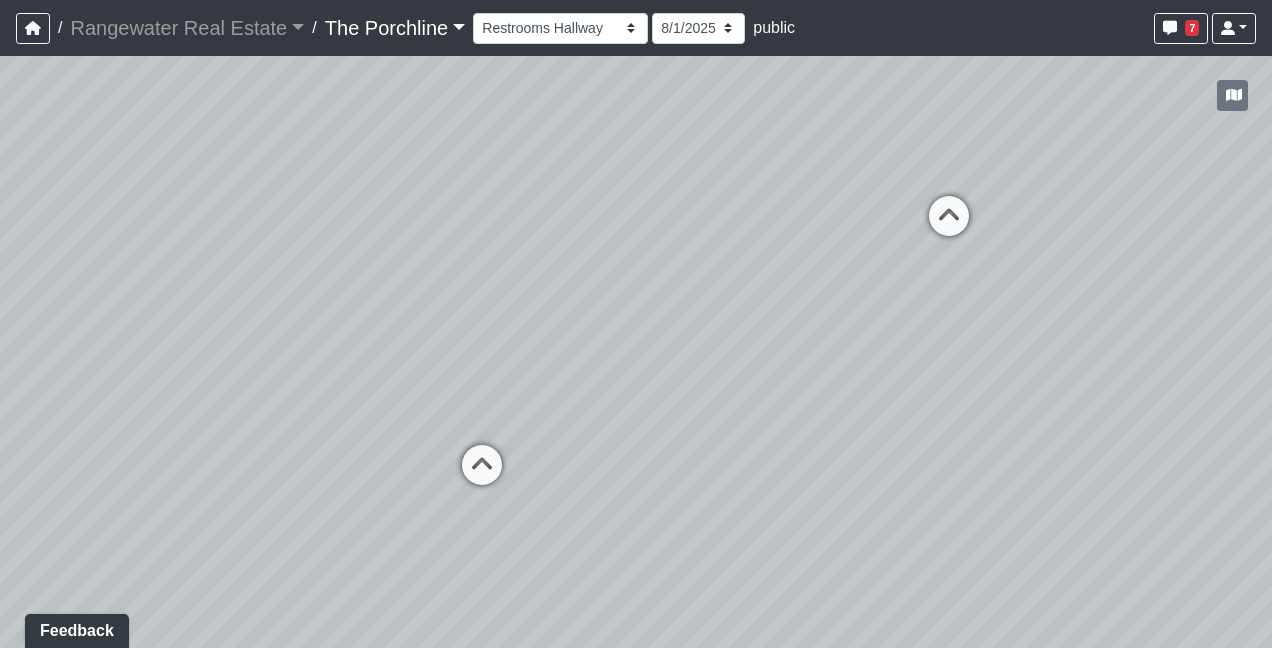 drag, startPoint x: 397, startPoint y: 296, endPoint x: 376, endPoint y: 448, distance: 153.4438 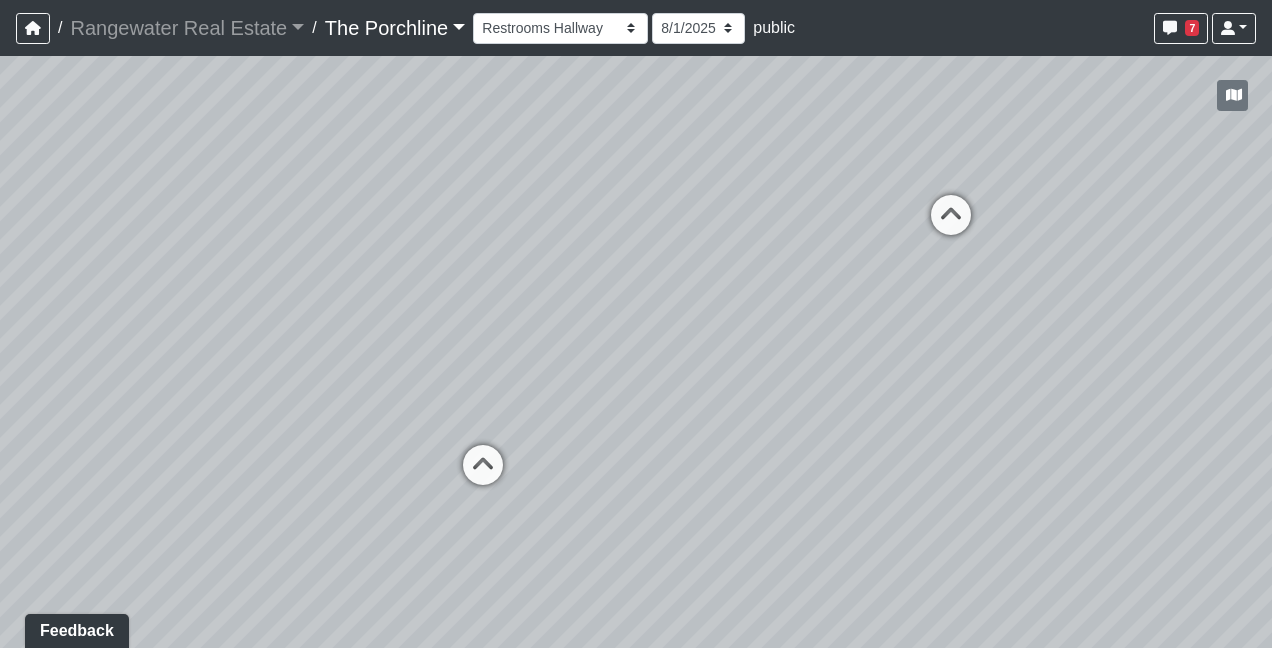 click at bounding box center [483, 475] 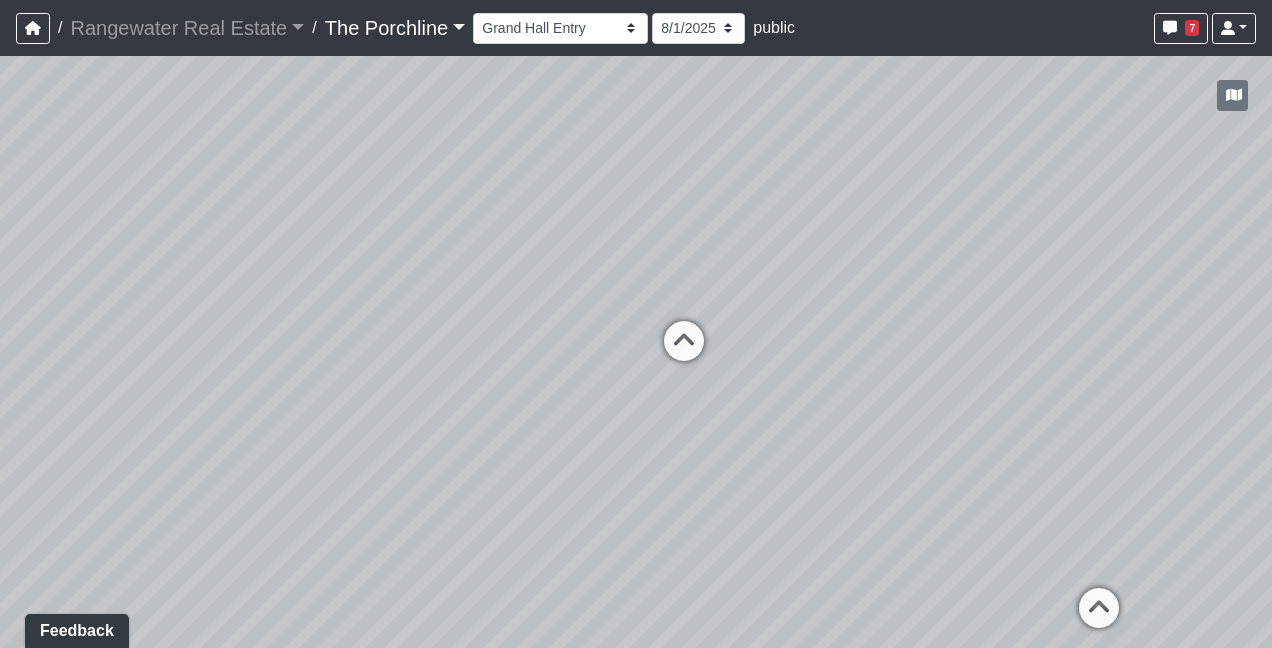 drag, startPoint x: 912, startPoint y: 240, endPoint x: 360, endPoint y: 280, distance: 553.4474 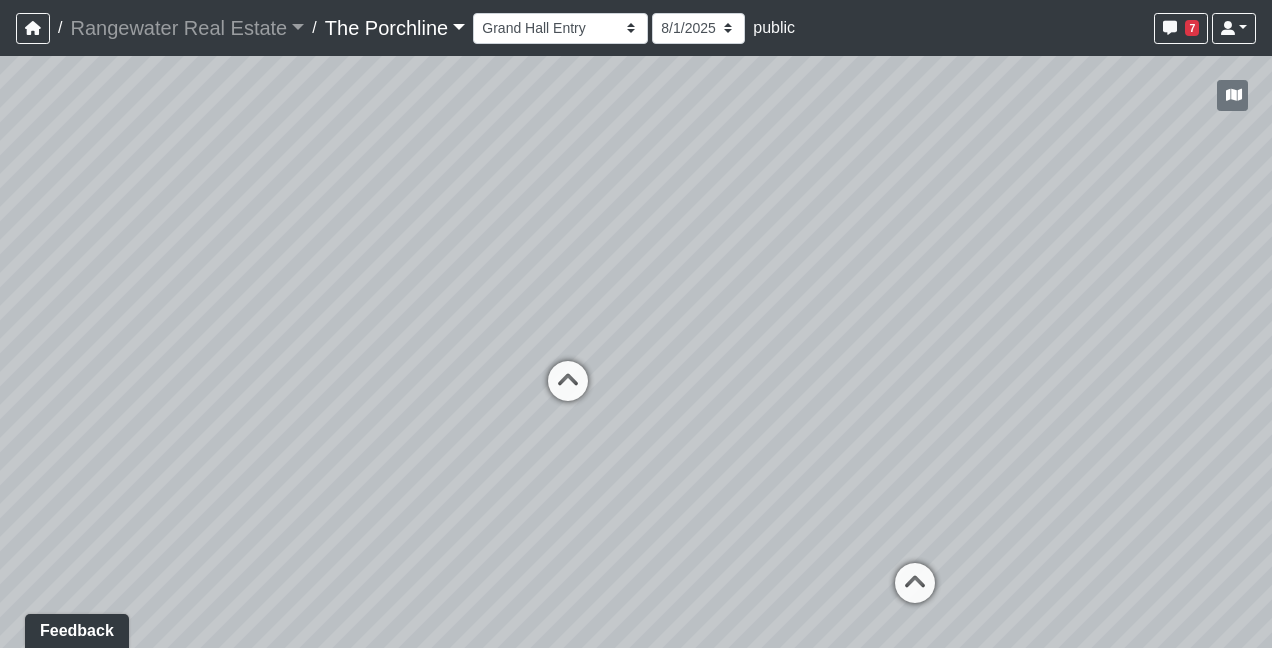 drag, startPoint x: 899, startPoint y: 222, endPoint x: 716, endPoint y: 268, distance: 188.69287 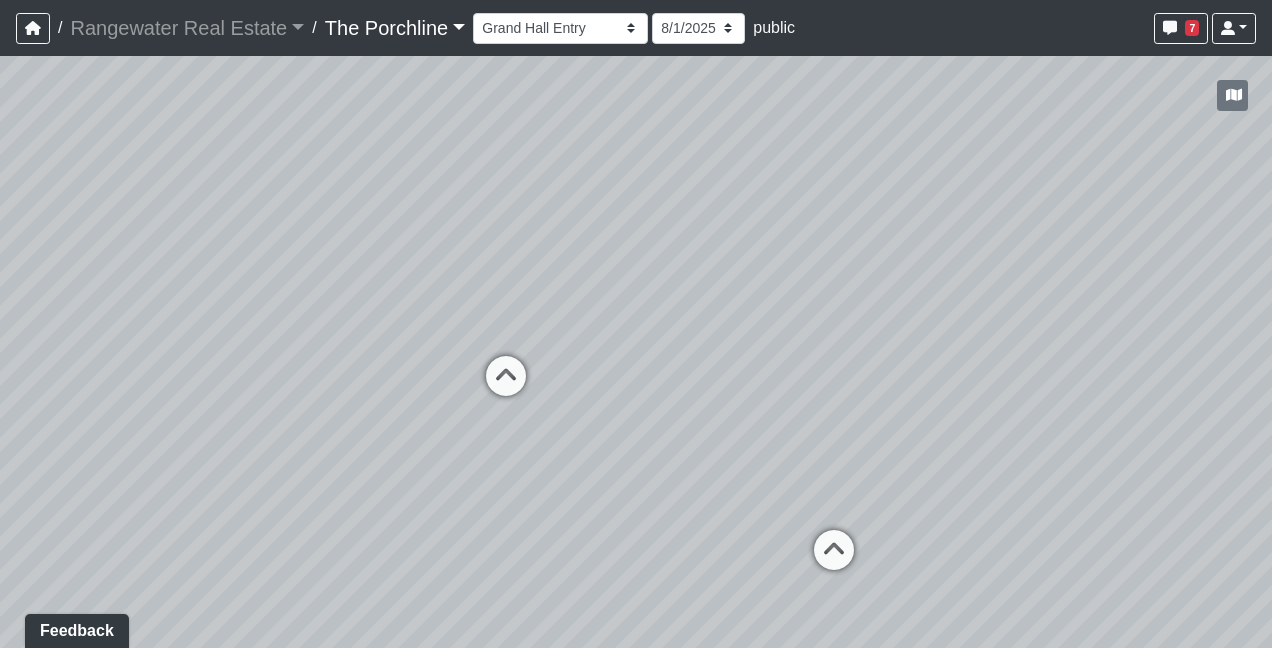drag, startPoint x: 806, startPoint y: 256, endPoint x: 712, endPoint y: 246, distance: 94.53042 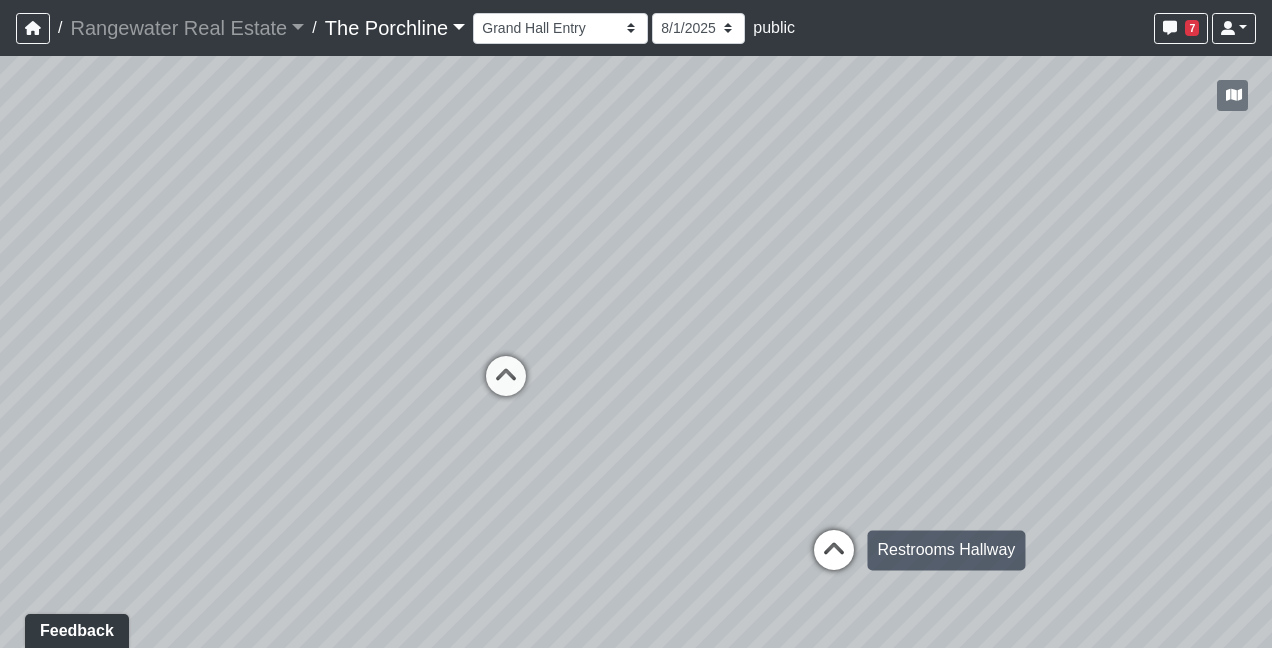 click at bounding box center (834, 560) 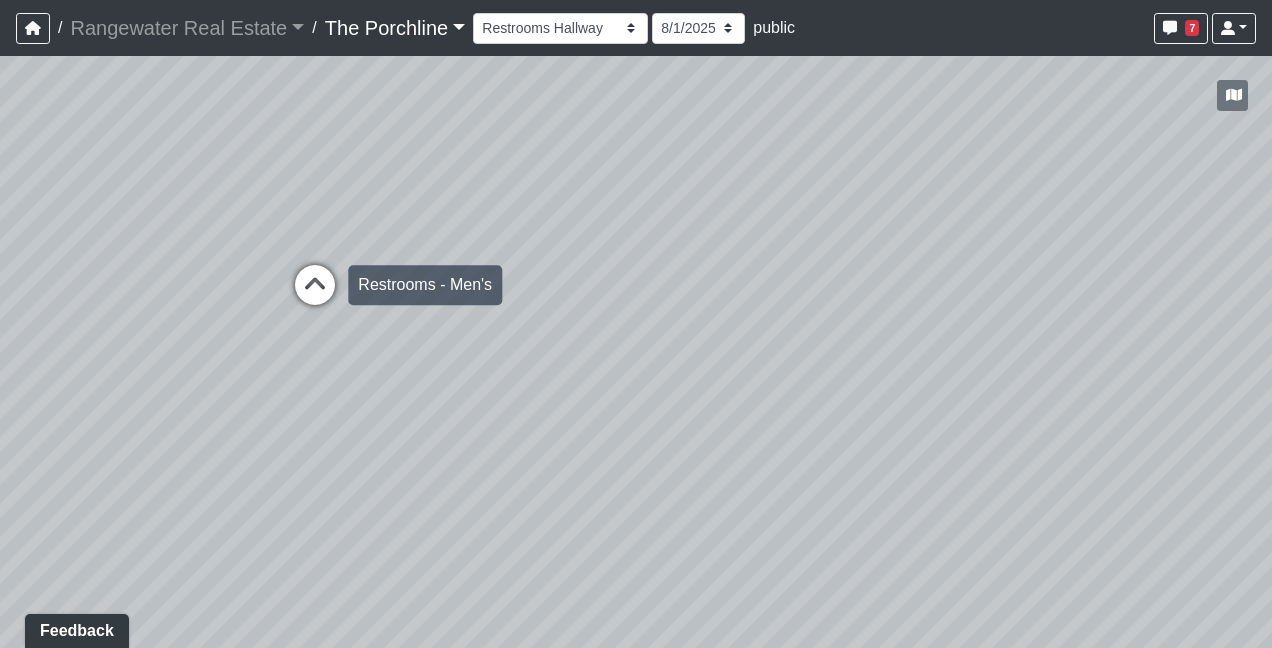 click at bounding box center (315, 295) 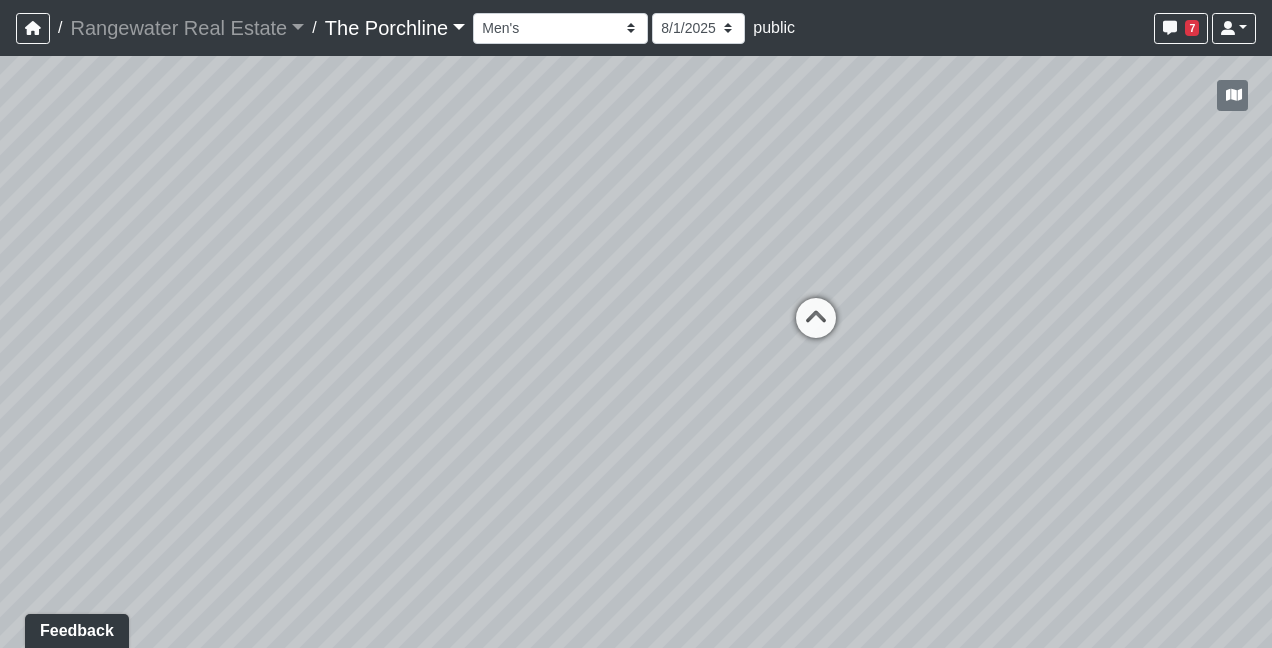 drag, startPoint x: 594, startPoint y: 304, endPoint x: 576, endPoint y: 310, distance: 18.973665 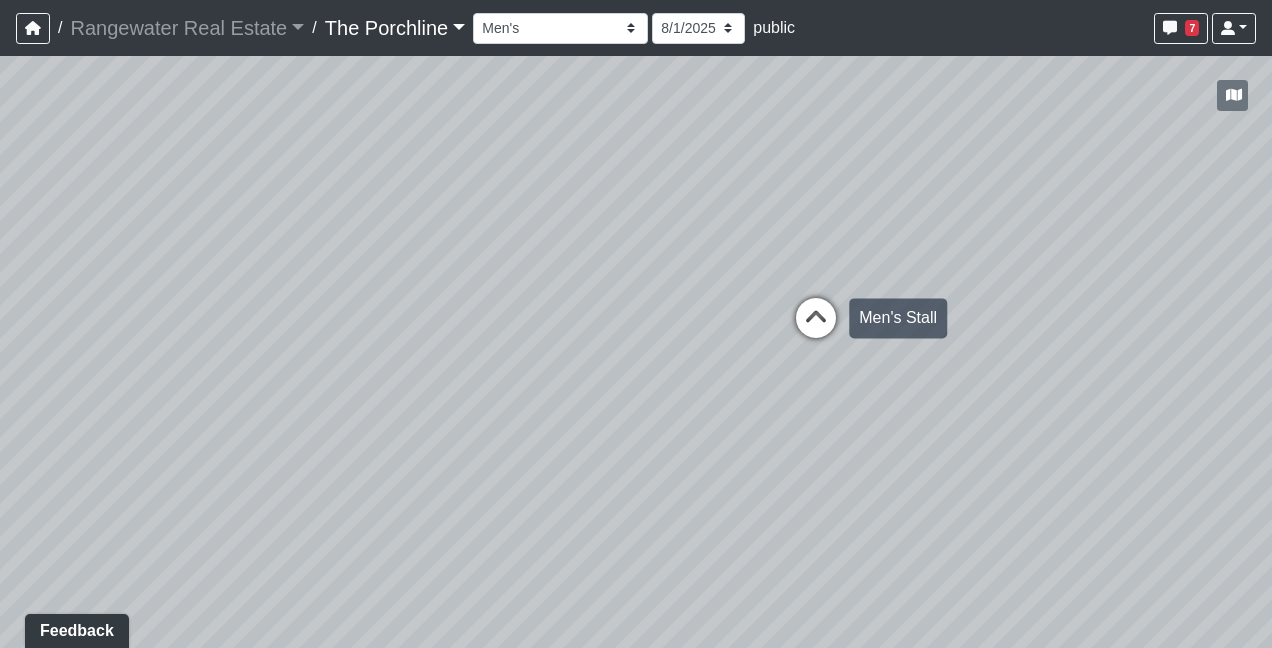 click at bounding box center (816, 328) 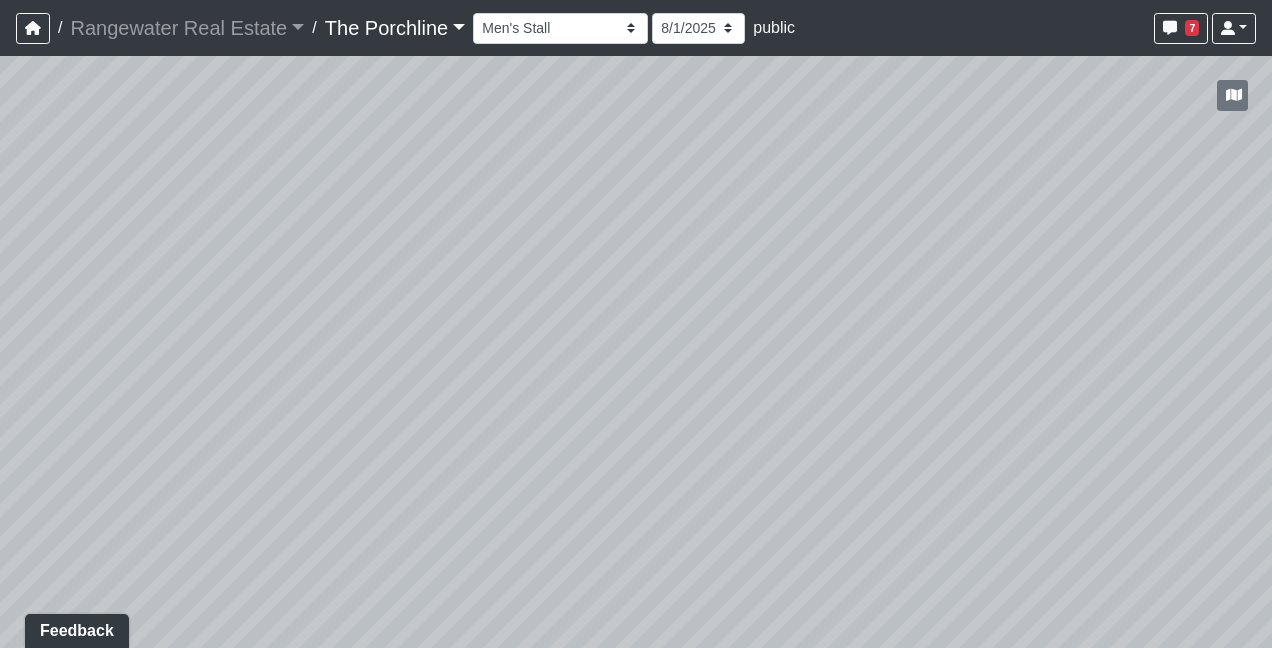 drag, startPoint x: 871, startPoint y: 264, endPoint x: 805, endPoint y: 357, distance: 114.03947 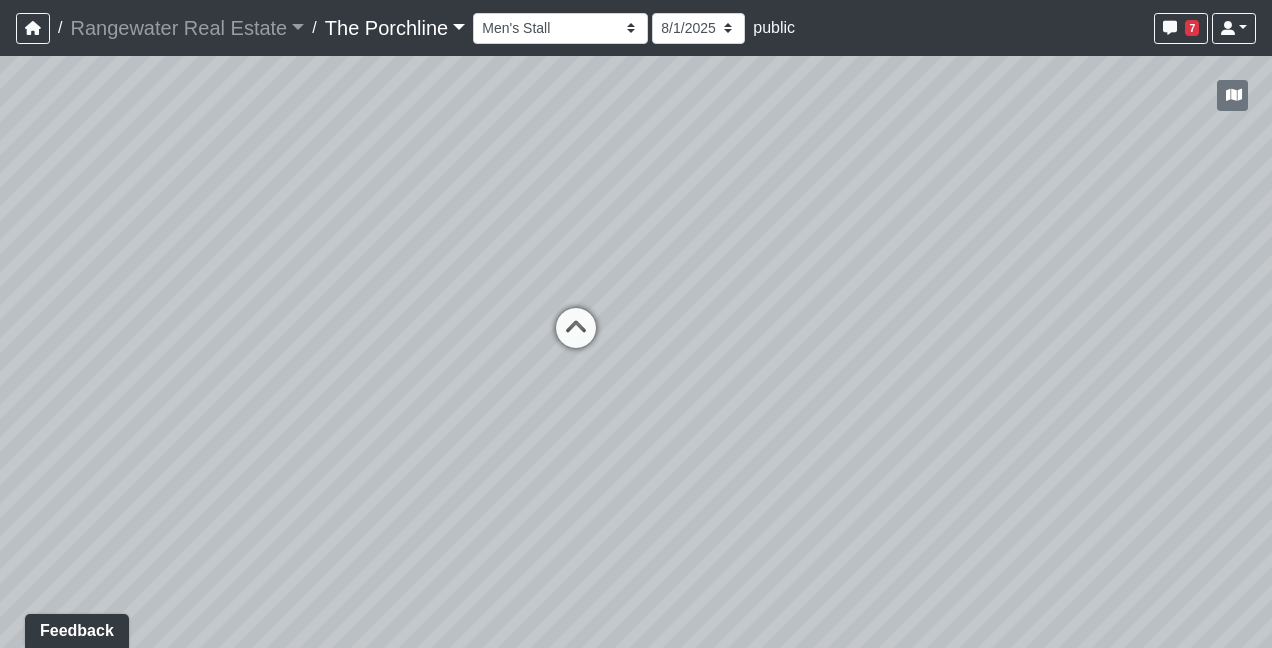 drag, startPoint x: 582, startPoint y: 240, endPoint x: 1060, endPoint y: 228, distance: 478.1506 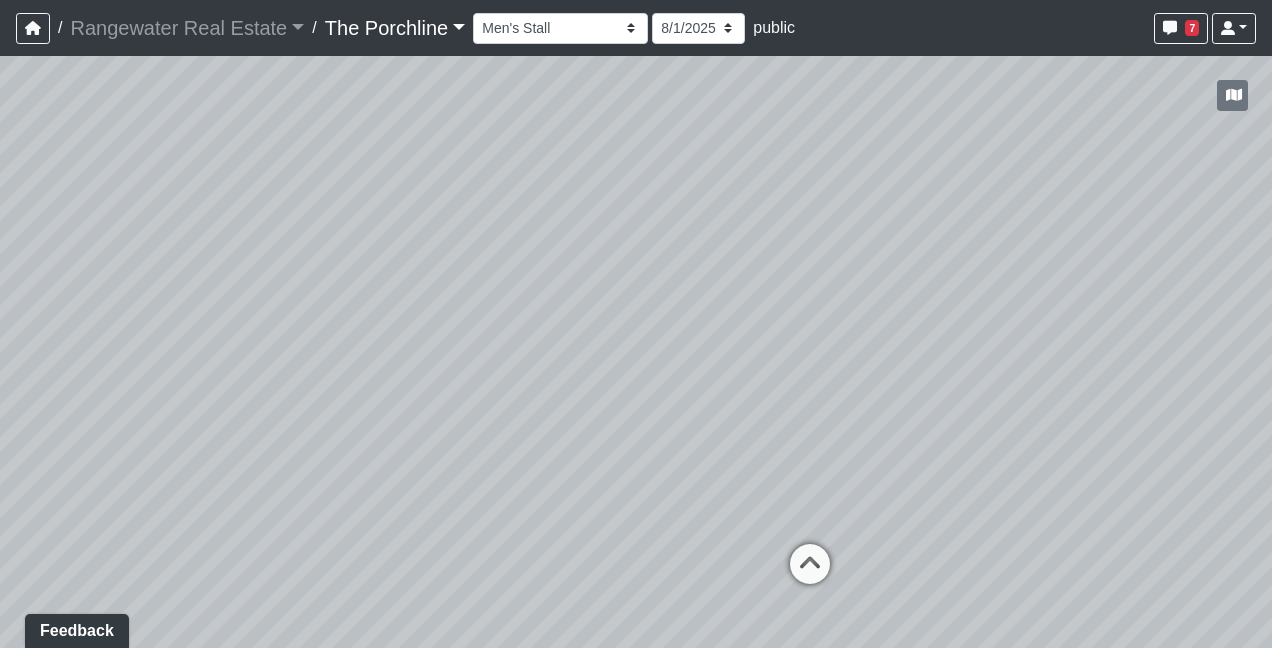 drag, startPoint x: 352, startPoint y: 228, endPoint x: 734, endPoint y: 464, distance: 449.02115 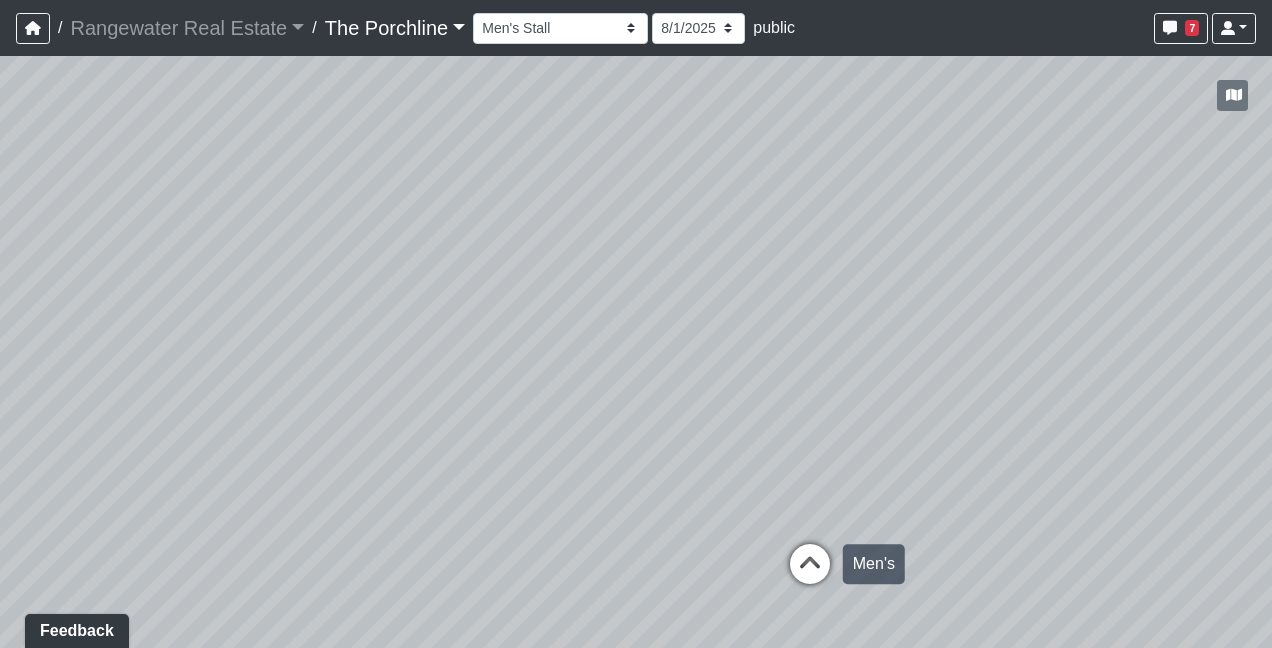 click at bounding box center (810, 574) 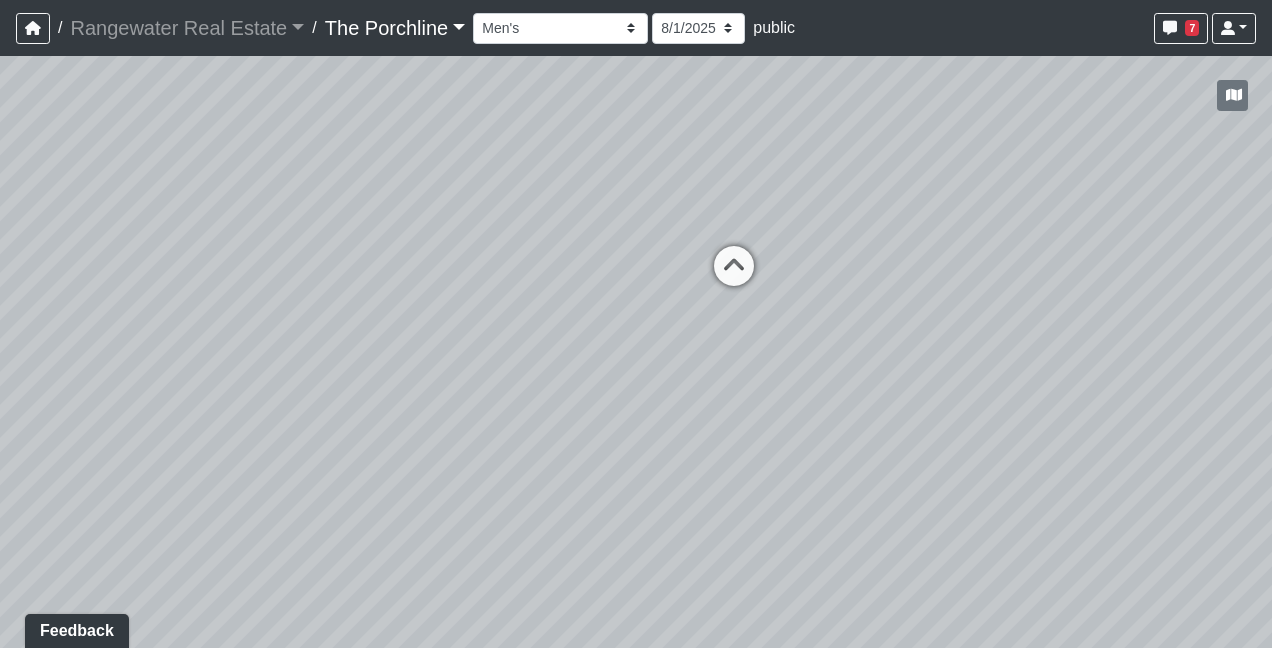 drag, startPoint x: 921, startPoint y: 459, endPoint x: 271, endPoint y: 322, distance: 664.2808 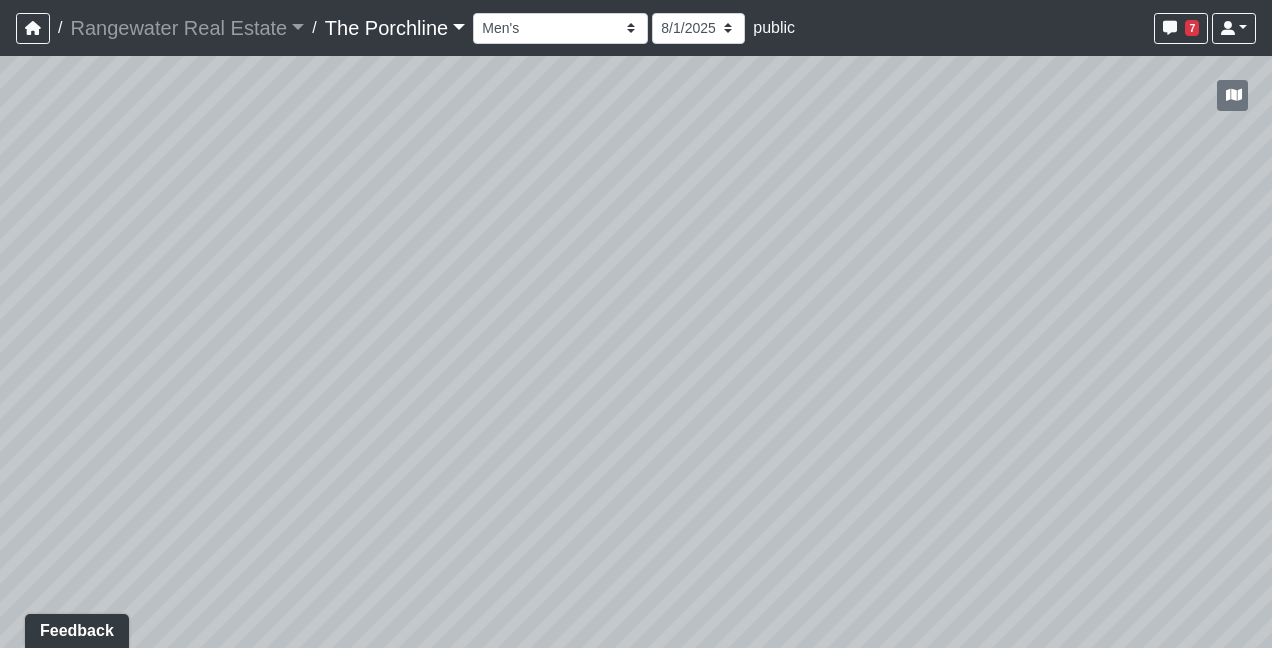 drag, startPoint x: 539, startPoint y: 346, endPoint x: 80, endPoint y: 364, distance: 459.3528 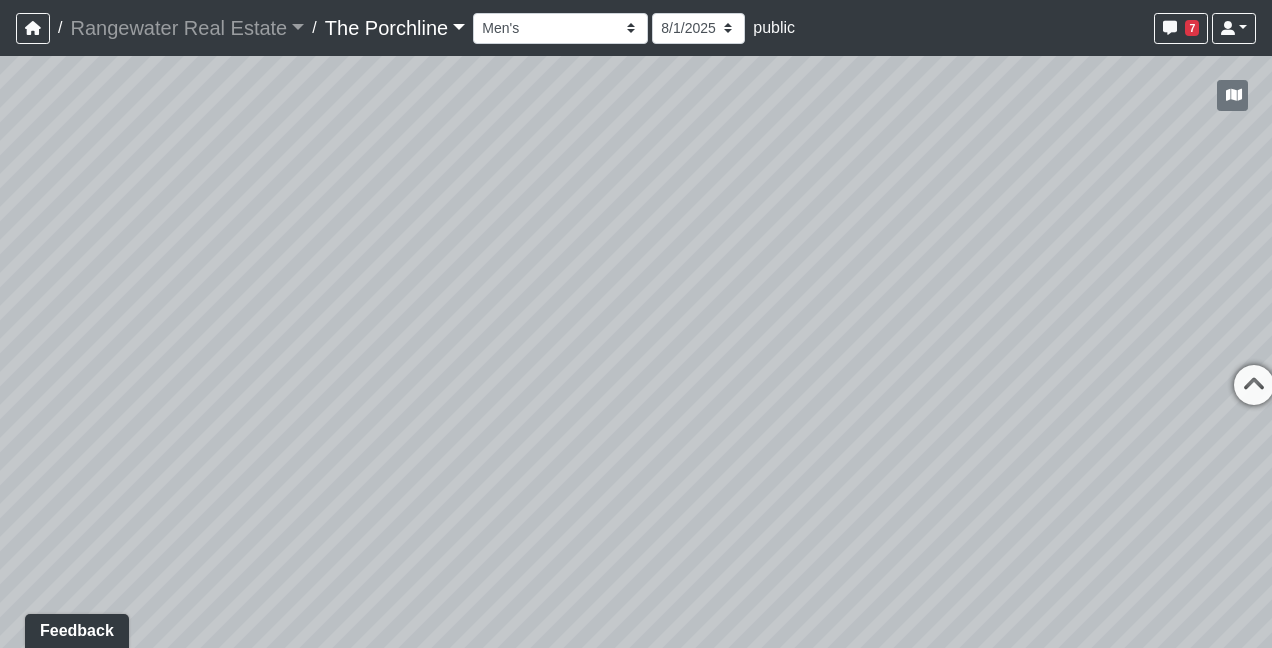 drag, startPoint x: 565, startPoint y: 312, endPoint x: 228, endPoint y: 452, distance: 364.92328 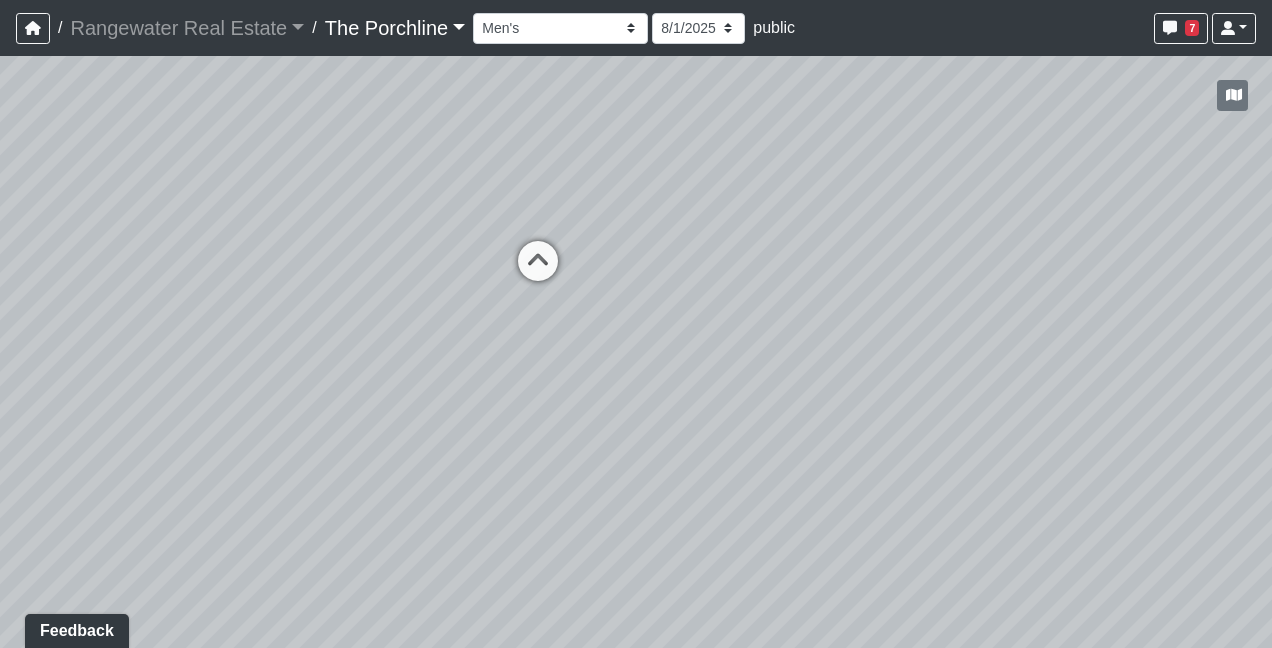 drag, startPoint x: 794, startPoint y: 341, endPoint x: 48, endPoint y: 202, distance: 758.83923 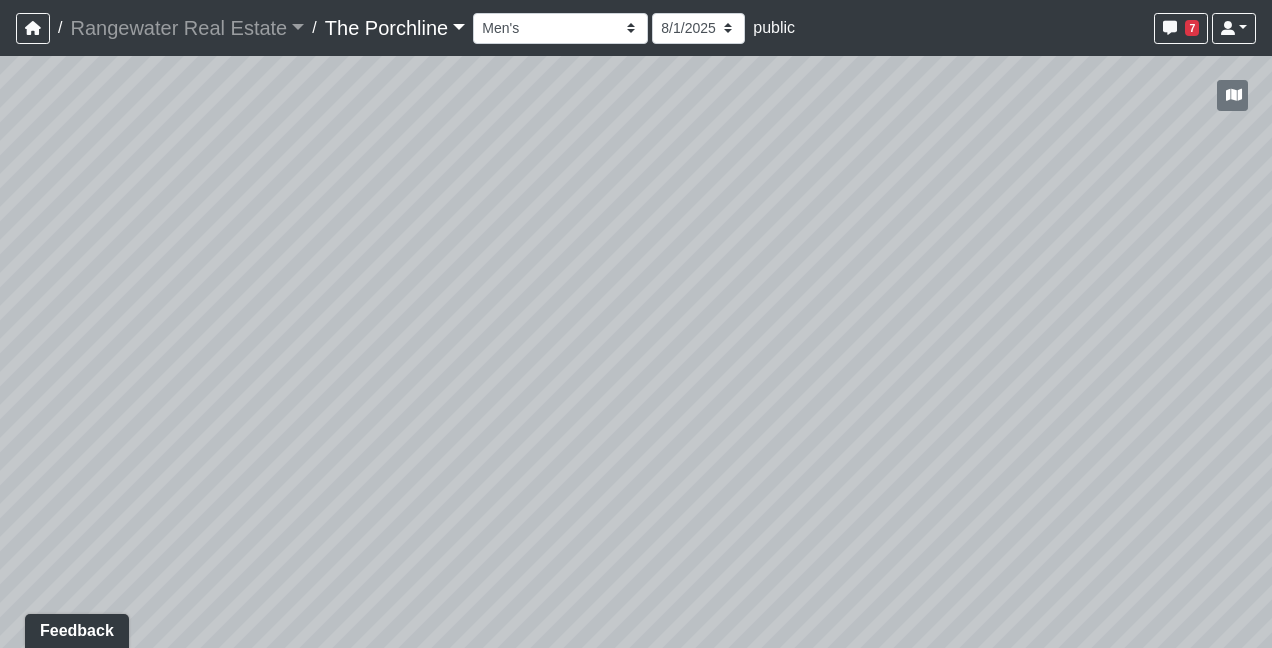 drag, startPoint x: 693, startPoint y: 321, endPoint x: 33, endPoint y: 364, distance: 661.3993 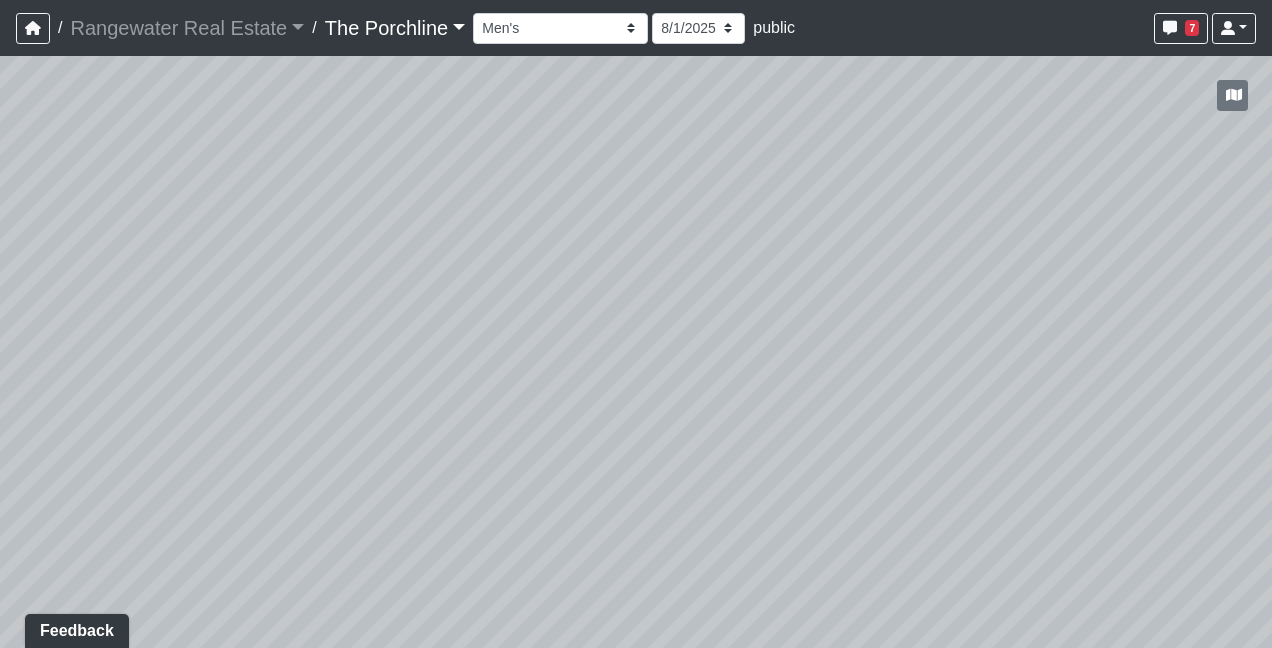 drag, startPoint x: 732, startPoint y: 383, endPoint x: 462, endPoint y: 151, distance: 355.98315 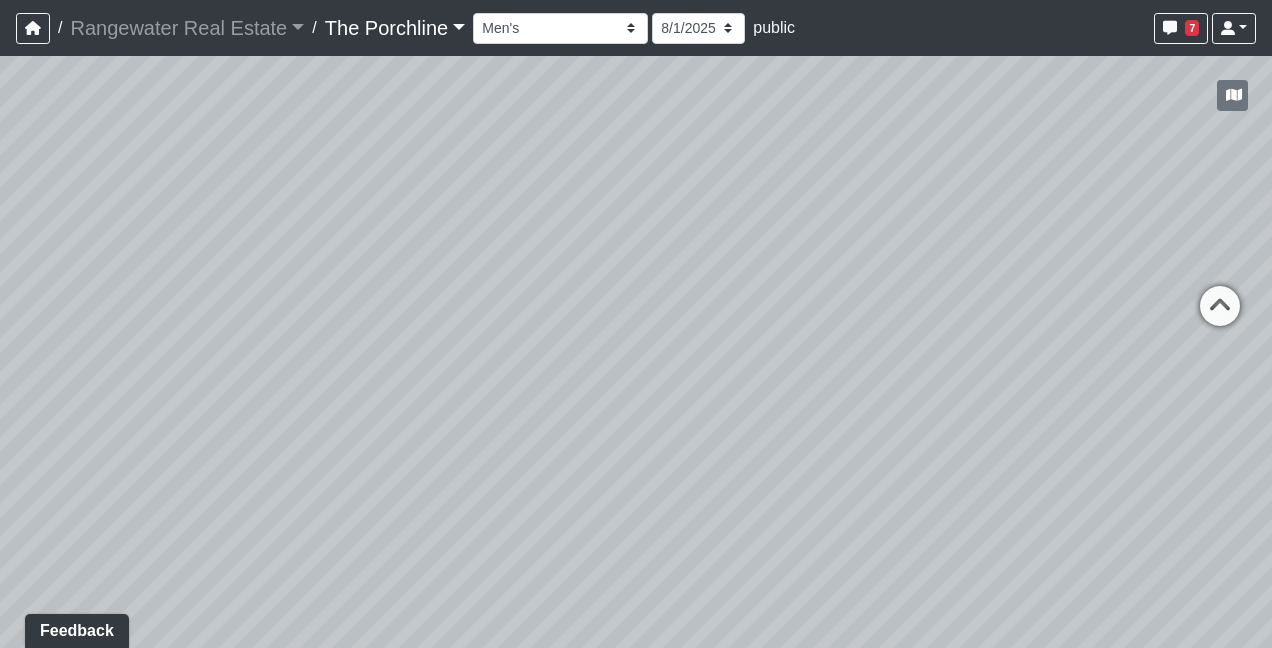 drag, startPoint x: 812, startPoint y: 511, endPoint x: 388, endPoint y: 484, distance: 424.8588 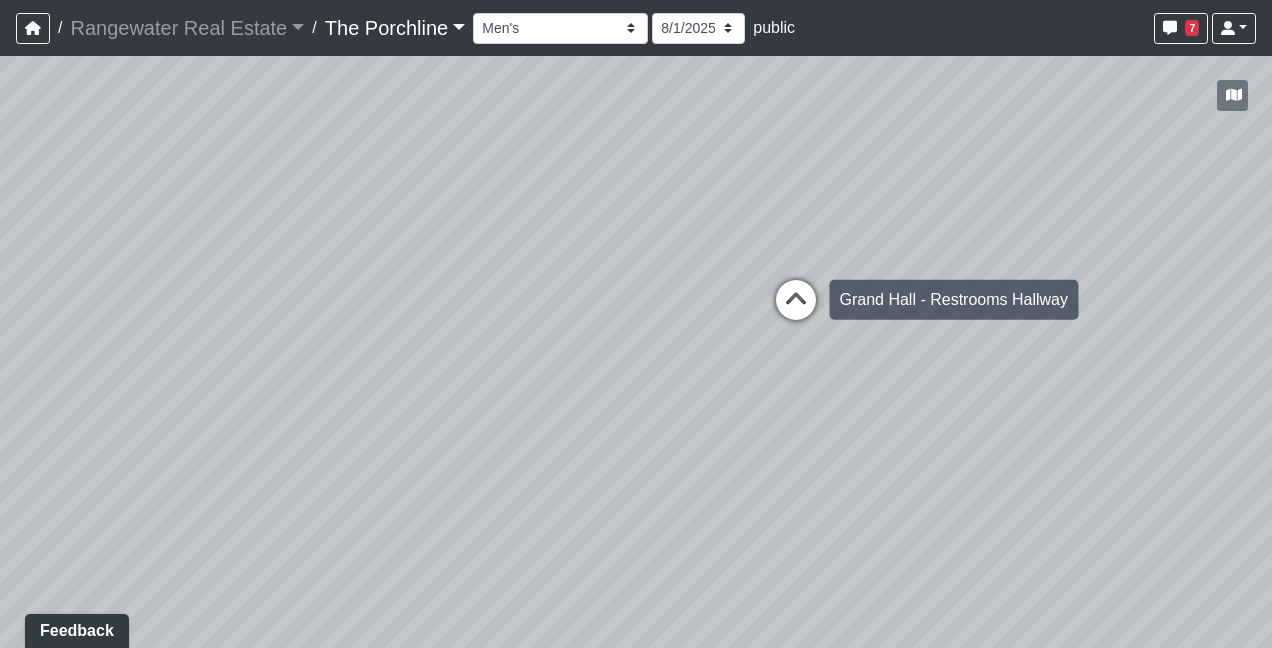 click at bounding box center (796, 310) 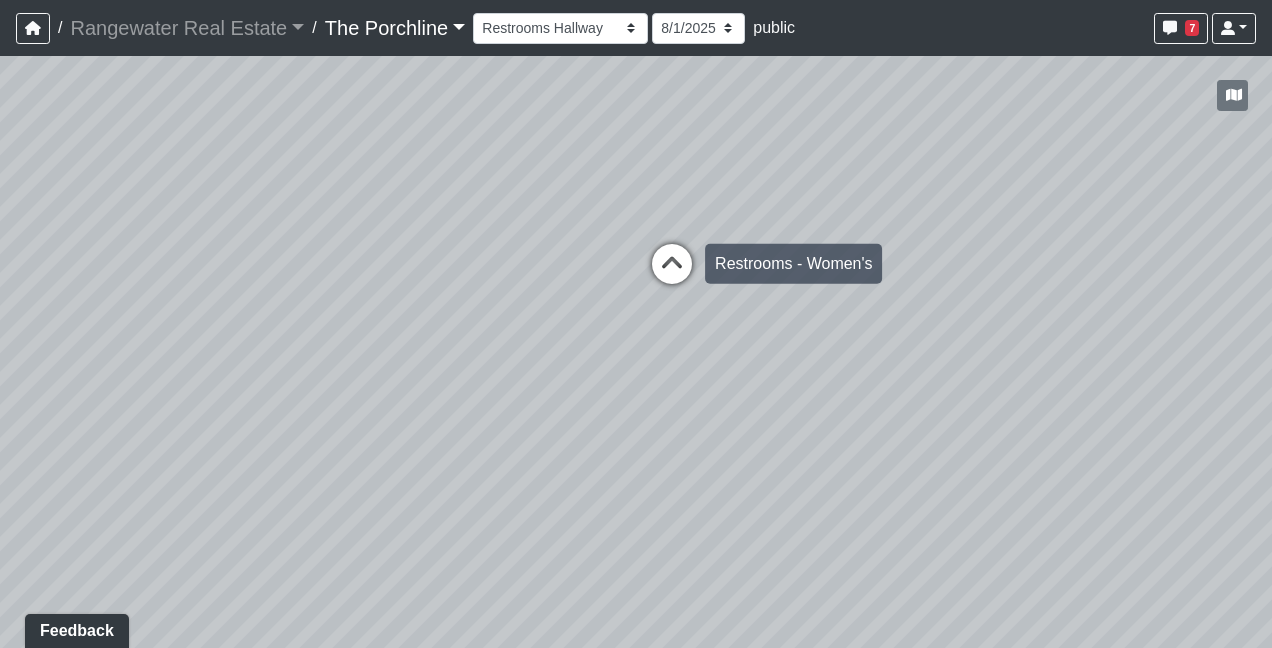 click at bounding box center (672, 274) 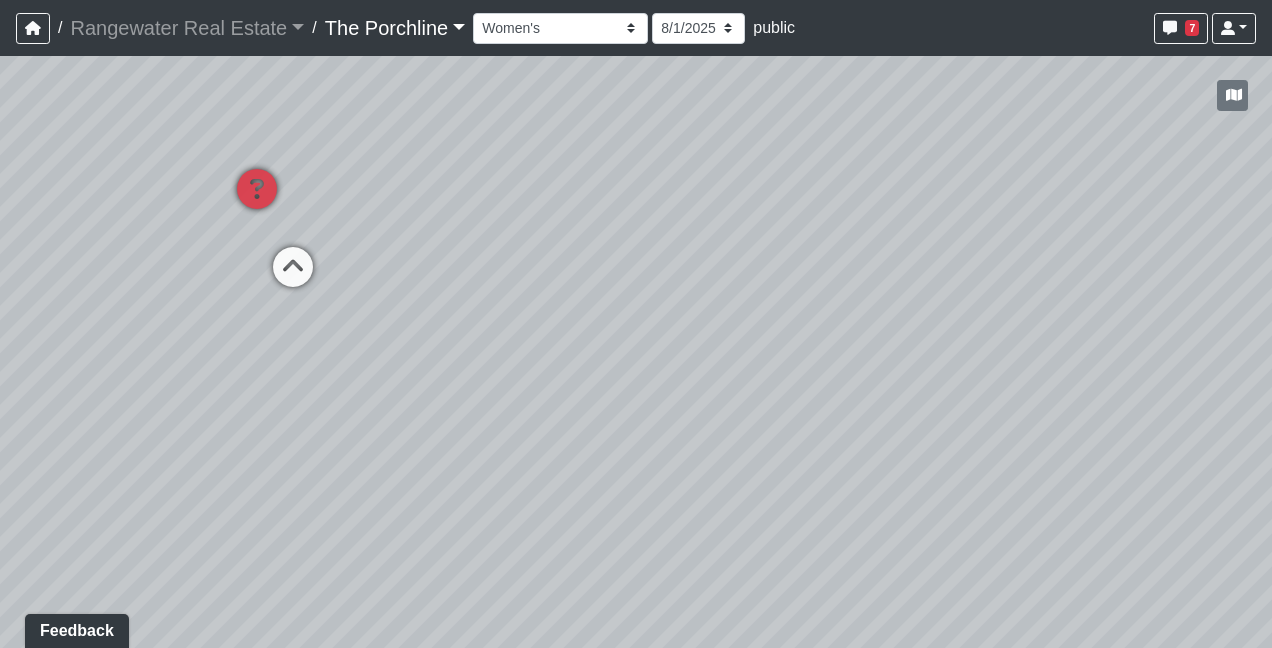 drag, startPoint x: 500, startPoint y: 394, endPoint x: 1180, endPoint y: 362, distance: 680.7525 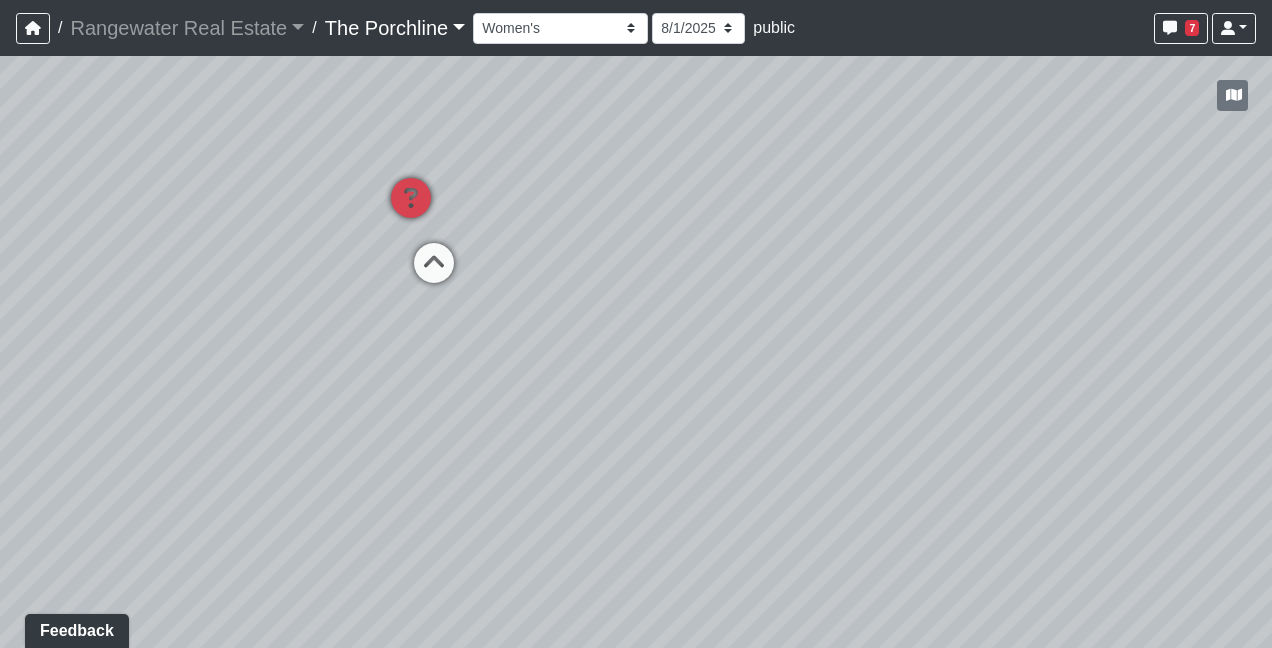 drag, startPoint x: 639, startPoint y: 400, endPoint x: 798, endPoint y: 370, distance: 161.80544 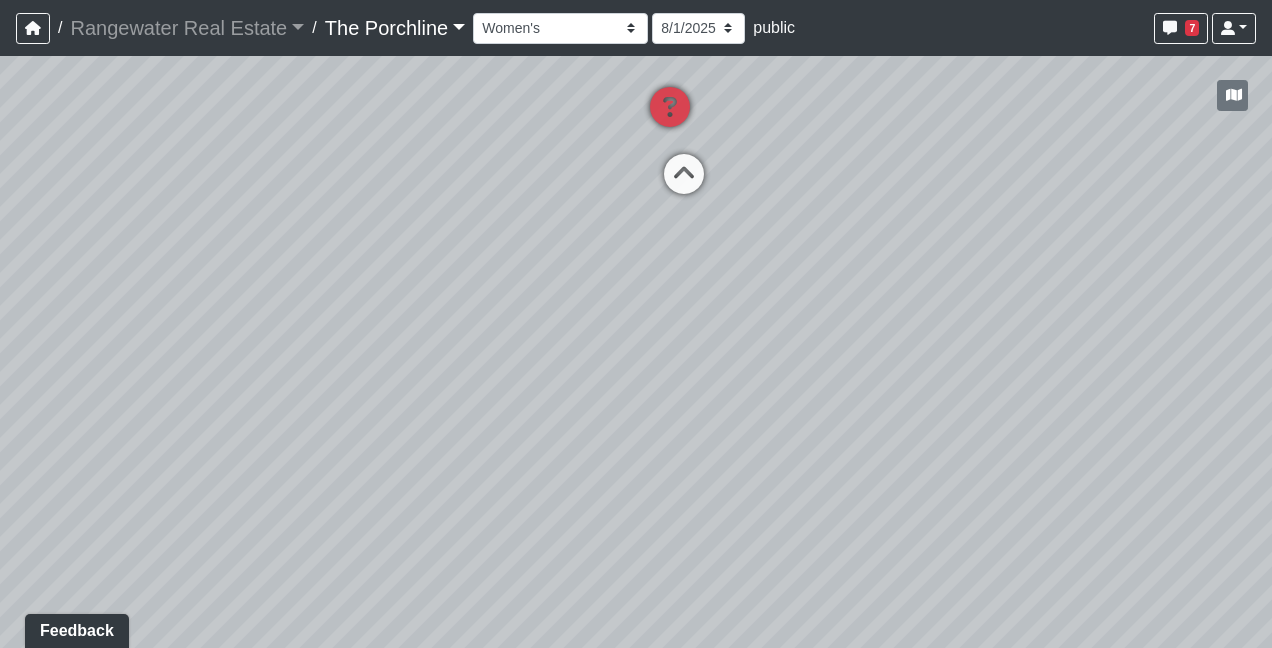drag, startPoint x: 729, startPoint y: 431, endPoint x: 1152, endPoint y: 306, distance: 441.08276 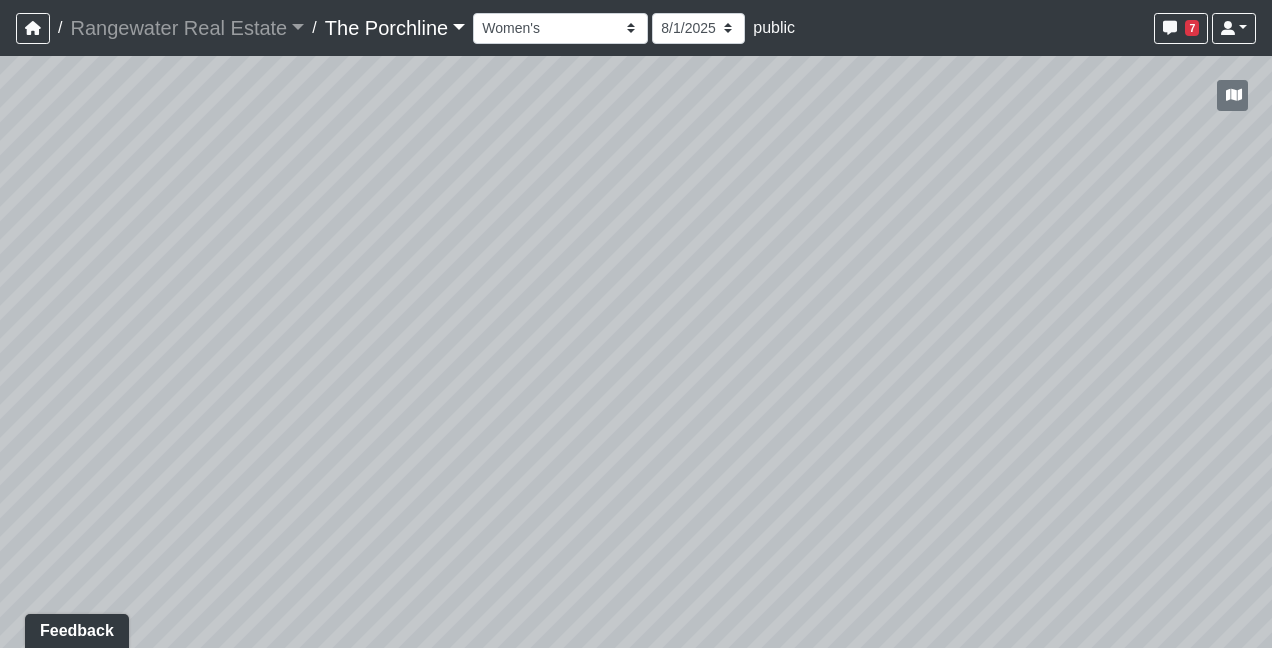 drag, startPoint x: 492, startPoint y: 434, endPoint x: 1062, endPoint y: 446, distance: 570.1263 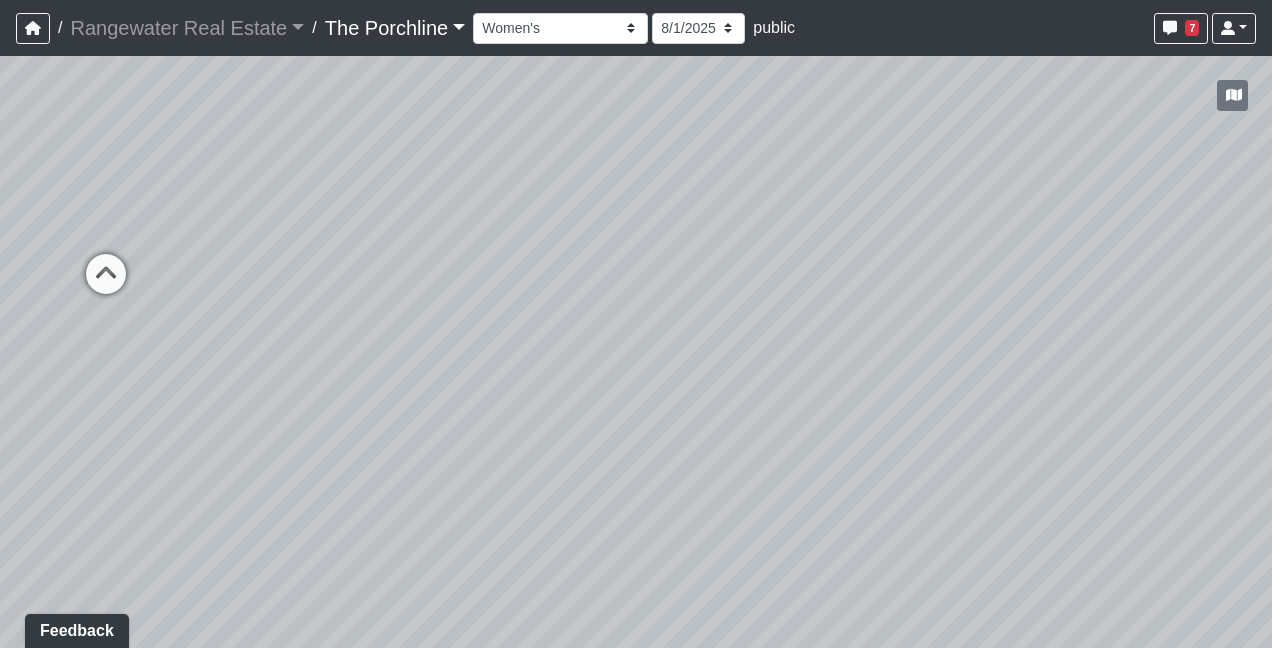 drag, startPoint x: 852, startPoint y: 289, endPoint x: 1048, endPoint y: 490, distance: 280.74365 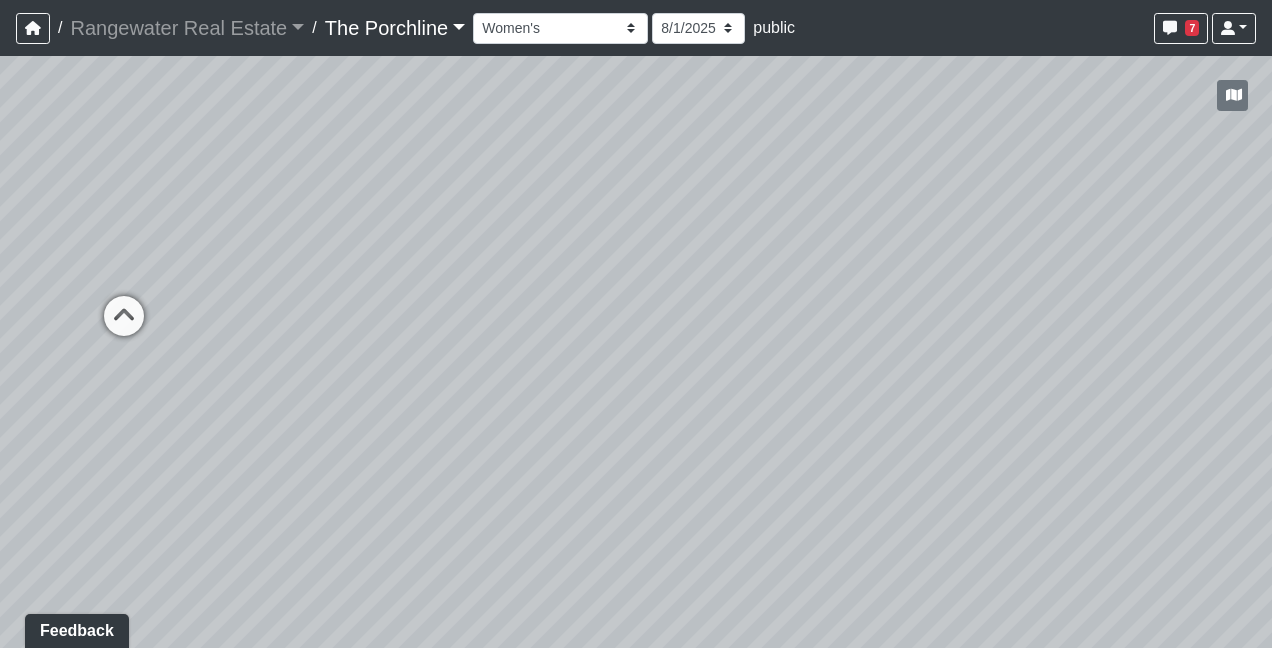 drag, startPoint x: 1018, startPoint y: 320, endPoint x: 1024, endPoint y: 386, distance: 66.27216 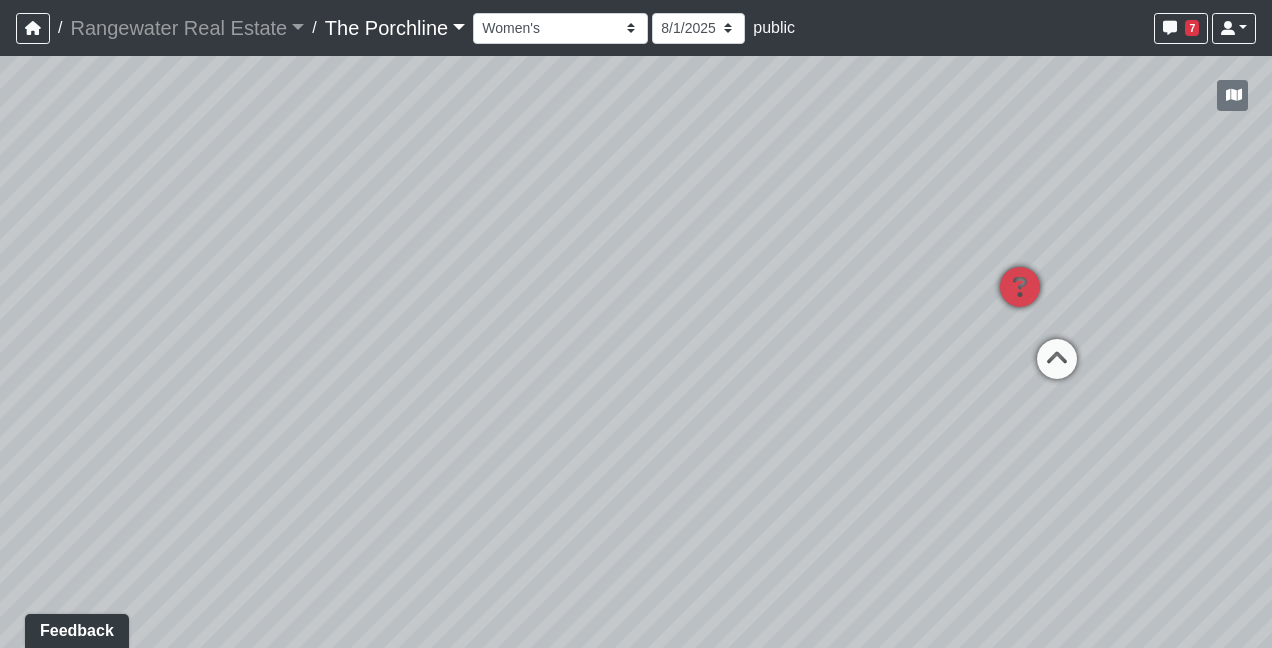 drag, startPoint x: 1067, startPoint y: 386, endPoint x: 486, endPoint y: 398, distance: 581.1239 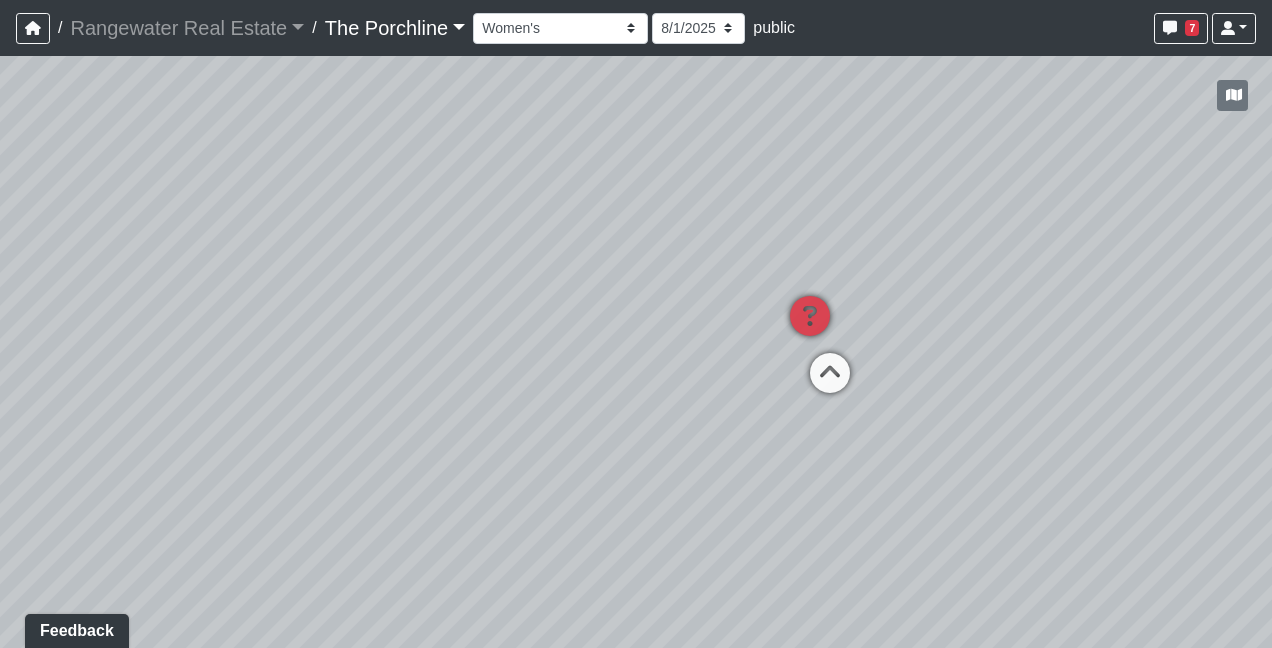drag, startPoint x: 874, startPoint y: 376, endPoint x: 372, endPoint y: 377, distance: 502.001 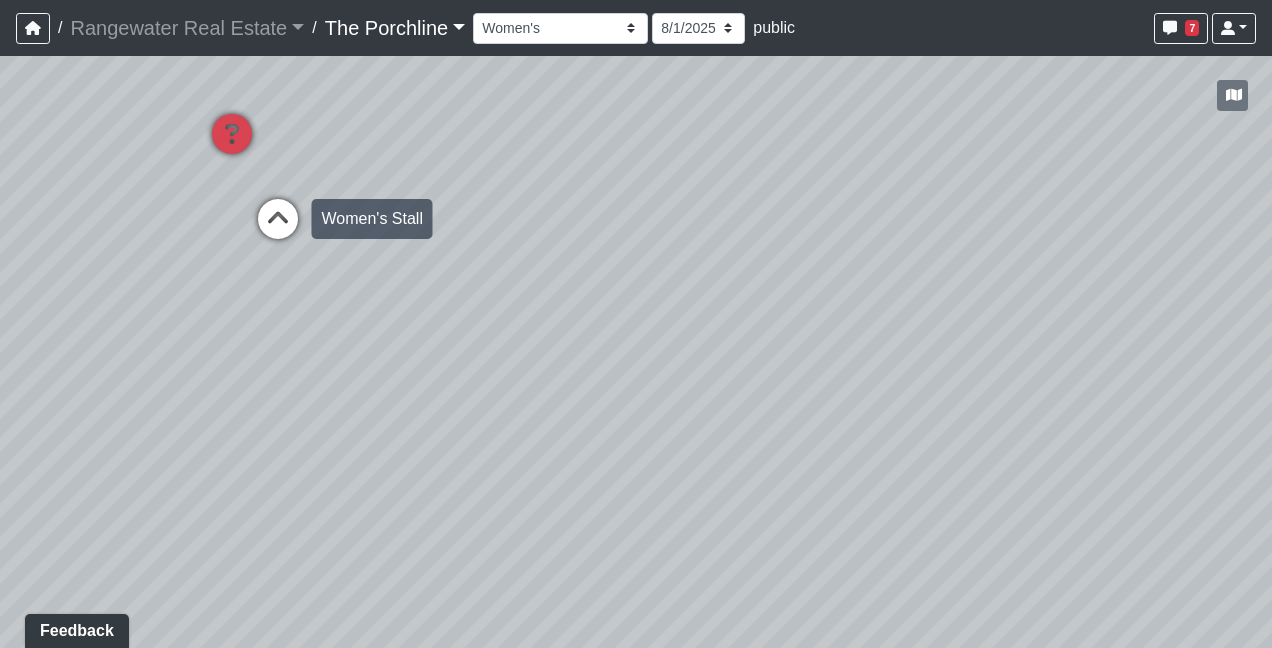 drag, startPoint x: 1003, startPoint y: 409, endPoint x: 264, endPoint y: 242, distance: 757.63446 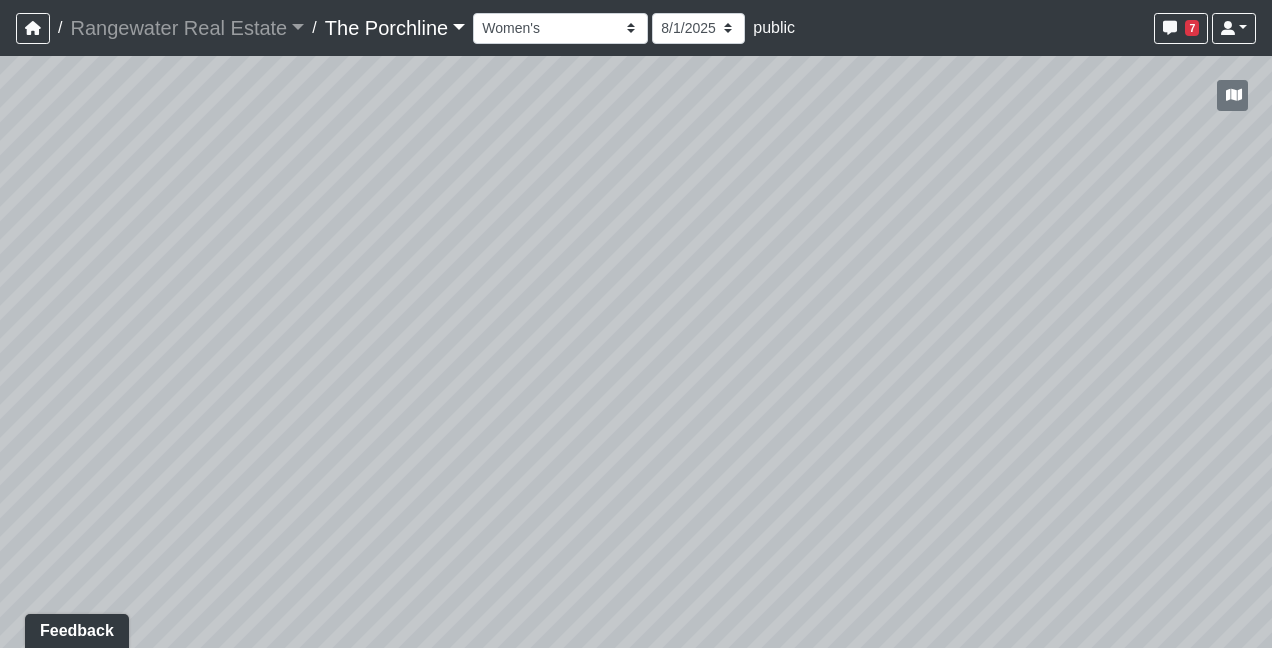 drag, startPoint x: 631, startPoint y: 365, endPoint x: 137, endPoint y: 368, distance: 494.0091 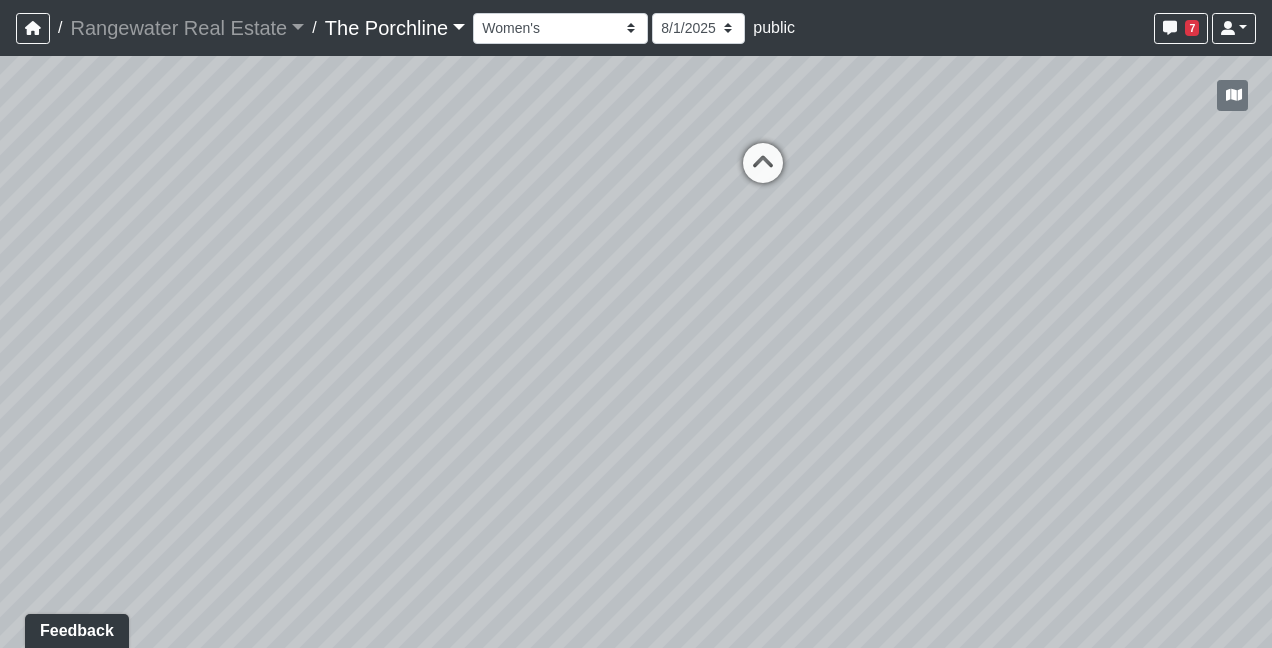 drag, startPoint x: 582, startPoint y: 299, endPoint x: 310, endPoint y: 292, distance: 272.09006 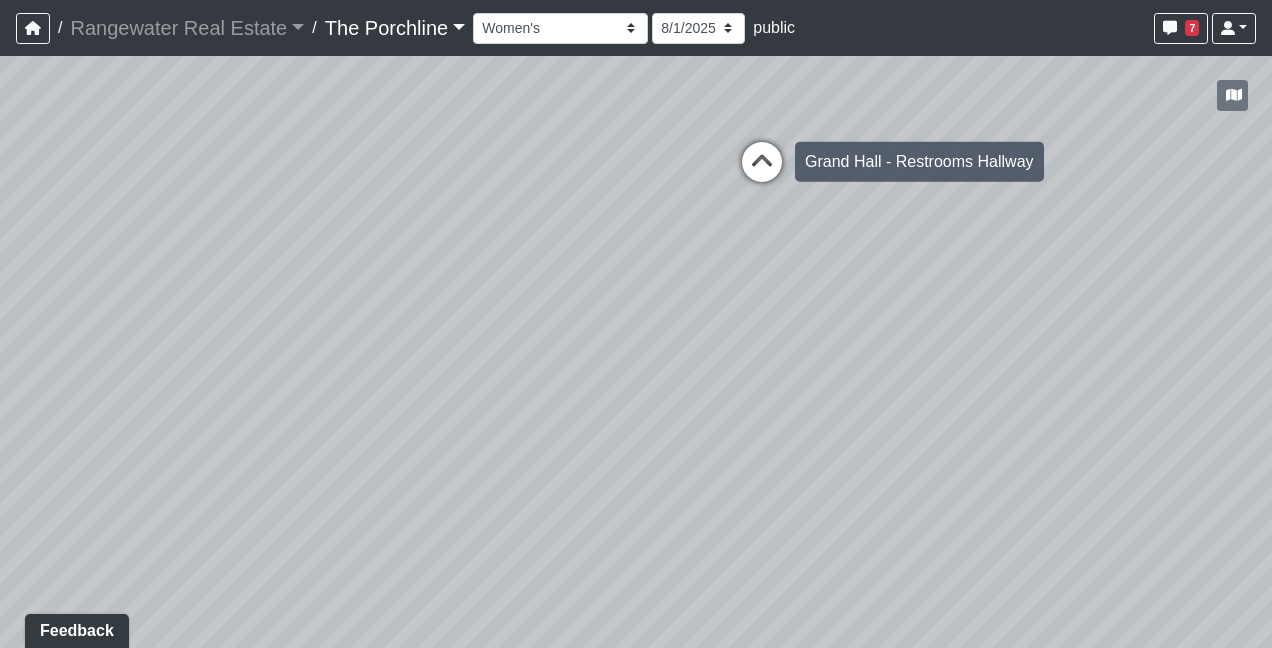 click at bounding box center [762, 172] 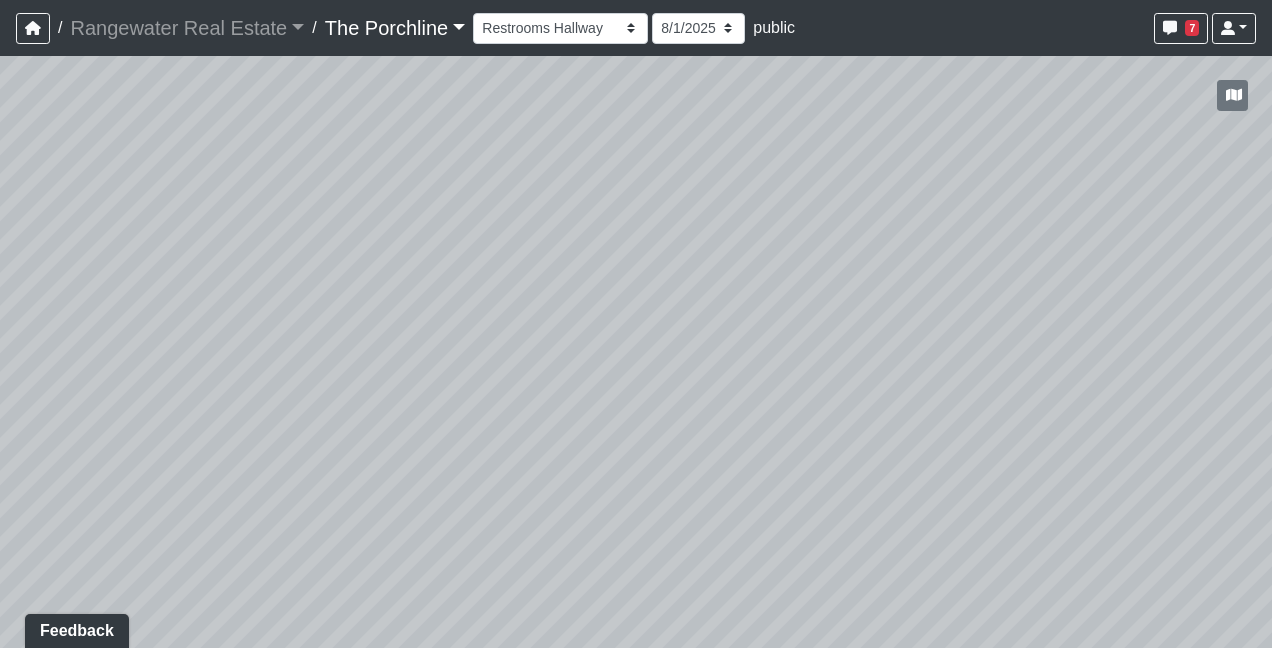 drag, startPoint x: 298, startPoint y: 288, endPoint x: 704, endPoint y: 560, distance: 488.69214 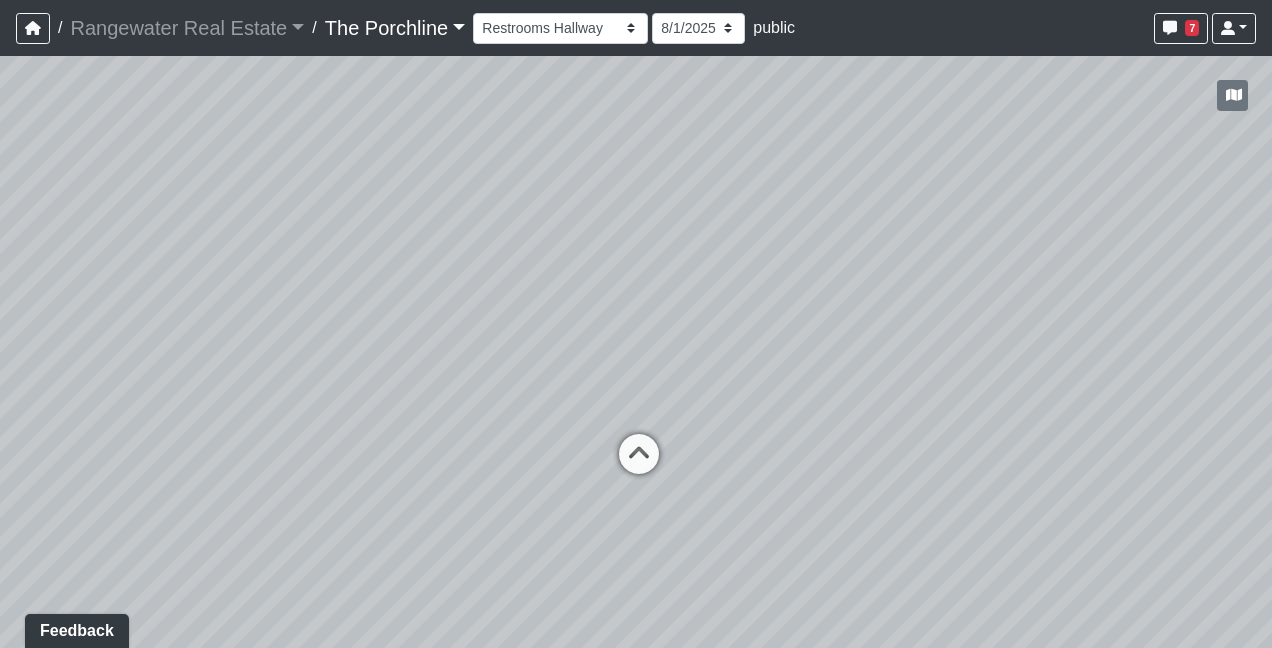 drag, startPoint x: 741, startPoint y: 512, endPoint x: 678, endPoint y: 270, distance: 250.066 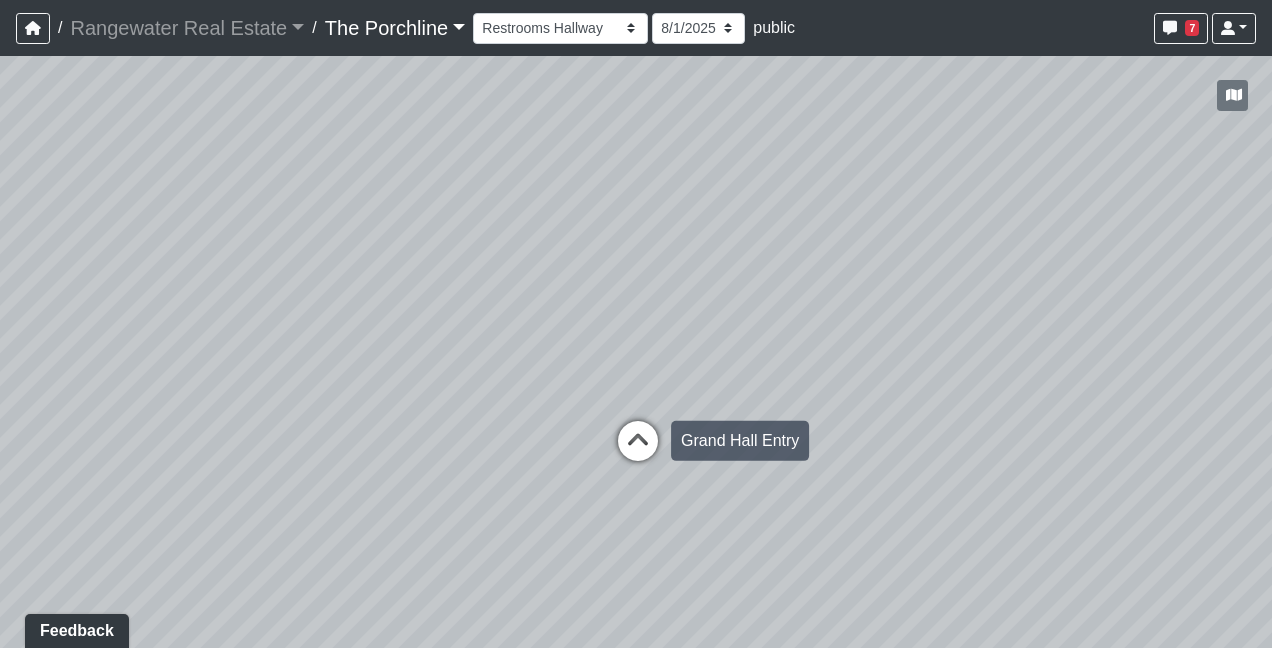 click at bounding box center [638, 451] 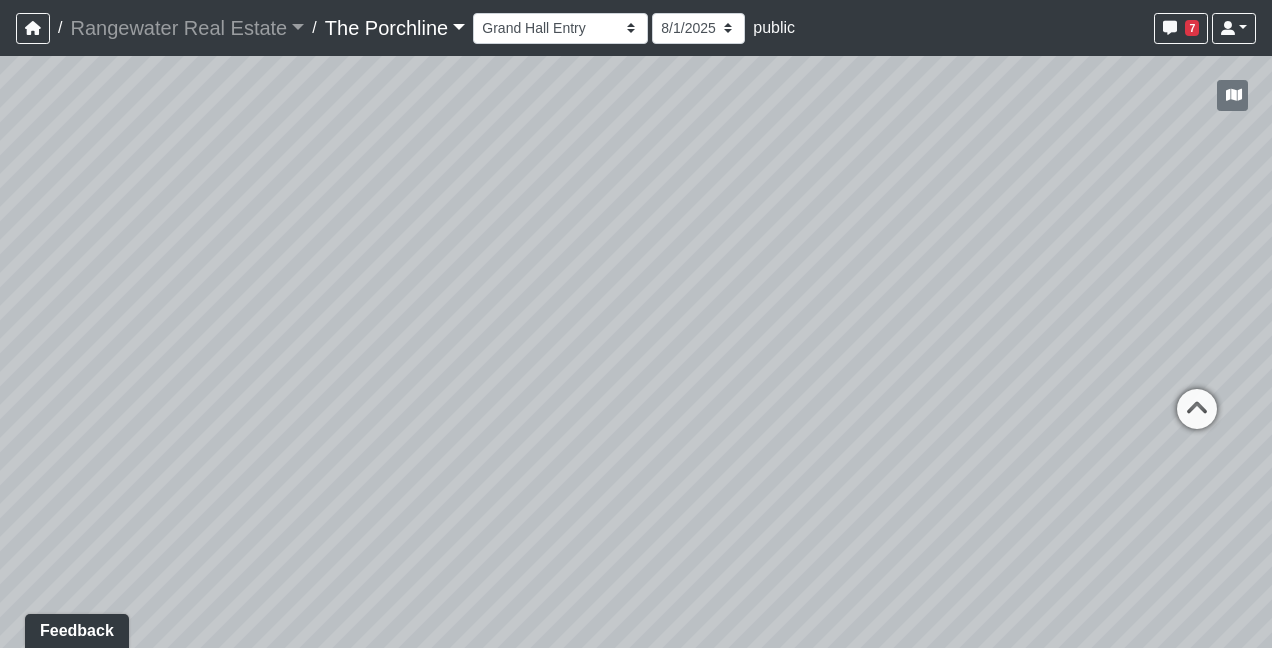 drag 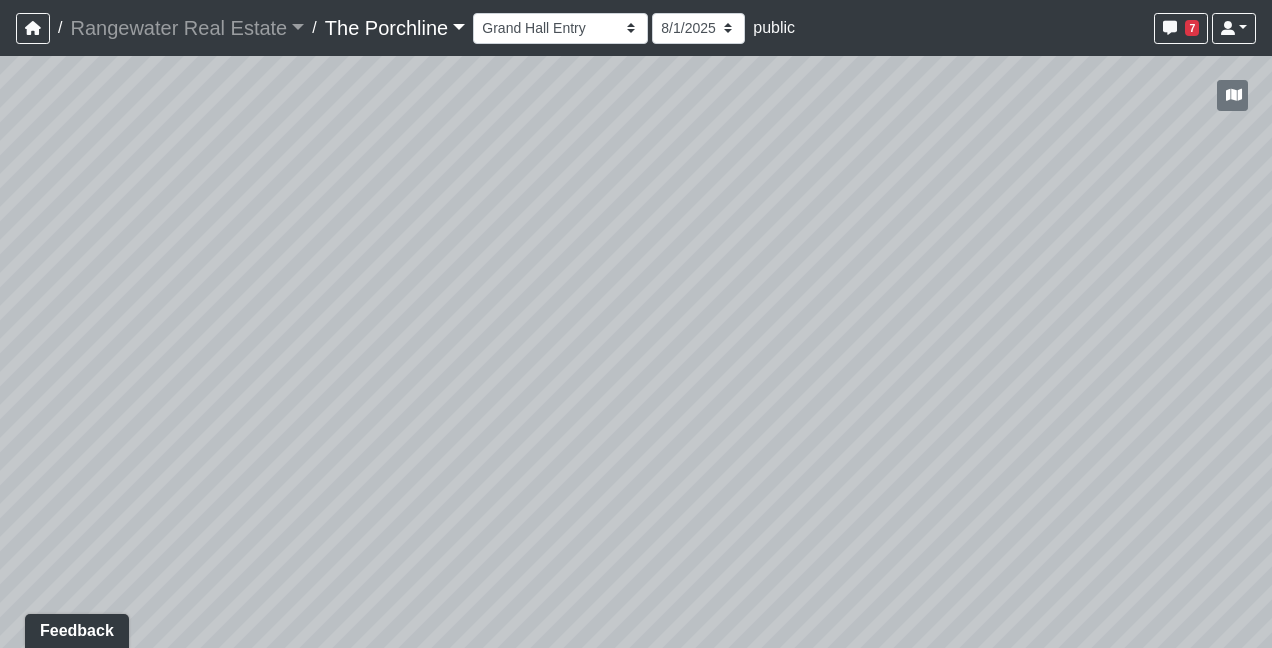 drag, startPoint x: 689, startPoint y: 204, endPoint x: 263, endPoint y: 400, distance: 468.92642 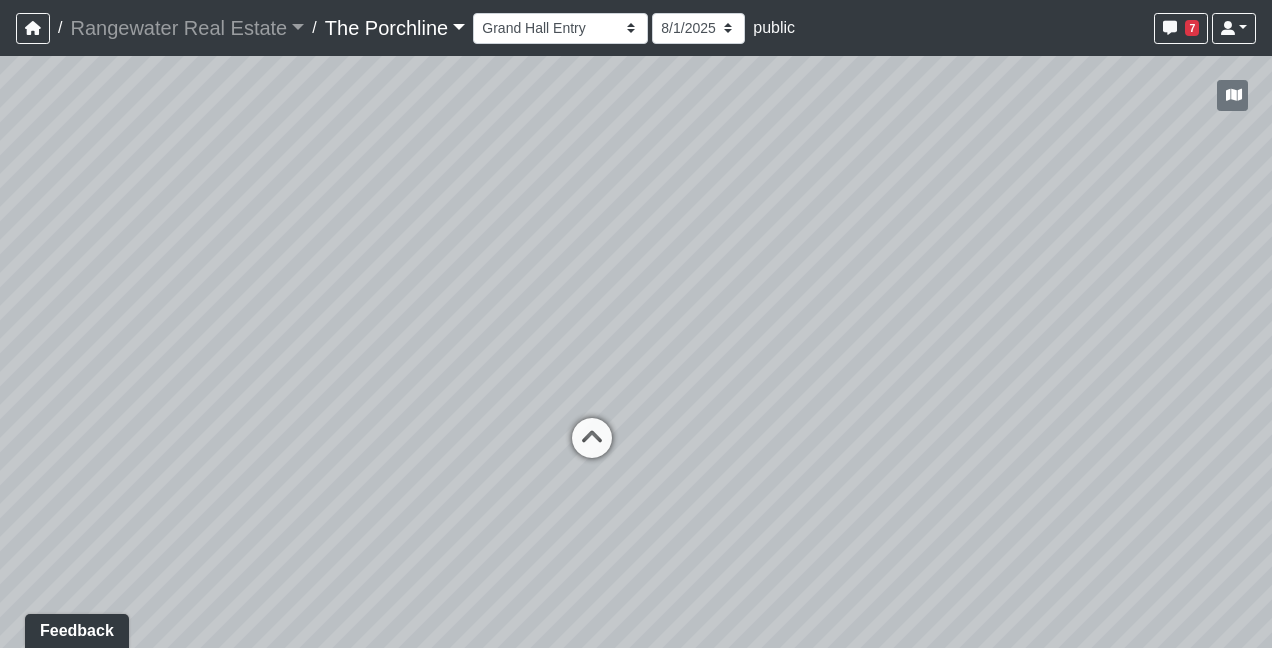 drag, startPoint x: 765, startPoint y: 573, endPoint x: 730, endPoint y: 210, distance: 364.6834 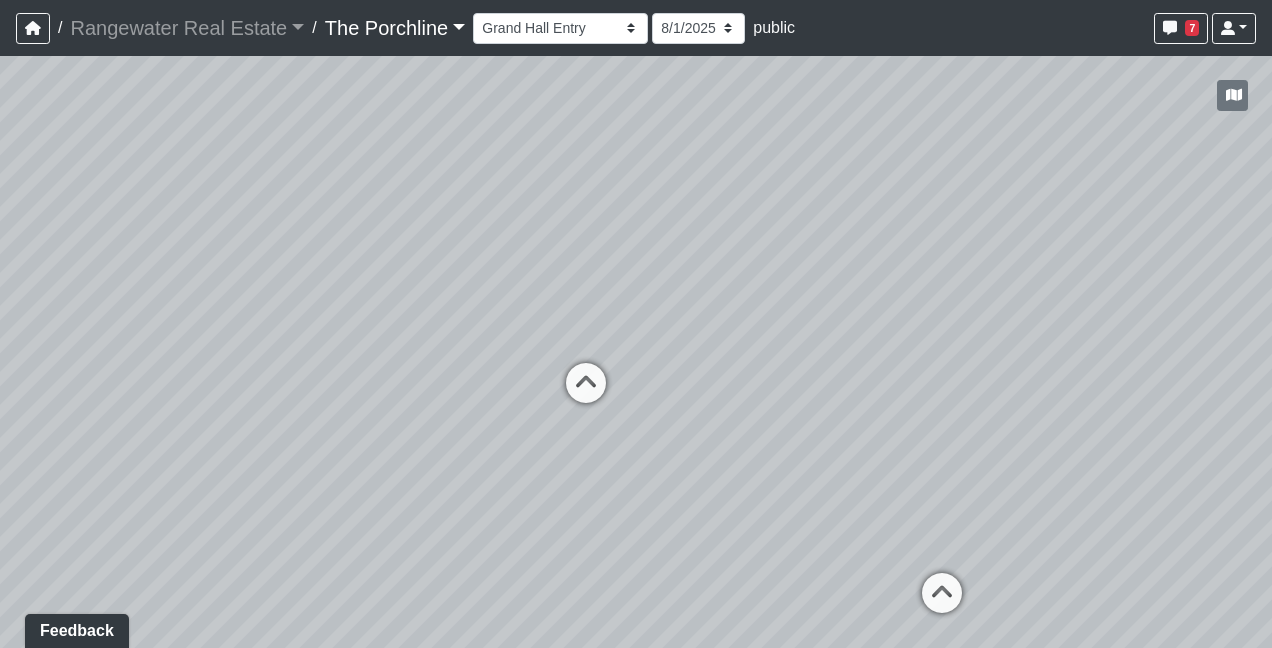 click on "Loading... Seating Loading... Mailroom Entry Loading... Lounge Entry Loading... Island Loading... Leasing - Coffee Foyer Loading... Kitchen Loading... Mailroom Entry Loading... Seating Loading... Entry Loading... Mailroom - Mailboxes 1 Loading... Seating 2 Loading... Seating 1 Loading... Seating 1 Loading... Drink Ledge Loading...
Created by  [FIRST] [LAST]  - [DATE] - Rev:  [DATE] Needs Info by  [FIRST] [LAST]  - [DATE] - Rev:  [DATE]
@Rangewater, conflict between Revit and Drawing Set on Ceiling details
Loading... Island Loading... Grandhall Entry Loading... Mailroom Entry Loading... Lounge Entry Loading... Entry Loading... Kitchen Loading... Island Loading... Seating Loading... Grand Hall - Grand Hall Entry Loading... Restrooms Hallway Loading... Clubroom - Grandhall Entry Loading... Fitness Entry Loading... Restrooms - Men's Loading... Restrooms - Women's Loading... Grand Hall Entry Loading... Men's Stall Loading... Grand Hall - Restrooms Hallway" at bounding box center (636, 352) 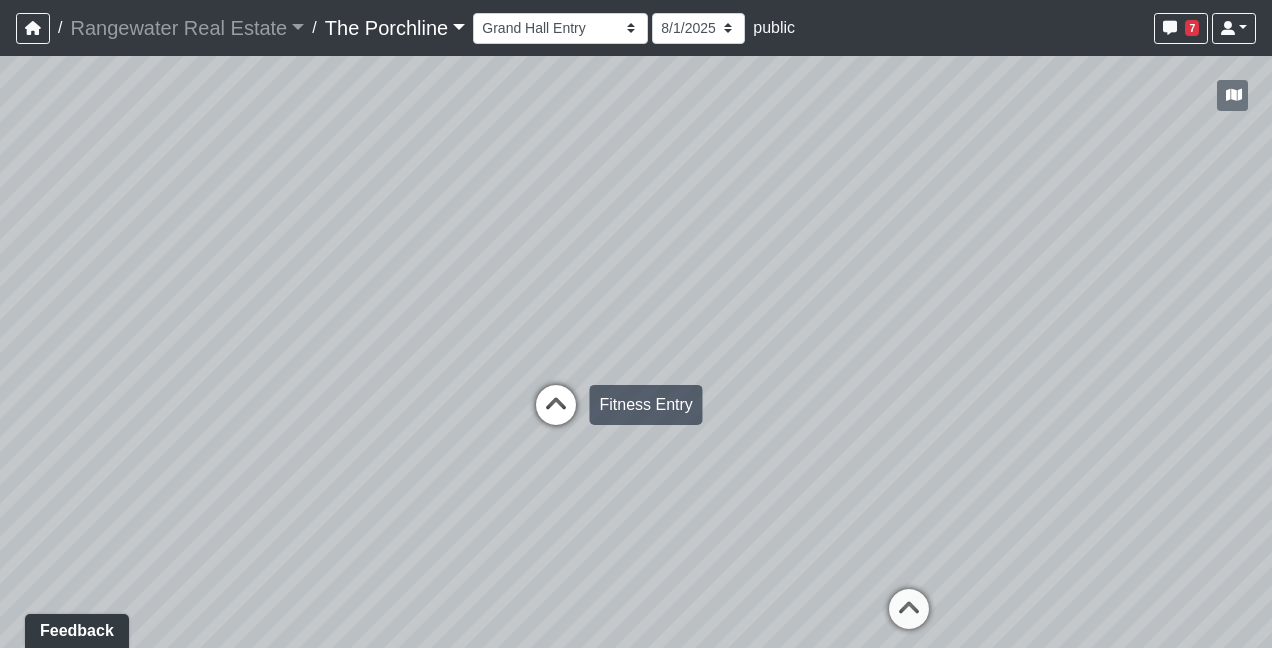 click at bounding box center [556, 415] 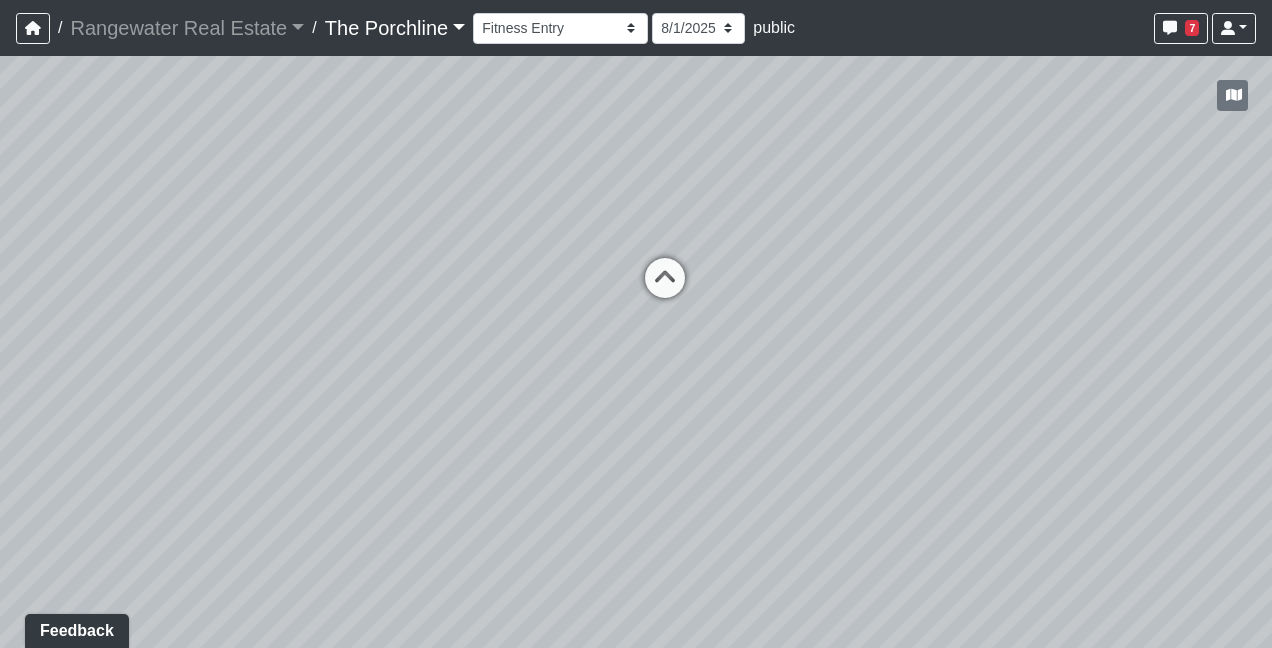 drag, startPoint x: 1218, startPoint y: 338, endPoint x: 574, endPoint y: 278, distance: 646.789 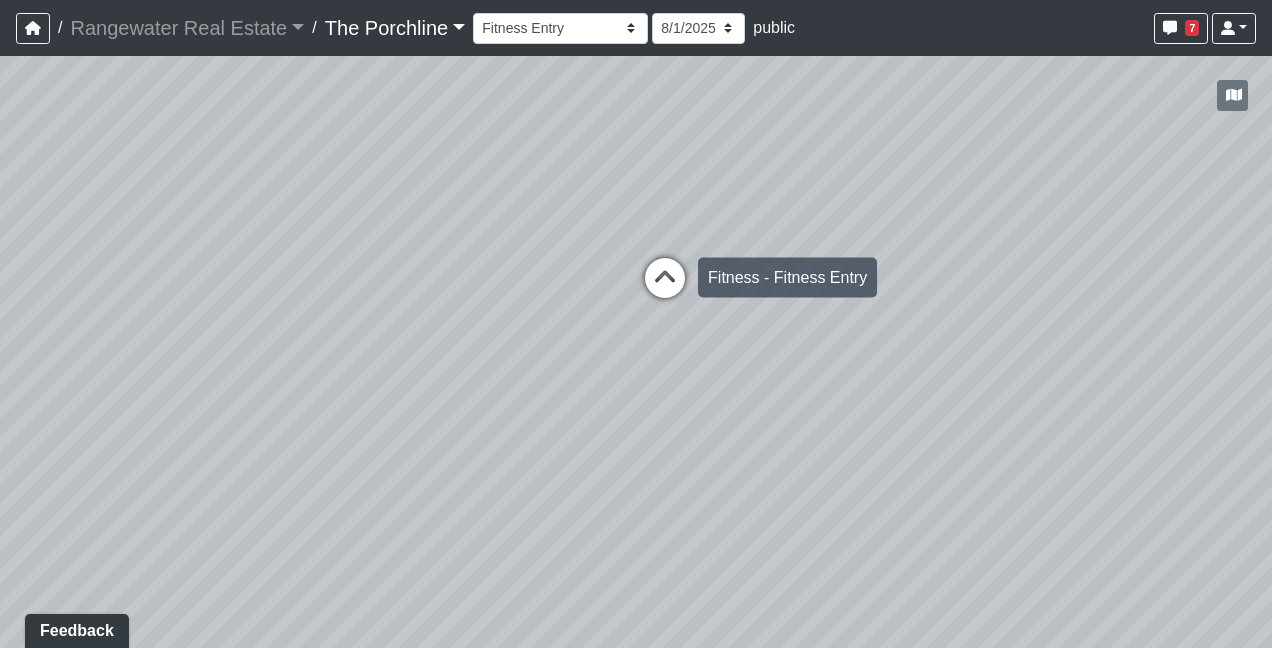 click at bounding box center (665, 288) 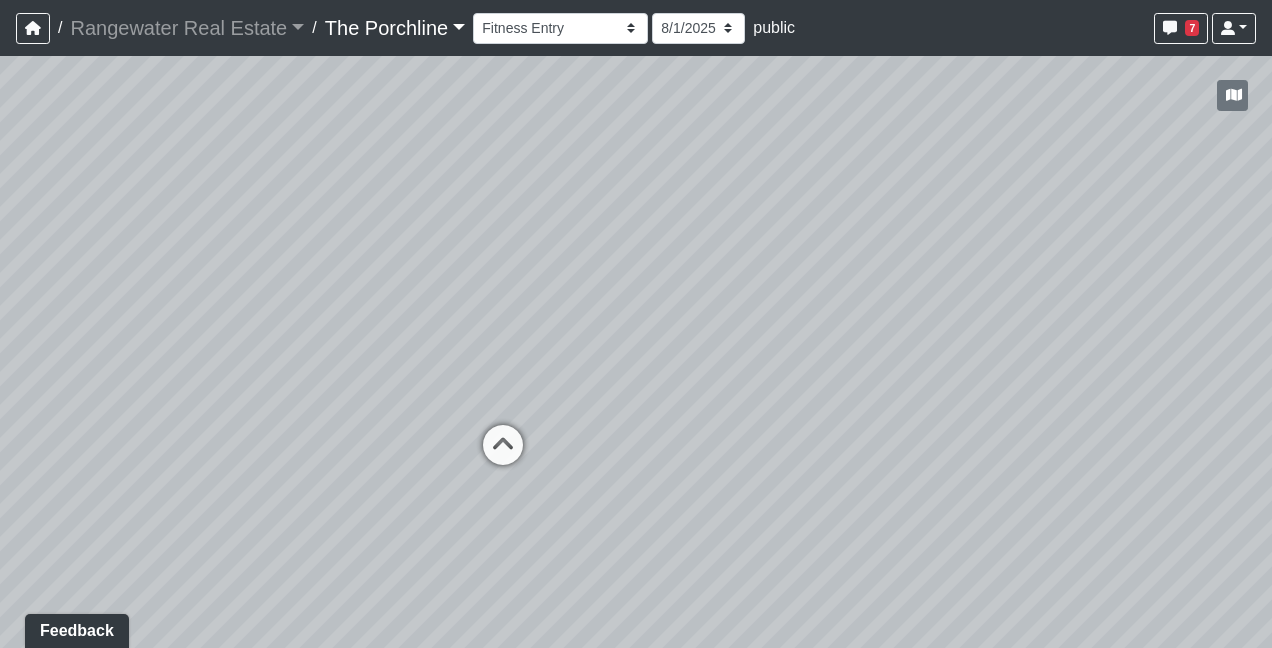 drag, startPoint x: 494, startPoint y: 283, endPoint x: 531, endPoint y: 310, distance: 45.80393 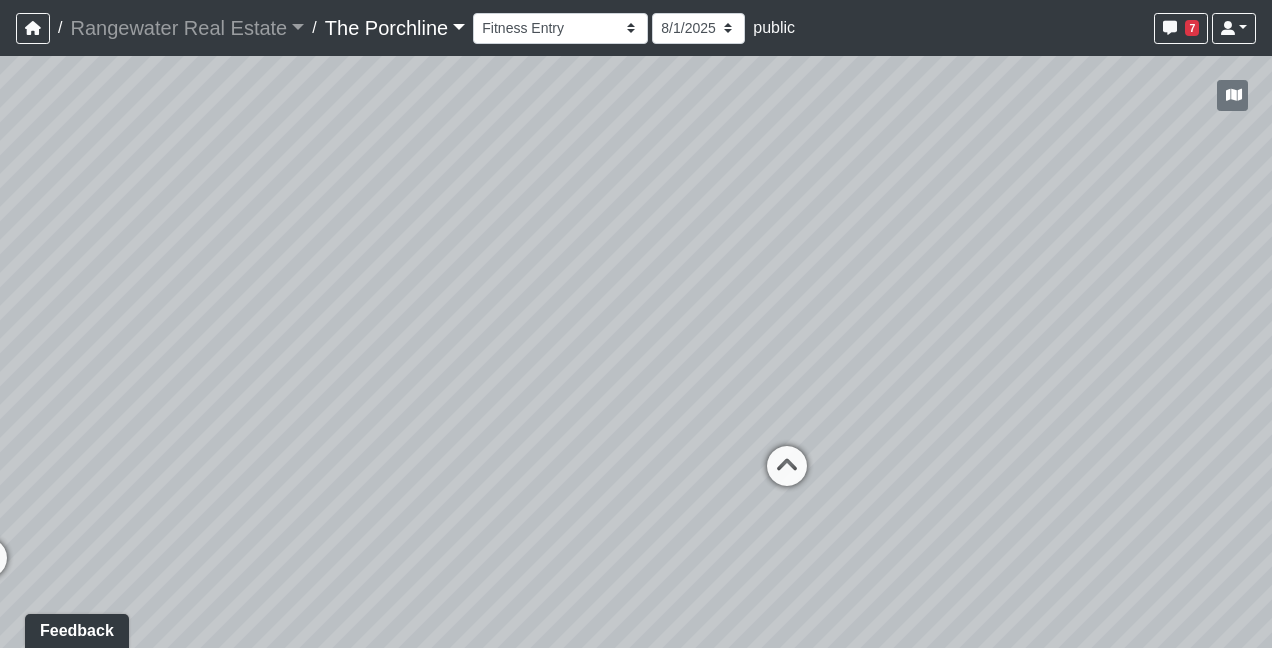 drag, startPoint x: 1004, startPoint y: 425, endPoint x: 564, endPoint y: 436, distance: 440.13748 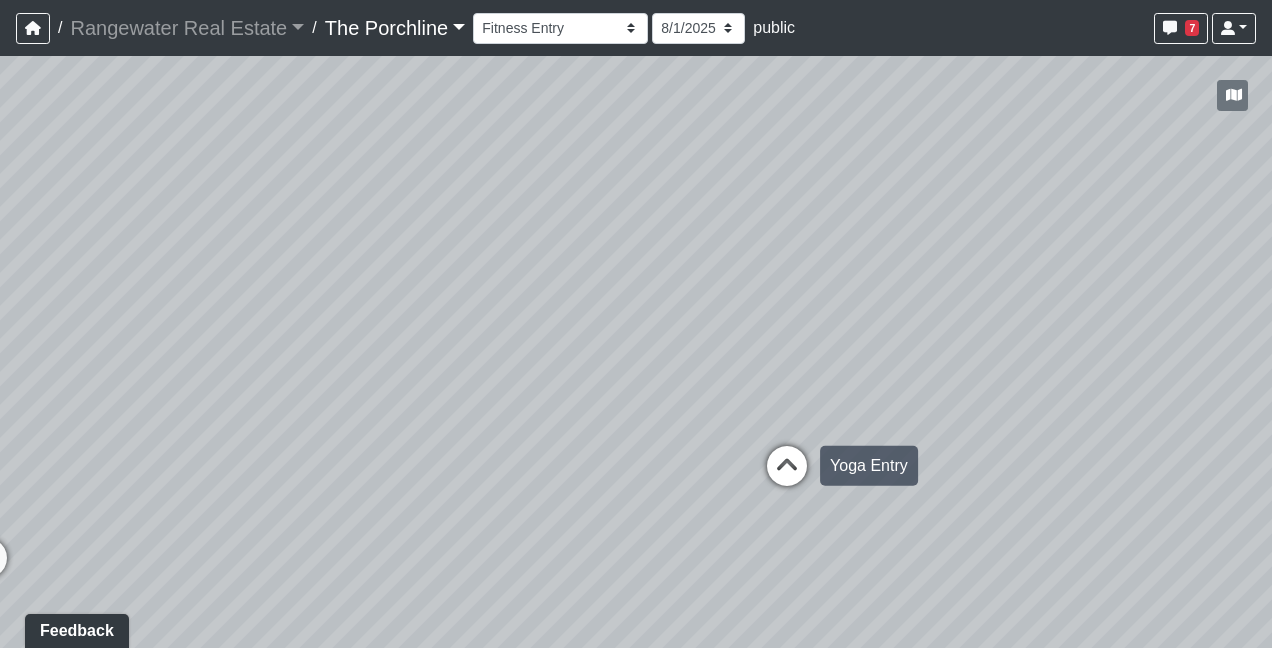 click at bounding box center [787, 476] 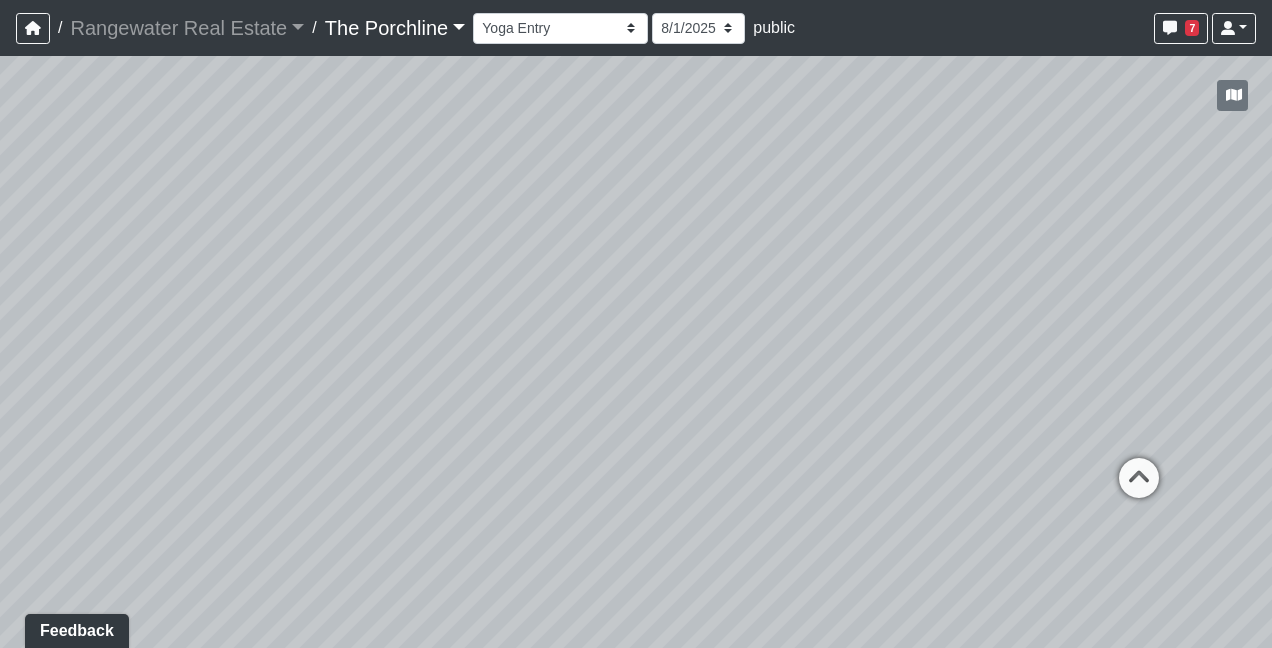 drag, startPoint x: 921, startPoint y: 286, endPoint x: 276, endPoint y: 271, distance: 645.1744 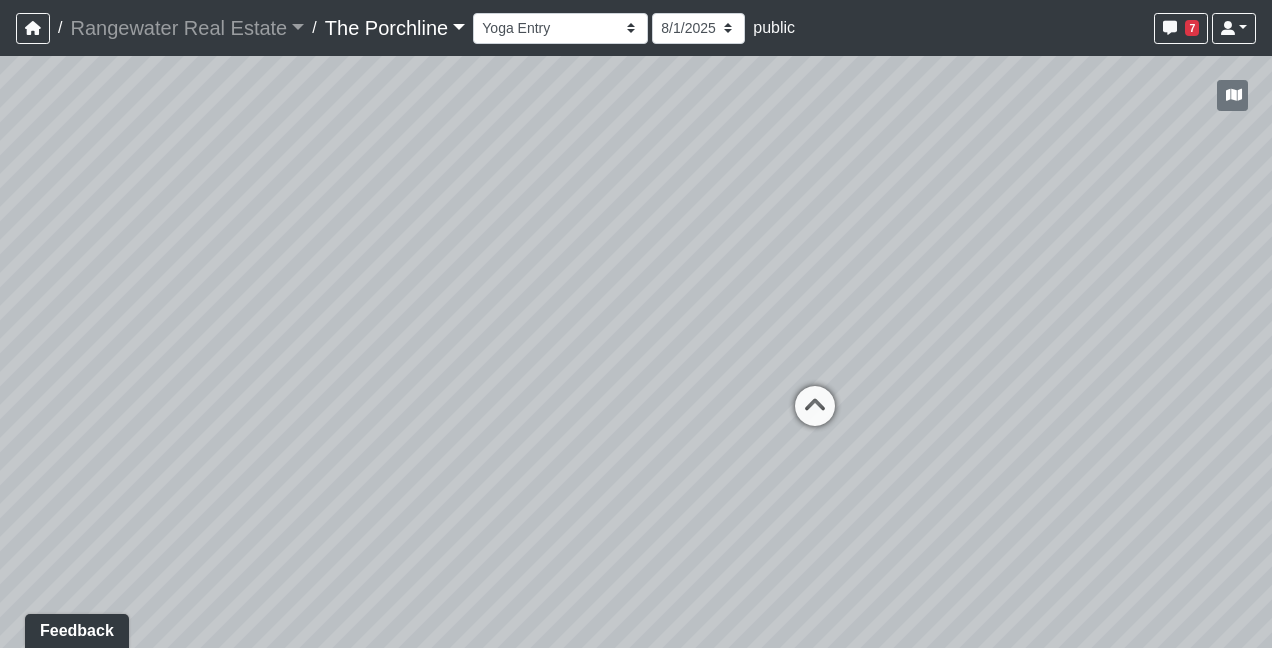 drag, startPoint x: 844, startPoint y: 340, endPoint x: 539, endPoint y: 318, distance: 305.79242 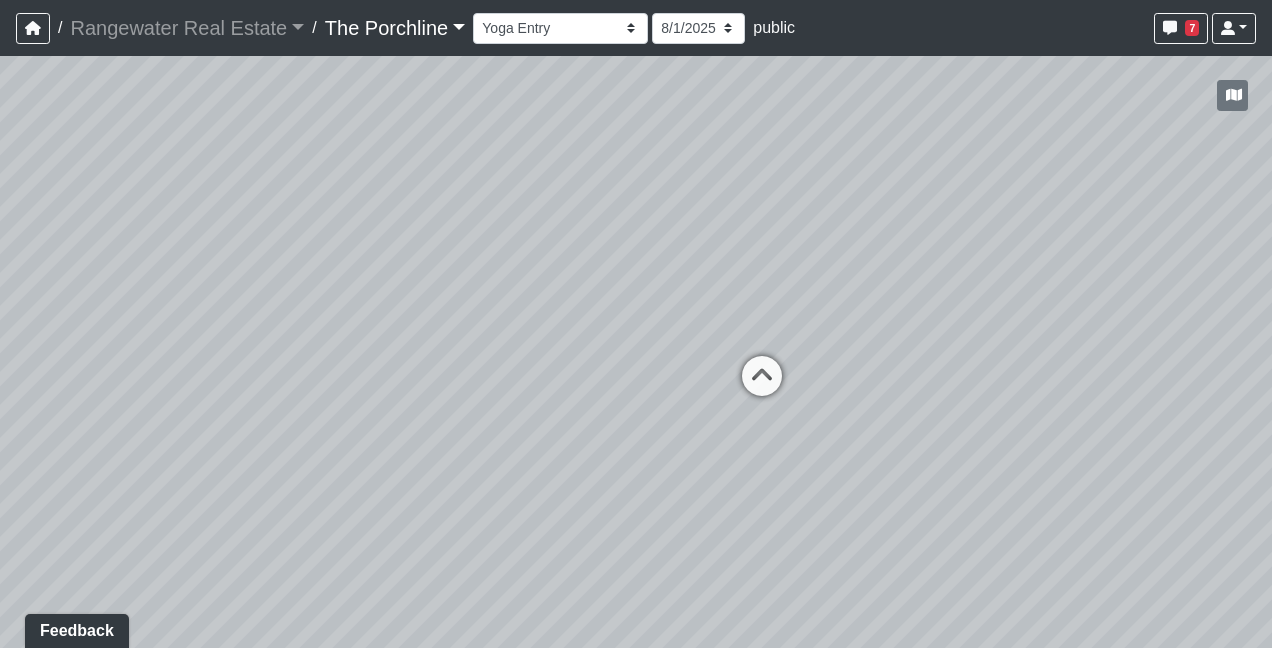 drag, startPoint x: 928, startPoint y: 380, endPoint x: 855, endPoint y: 350, distance: 78.92401 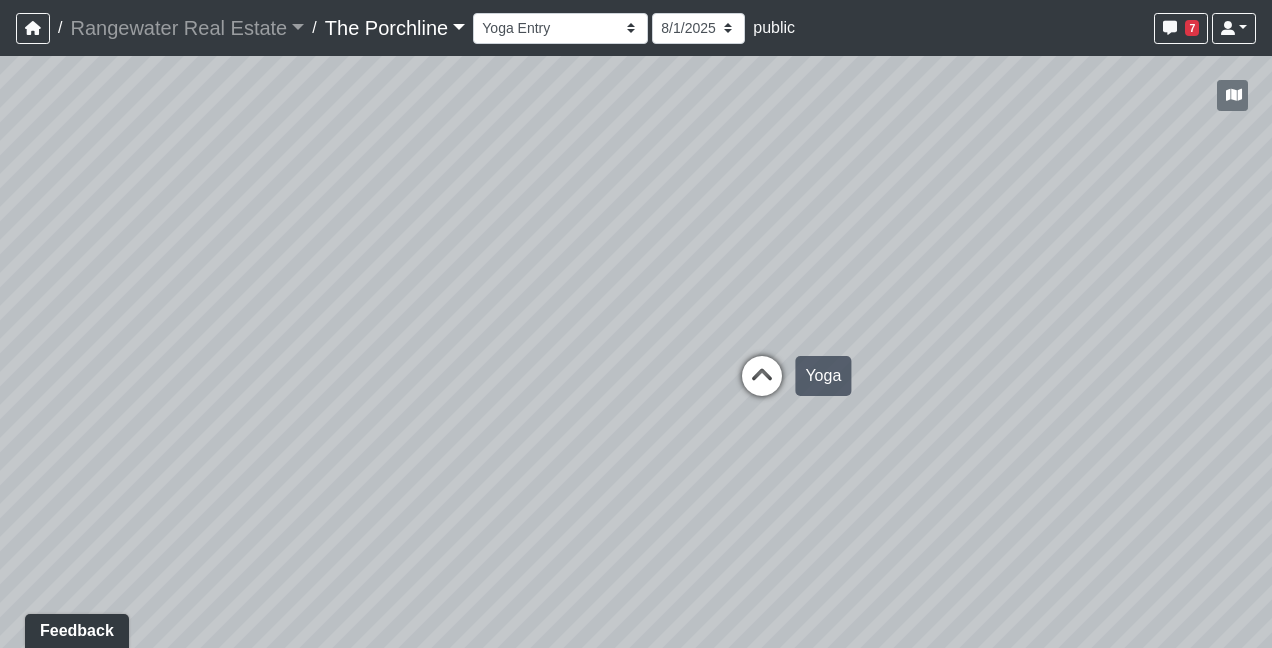 click at bounding box center (762, 386) 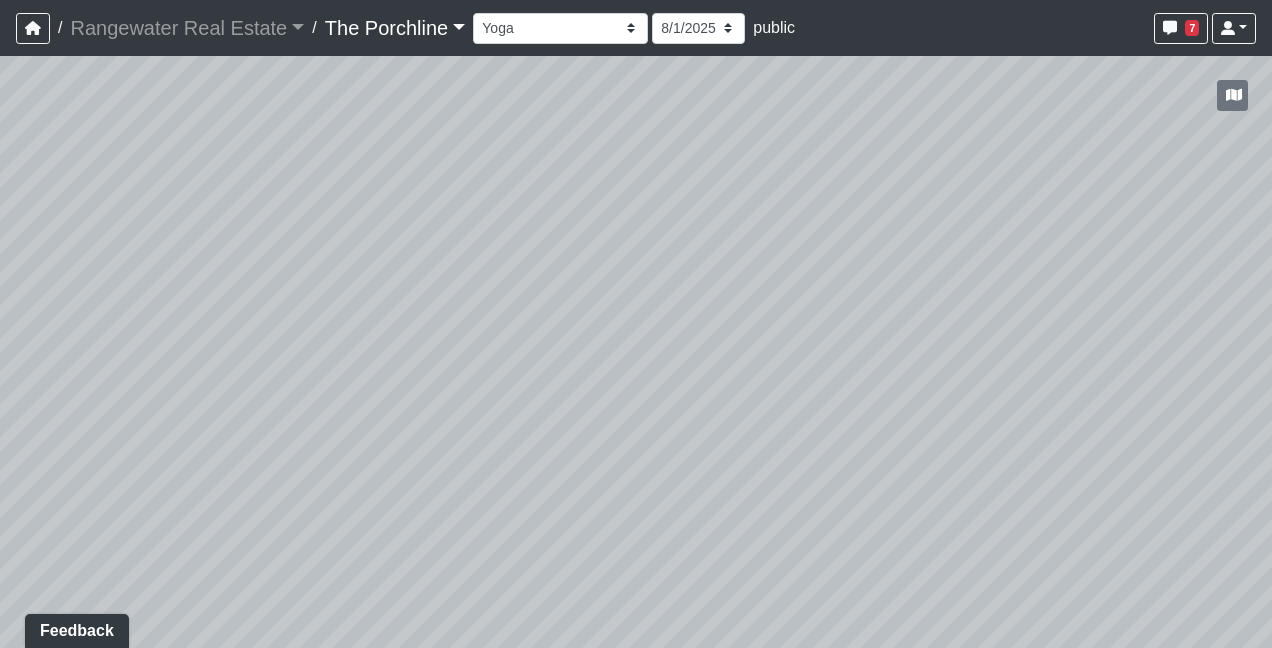 drag, startPoint x: 898, startPoint y: 232, endPoint x: 879, endPoint y: 308, distance: 78.339005 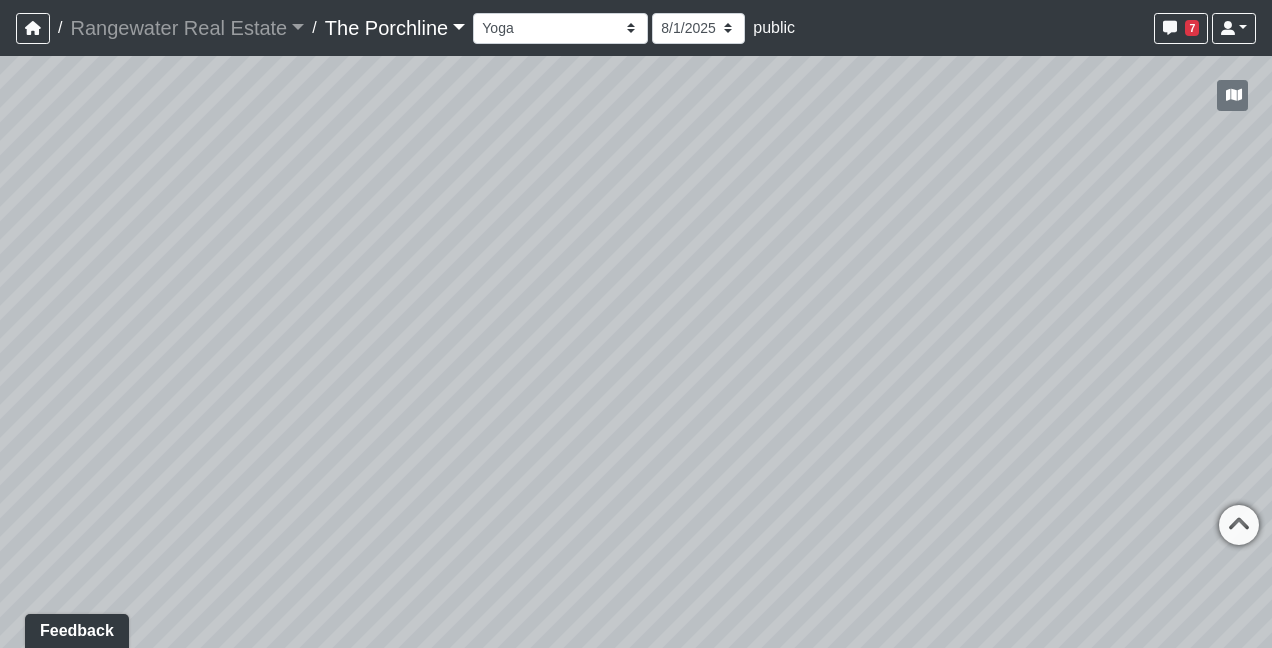 drag, startPoint x: 976, startPoint y: 282, endPoint x: 314, endPoint y: 298, distance: 662.1933 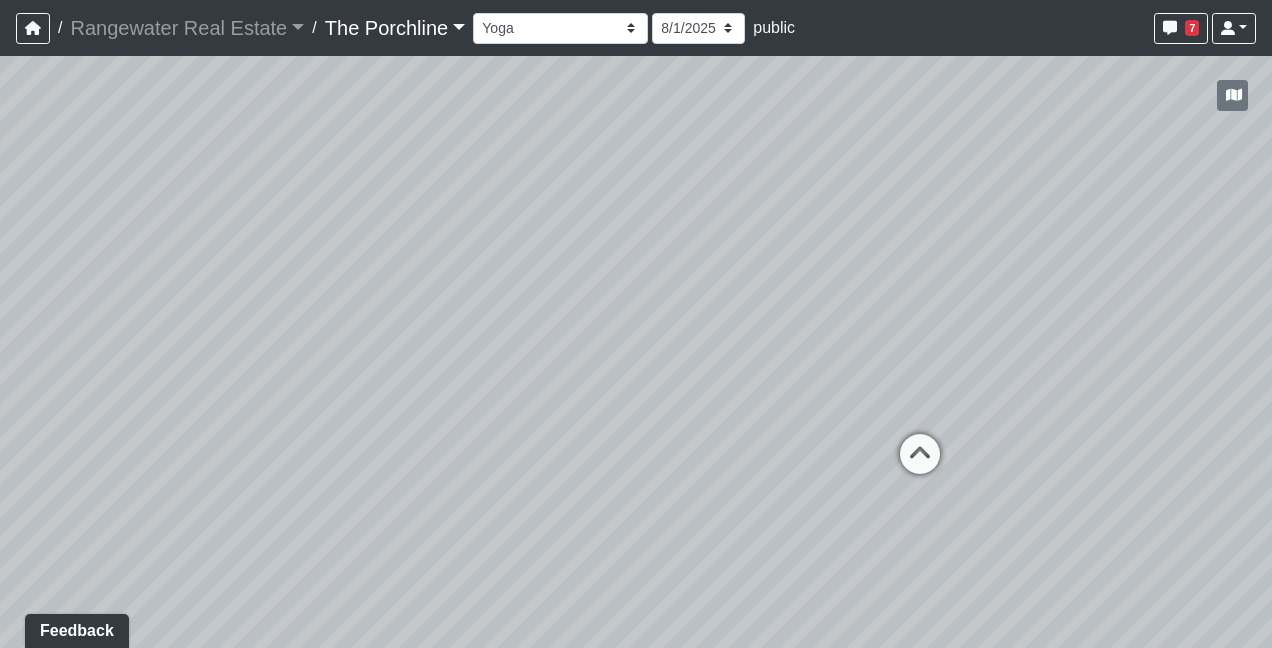 drag, startPoint x: 968, startPoint y: 325, endPoint x: 518, endPoint y: 311, distance: 450.2177 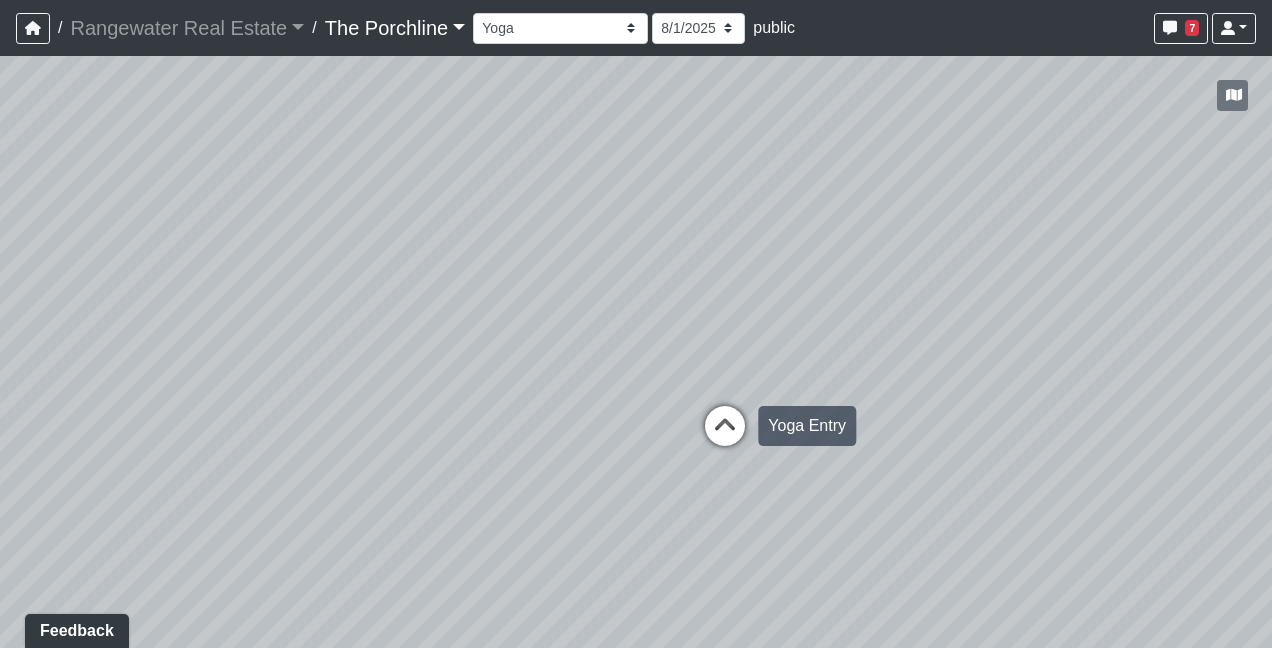 click at bounding box center [725, 436] 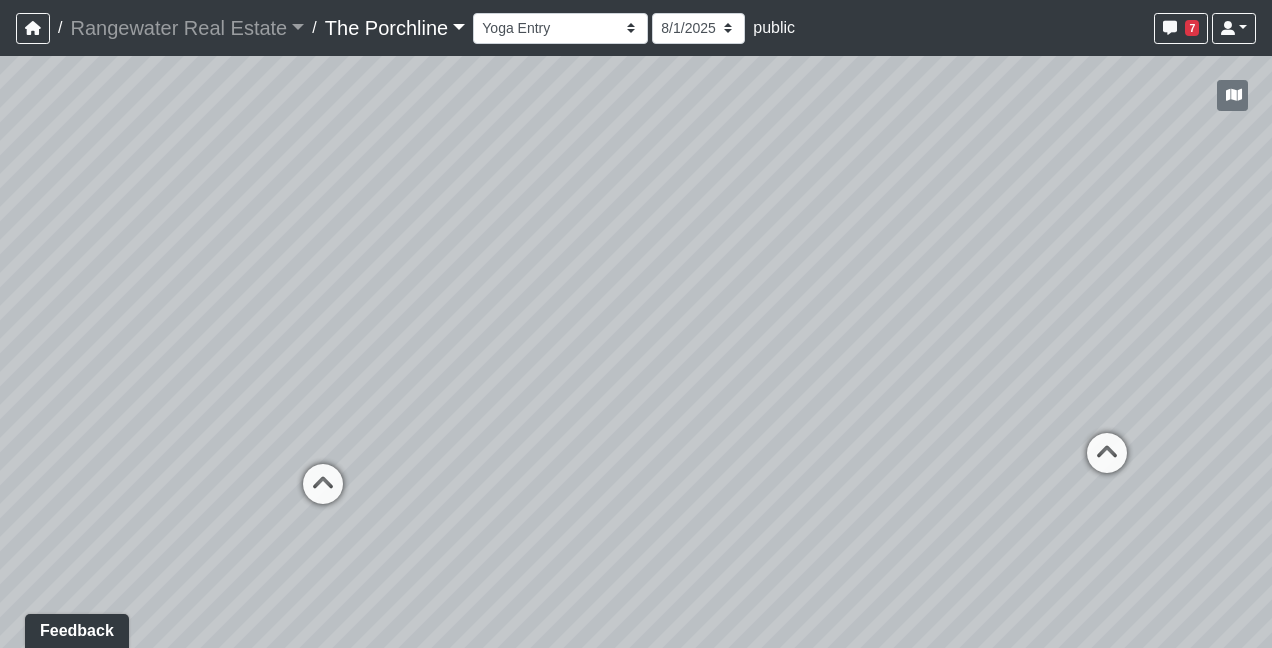 drag, startPoint x: 695, startPoint y: 271, endPoint x: 1130, endPoint y: 274, distance: 435.01035 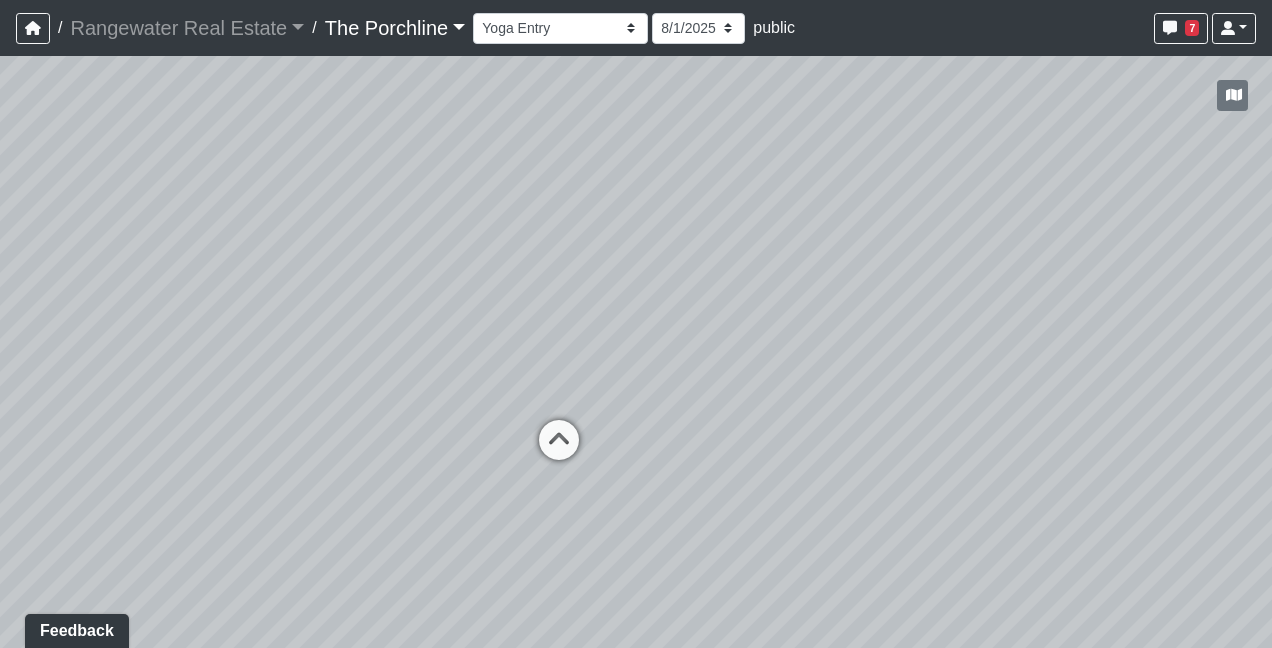 drag, startPoint x: 356, startPoint y: 325, endPoint x: 684, endPoint y: 312, distance: 328.2575 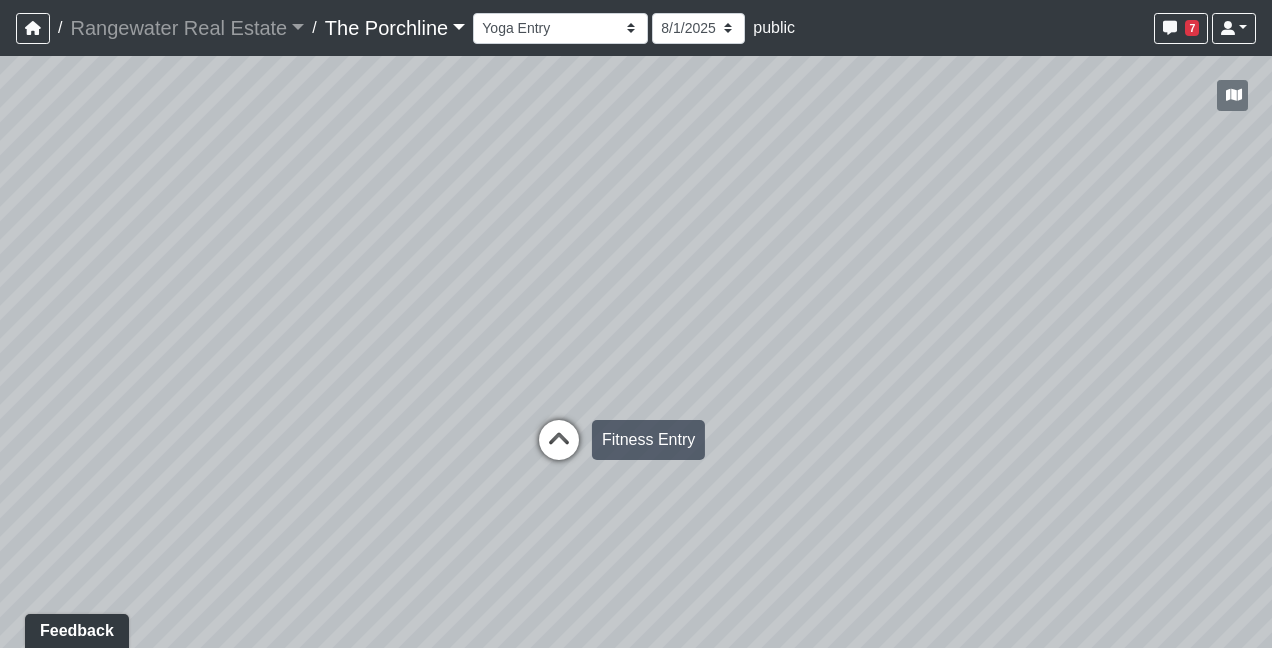 click at bounding box center (559, 450) 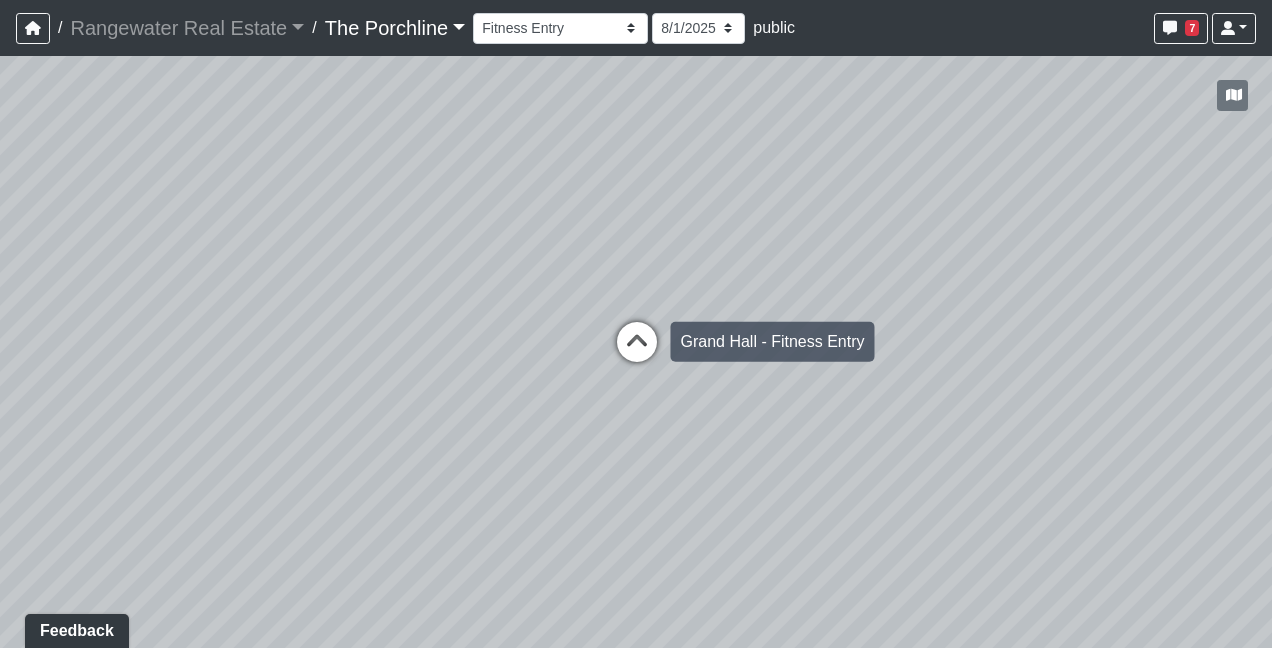 click at bounding box center [637, 352] 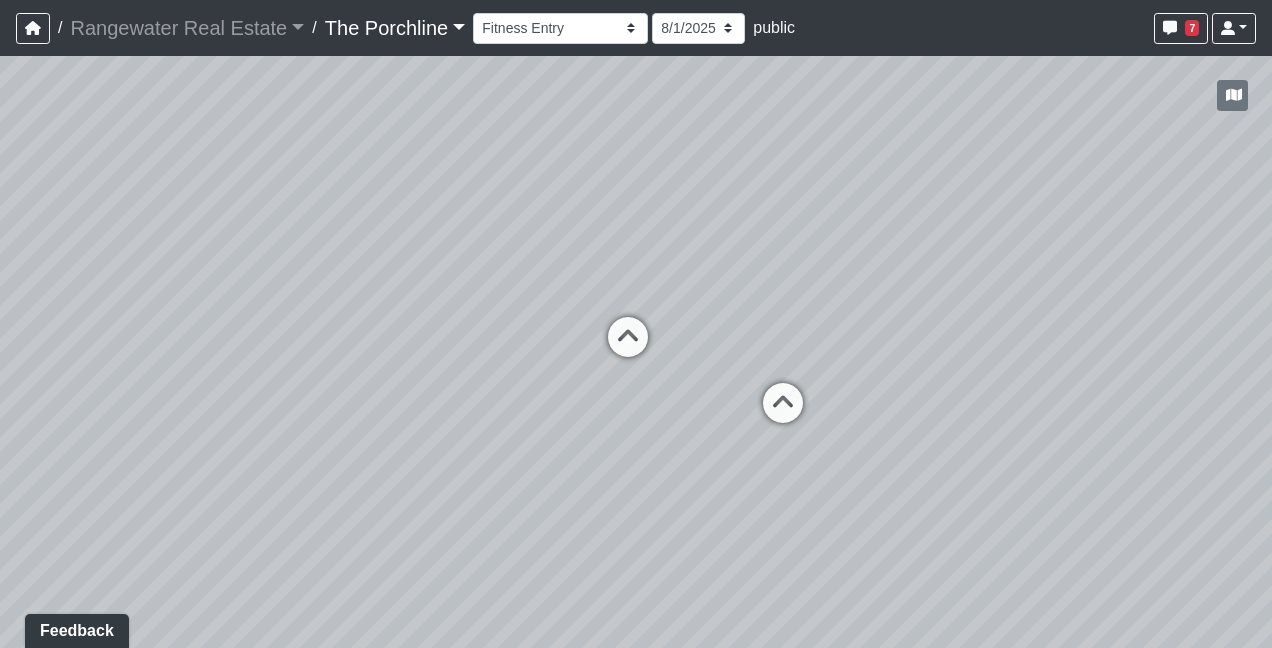 drag, startPoint x: 793, startPoint y: 343, endPoint x: 162, endPoint y: 366, distance: 631.419 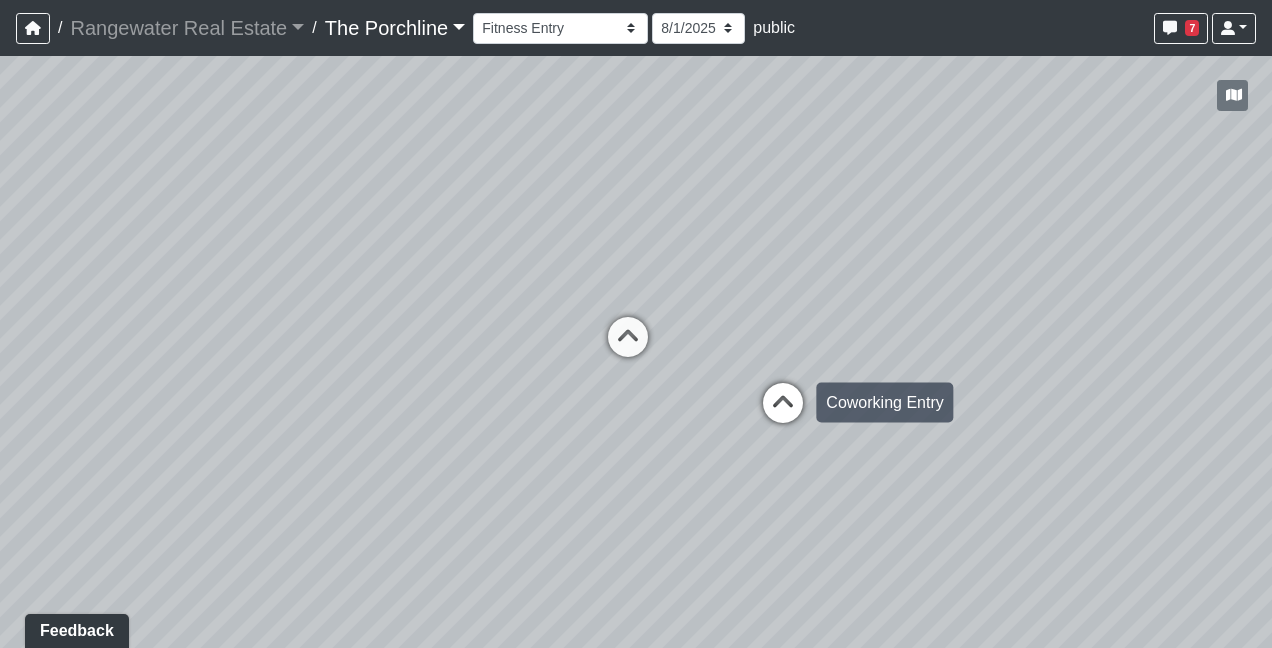 click at bounding box center [783, 413] 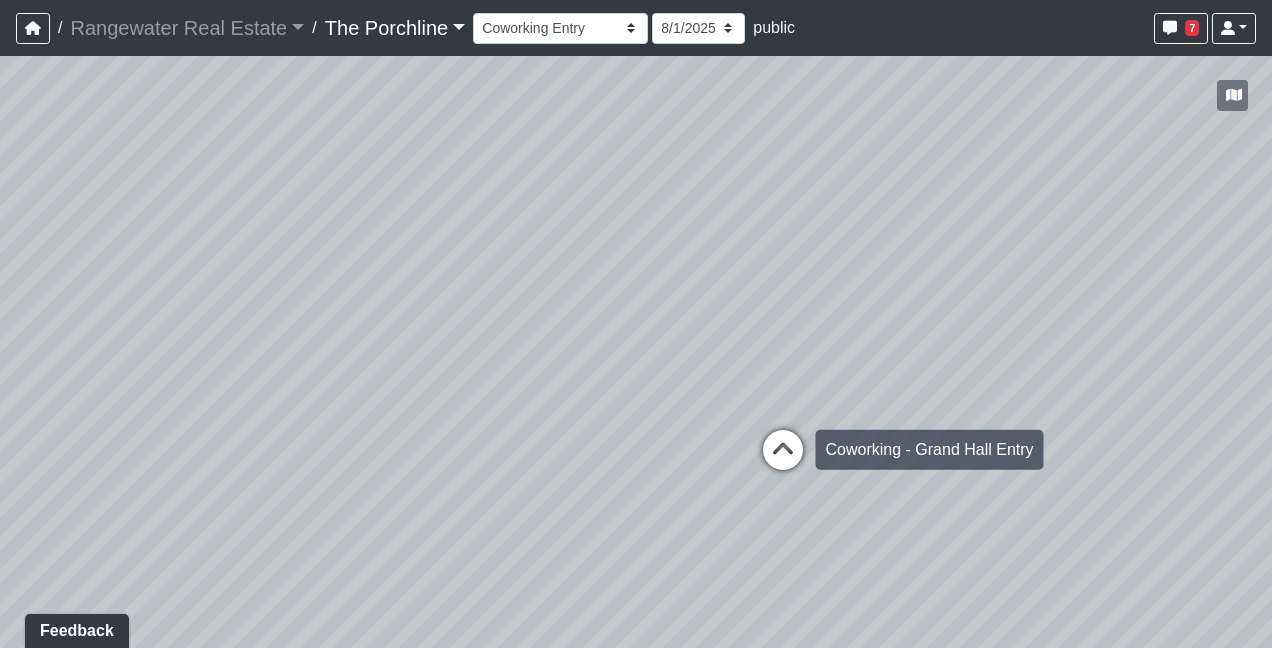 click at bounding box center (783, 460) 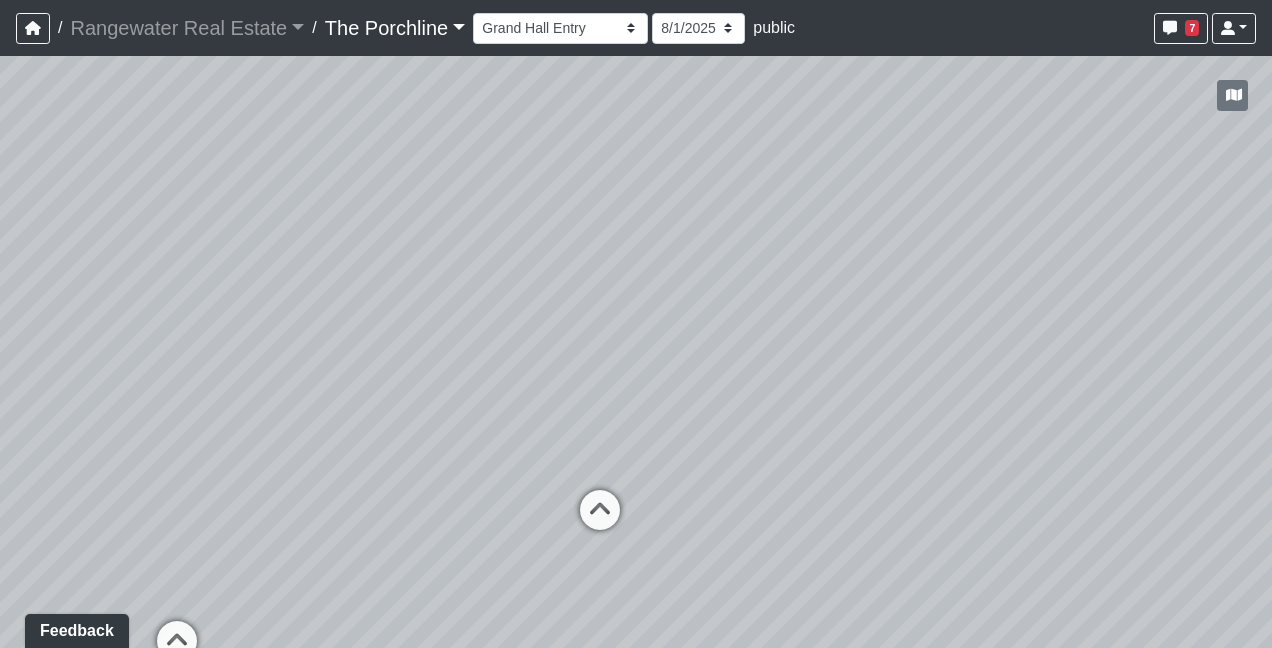 drag, startPoint x: 834, startPoint y: 294, endPoint x: 158, endPoint y: 378, distance: 681.1989 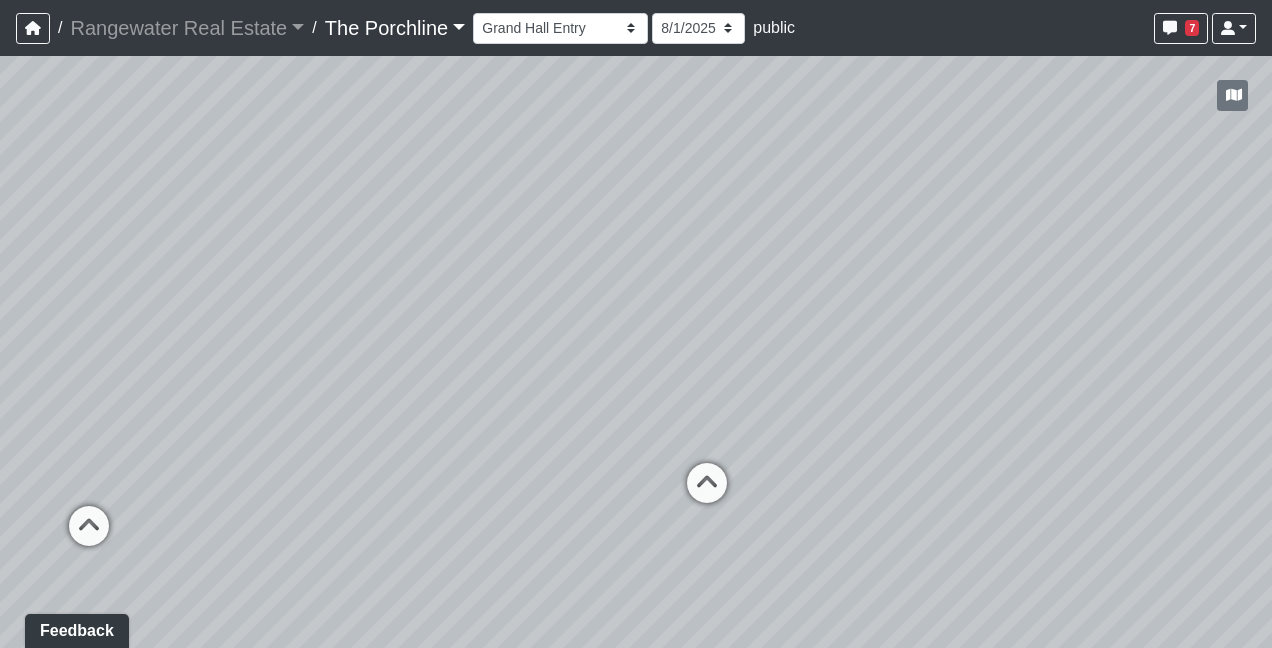 drag, startPoint x: 678, startPoint y: 359, endPoint x: 142, endPoint y: 302, distance: 539.0223 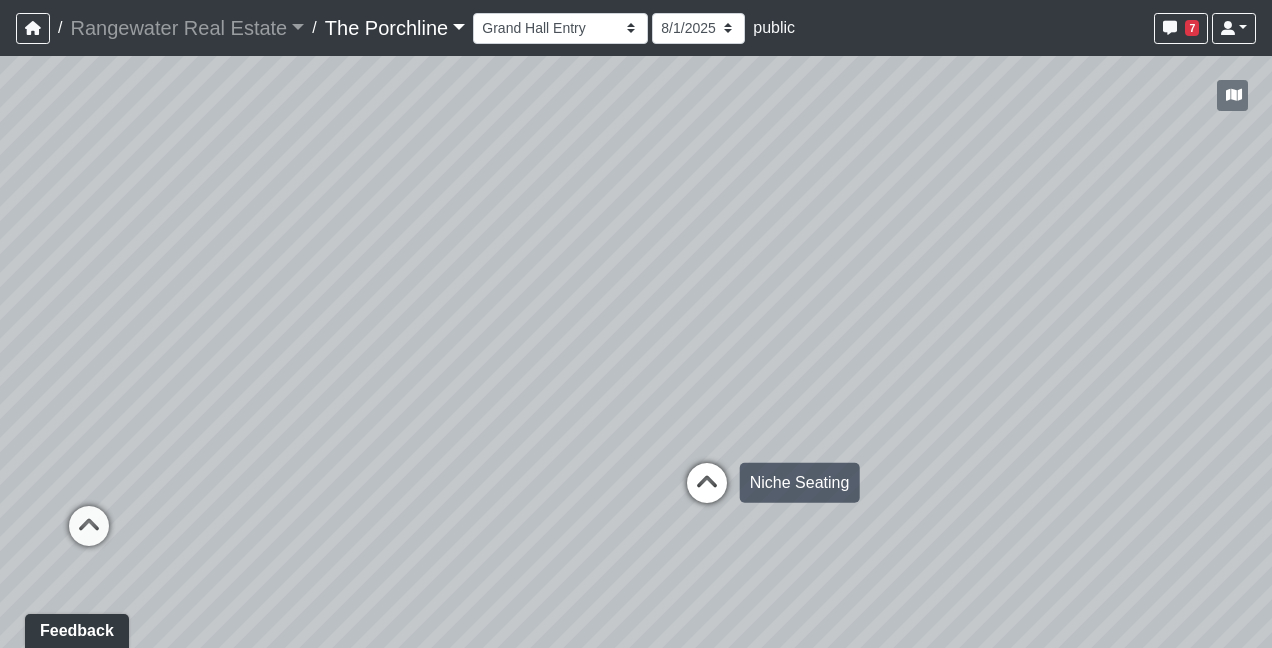 click at bounding box center (707, 493) 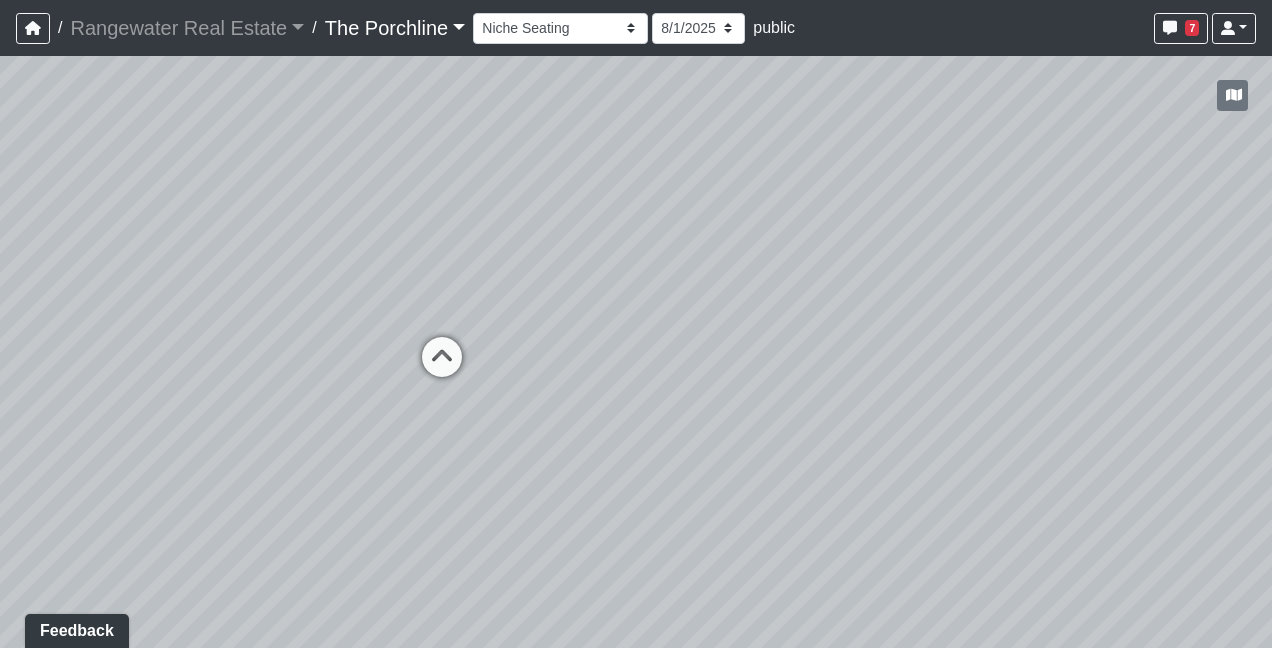 drag, startPoint x: 504, startPoint y: 569, endPoint x: 1243, endPoint y: 447, distance: 749.0027 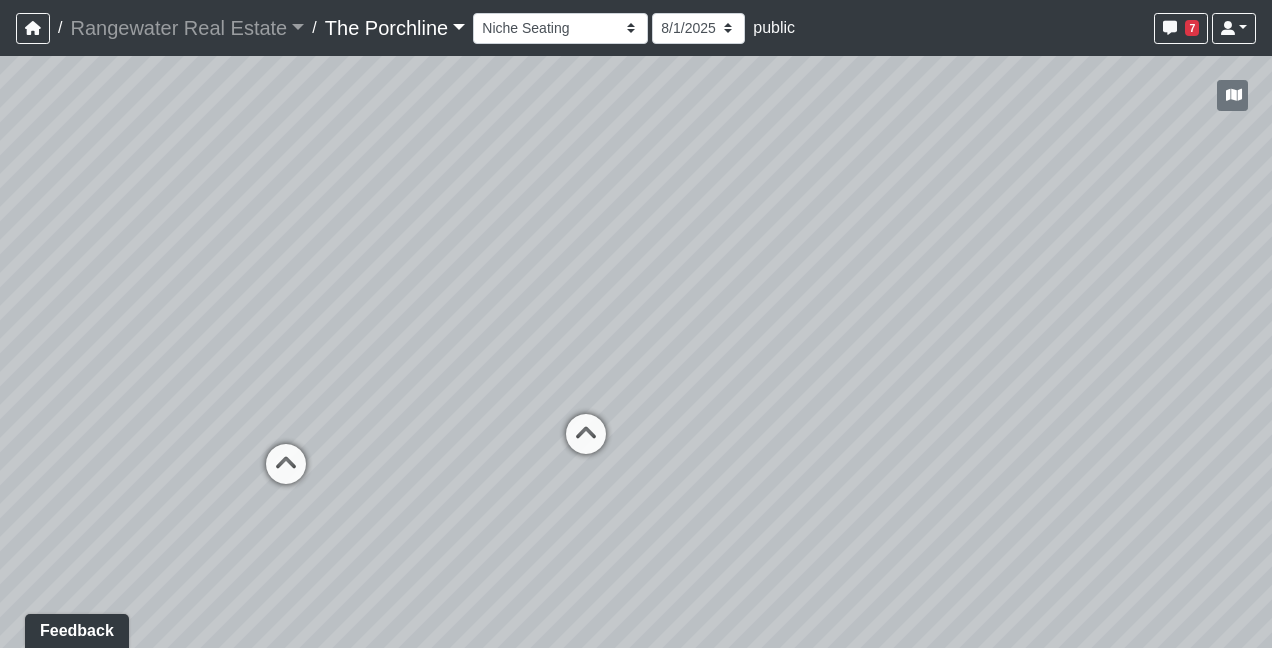drag, startPoint x: 766, startPoint y: 374, endPoint x: 980, endPoint y: 475, distance: 236.63686 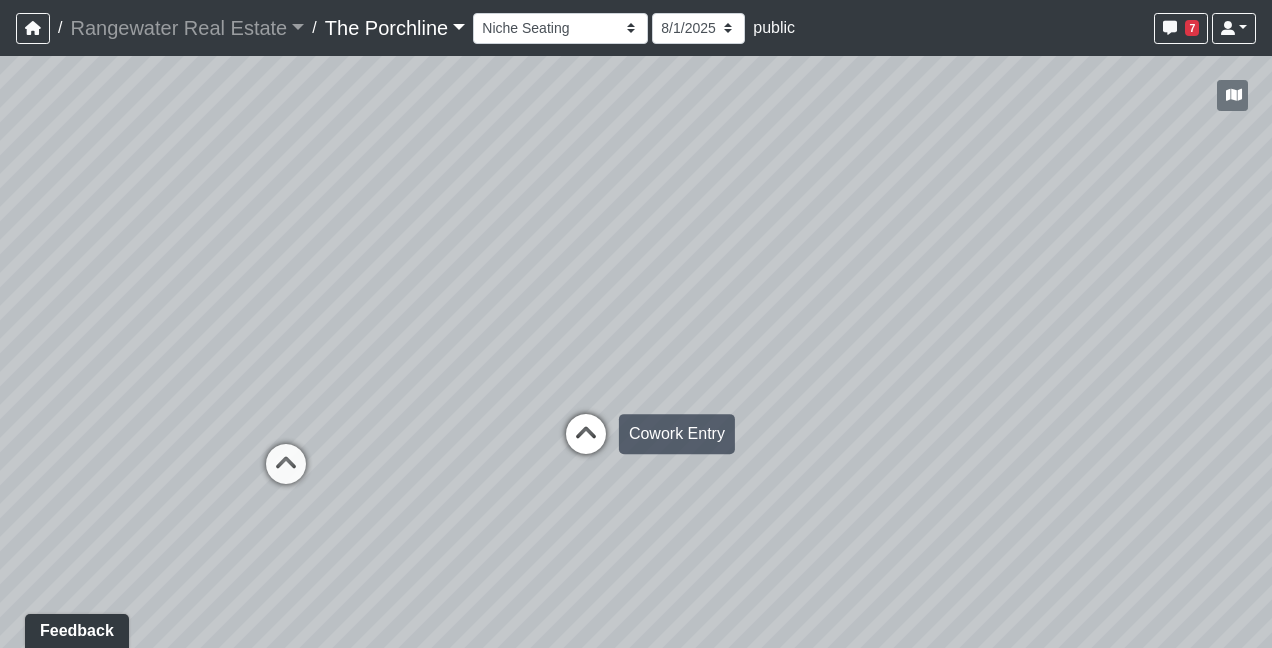 click at bounding box center [586, 444] 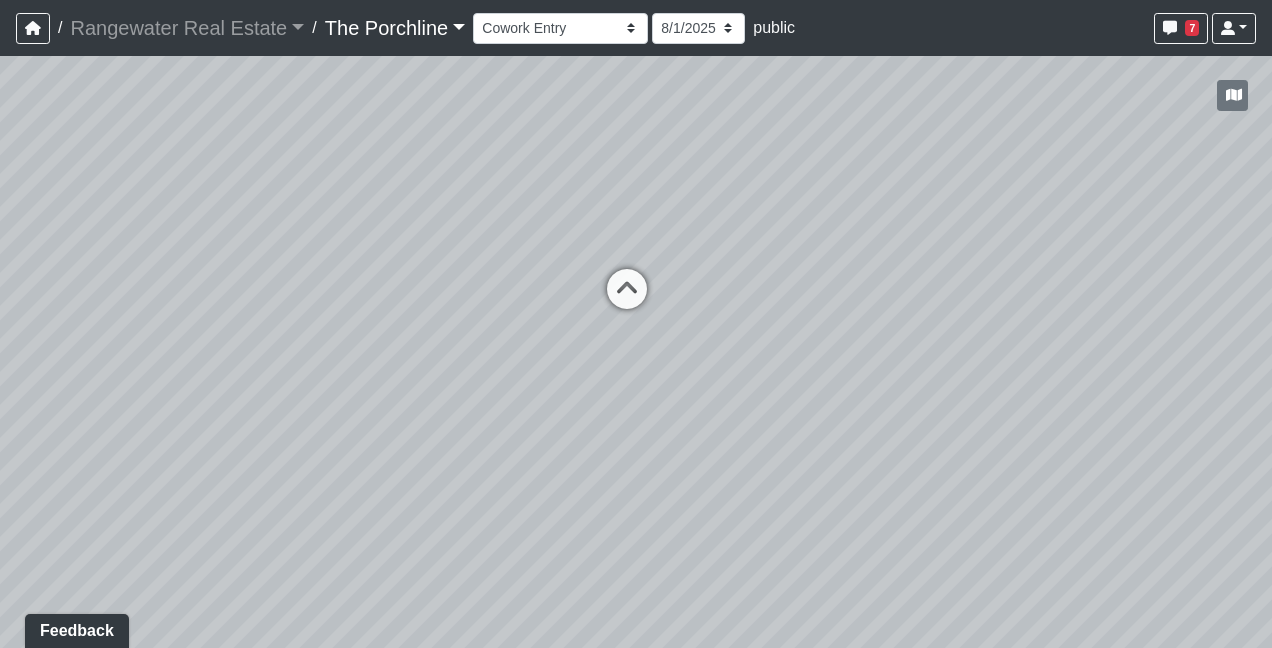 drag, startPoint x: 902, startPoint y: 403, endPoint x: 367, endPoint y: 357, distance: 536.97394 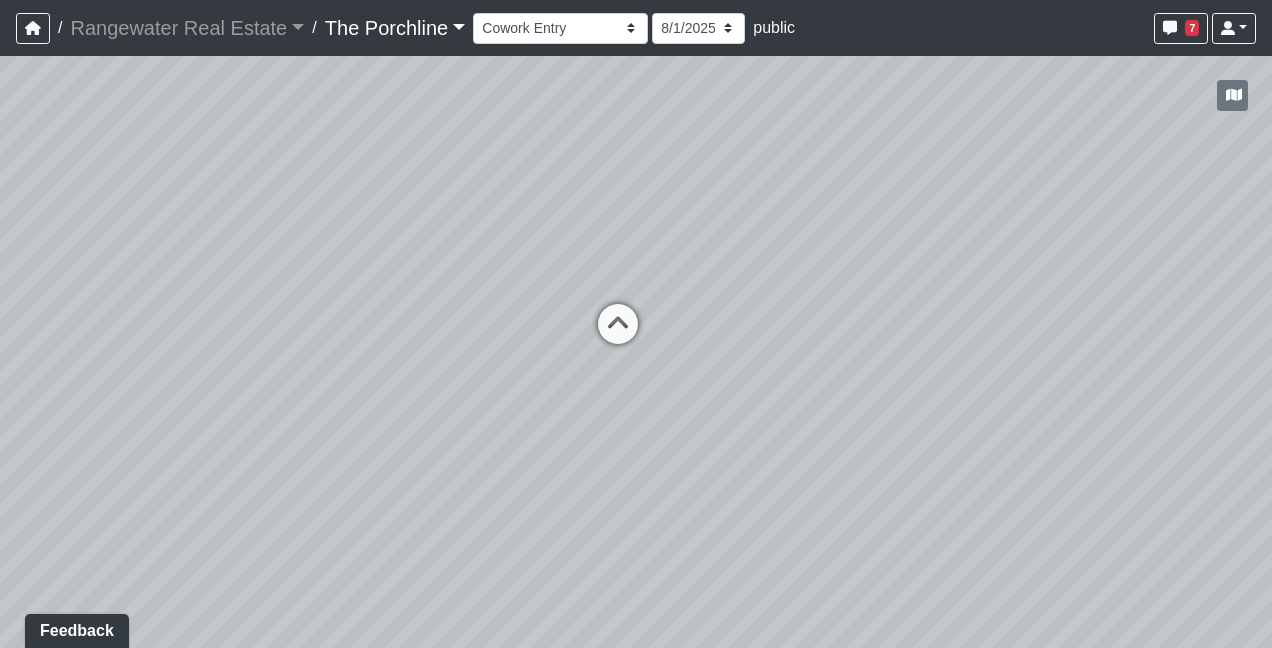 drag, startPoint x: 516, startPoint y: 475, endPoint x: 502, endPoint y: 515, distance: 42.379242 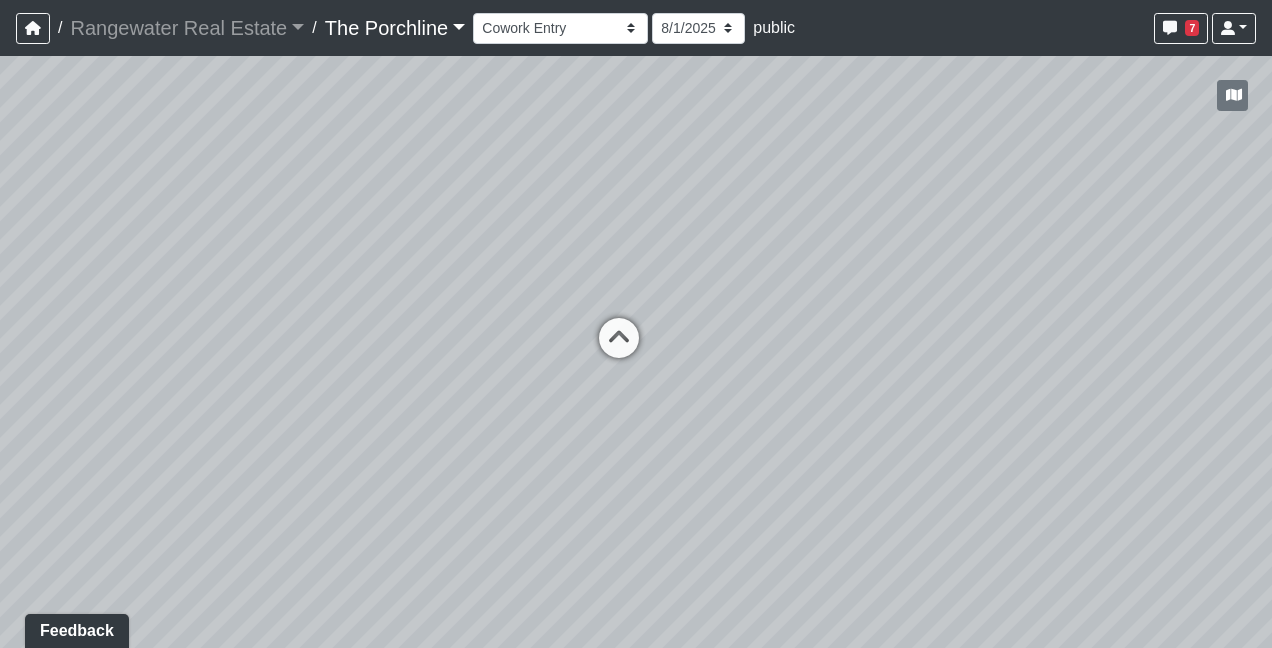 drag, startPoint x: 346, startPoint y: 253, endPoint x: 412, endPoint y: 527, distance: 281.83682 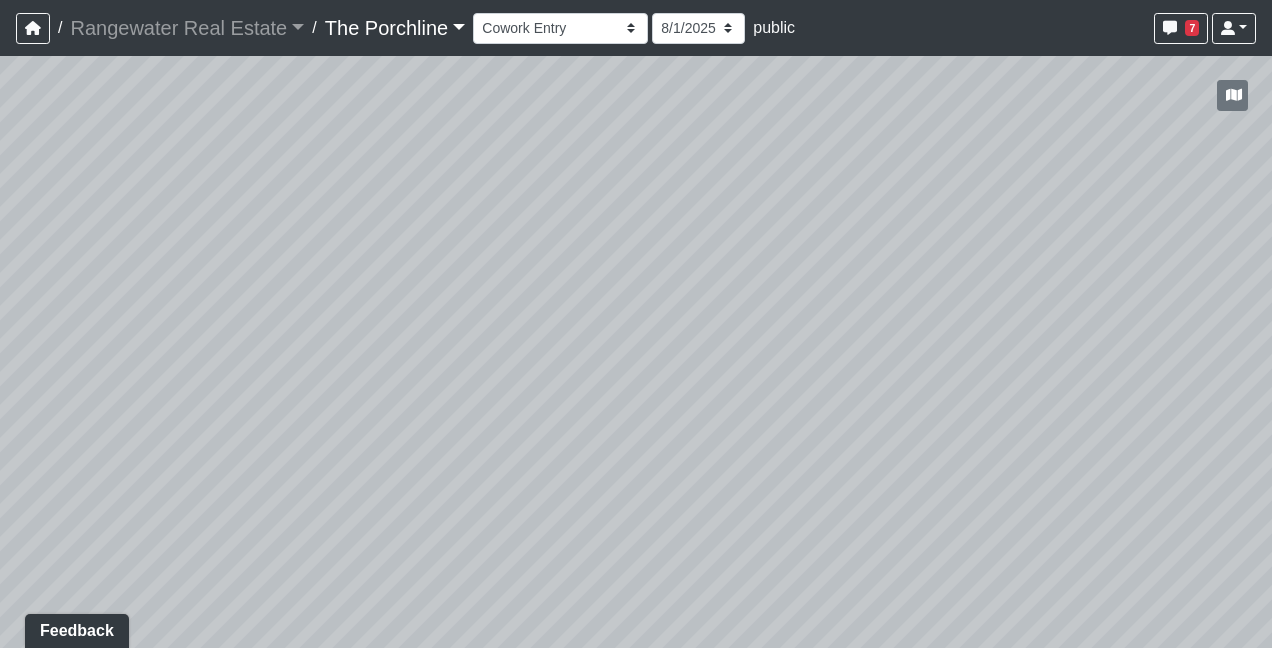 drag, startPoint x: 459, startPoint y: 333, endPoint x: 472, endPoint y: 572, distance: 239.3533 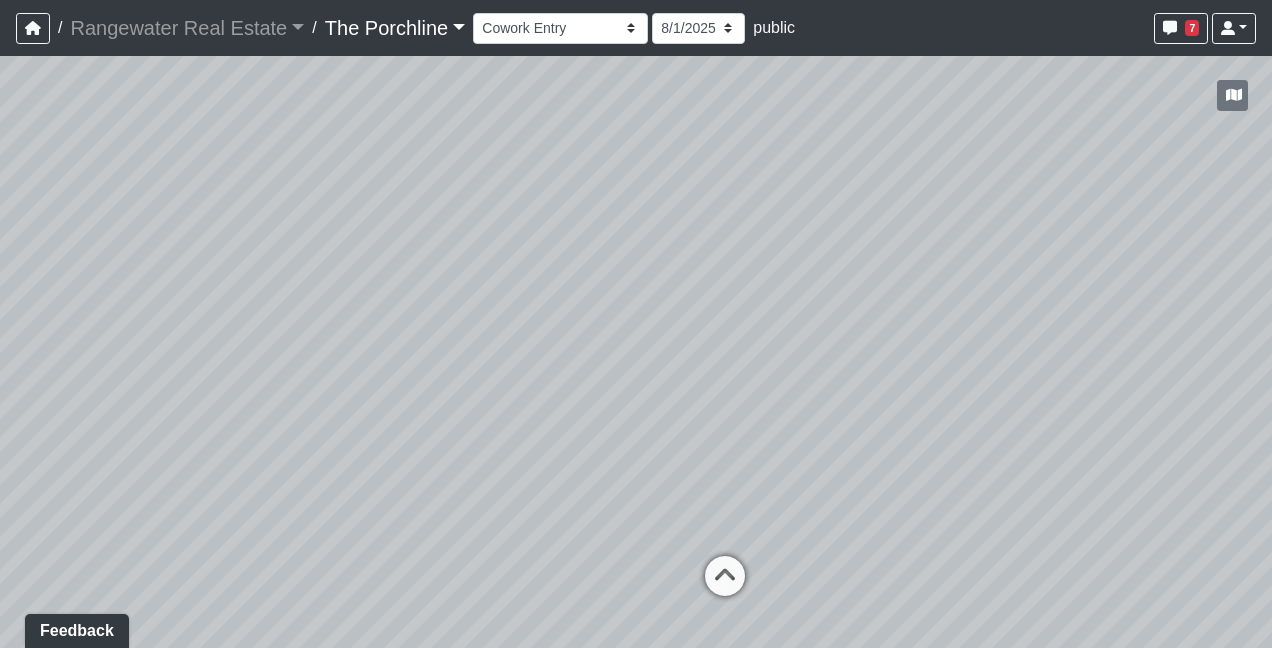drag, startPoint x: 192, startPoint y: 440, endPoint x: 669, endPoint y: 308, distance: 494.92728 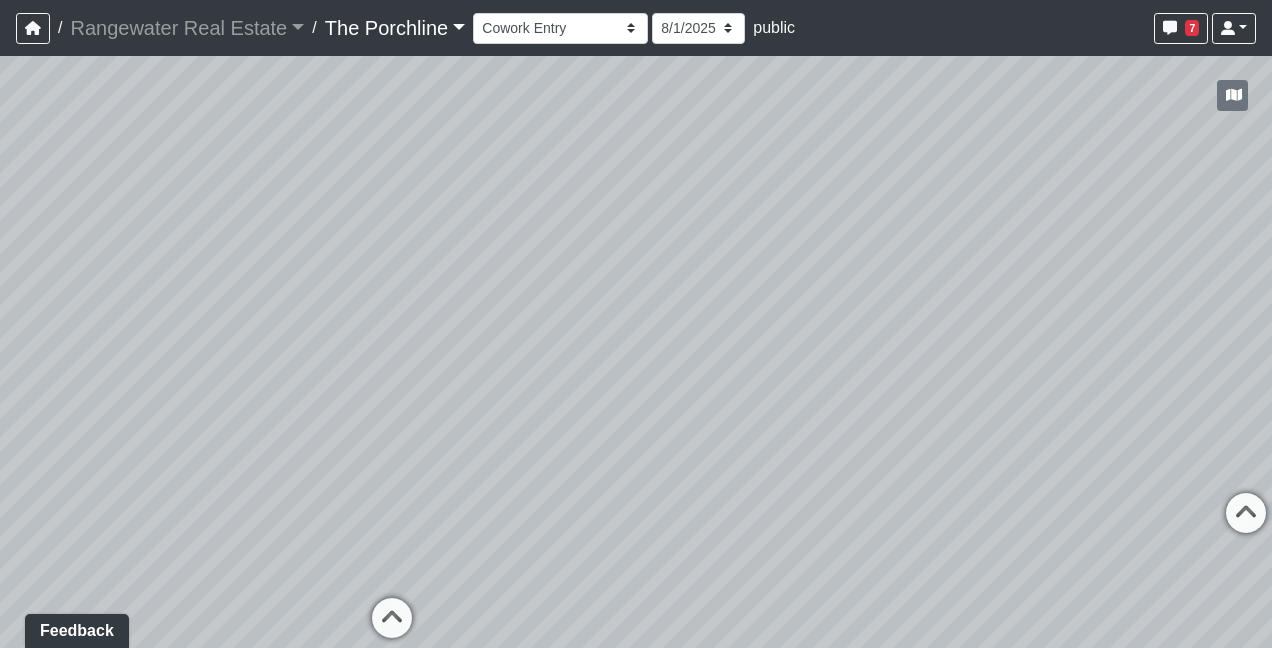 drag, startPoint x: 427, startPoint y: 364, endPoint x: 825, endPoint y: 183, distance: 437.2242 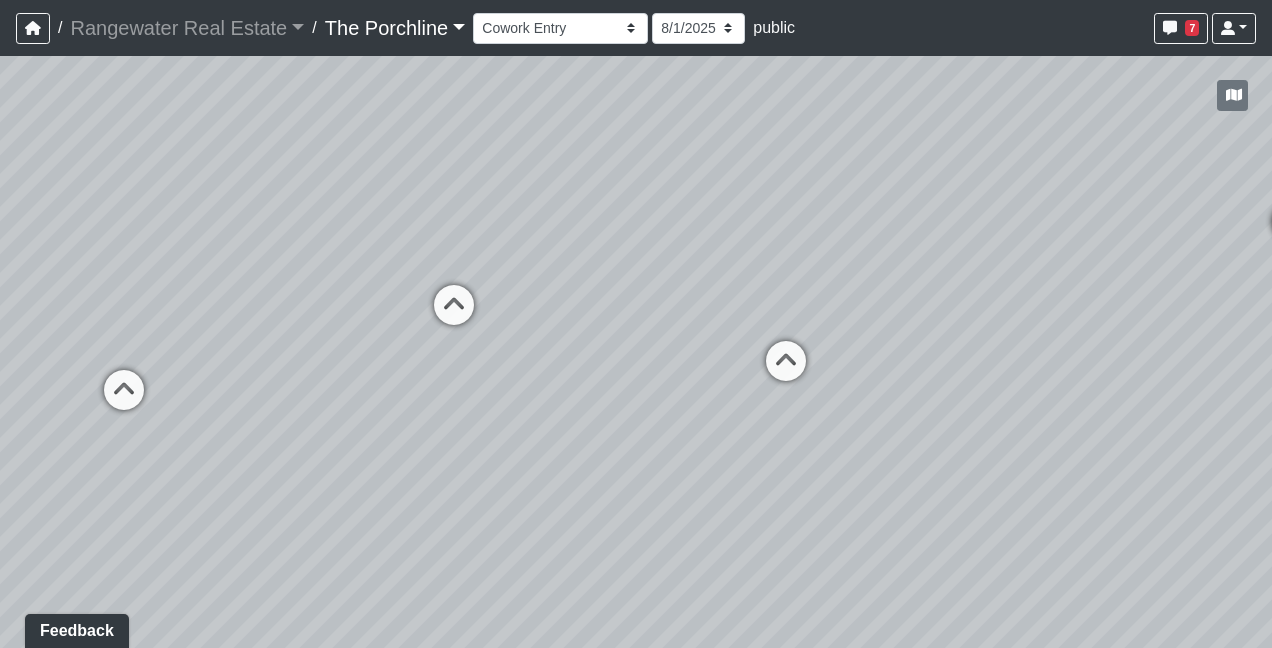 drag, startPoint x: 530, startPoint y: 592, endPoint x: 569, endPoint y: 408, distance: 188.08774 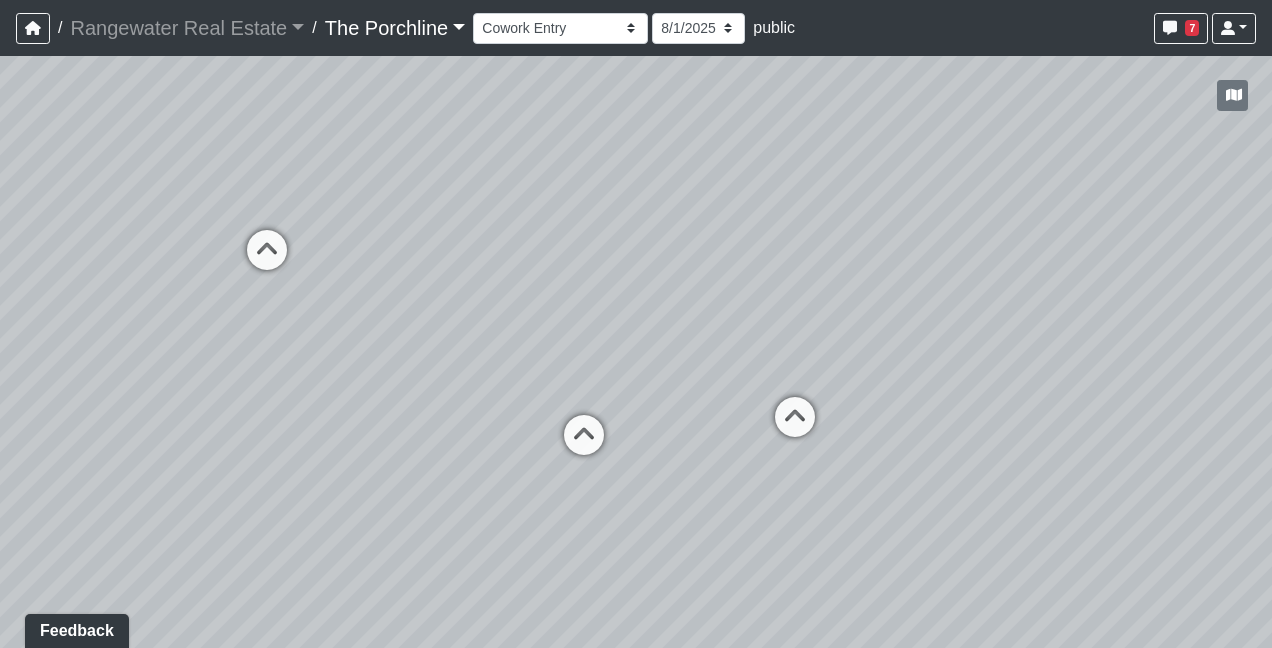 drag, startPoint x: 613, startPoint y: 381, endPoint x: 1132, endPoint y: 512, distance: 535.2775 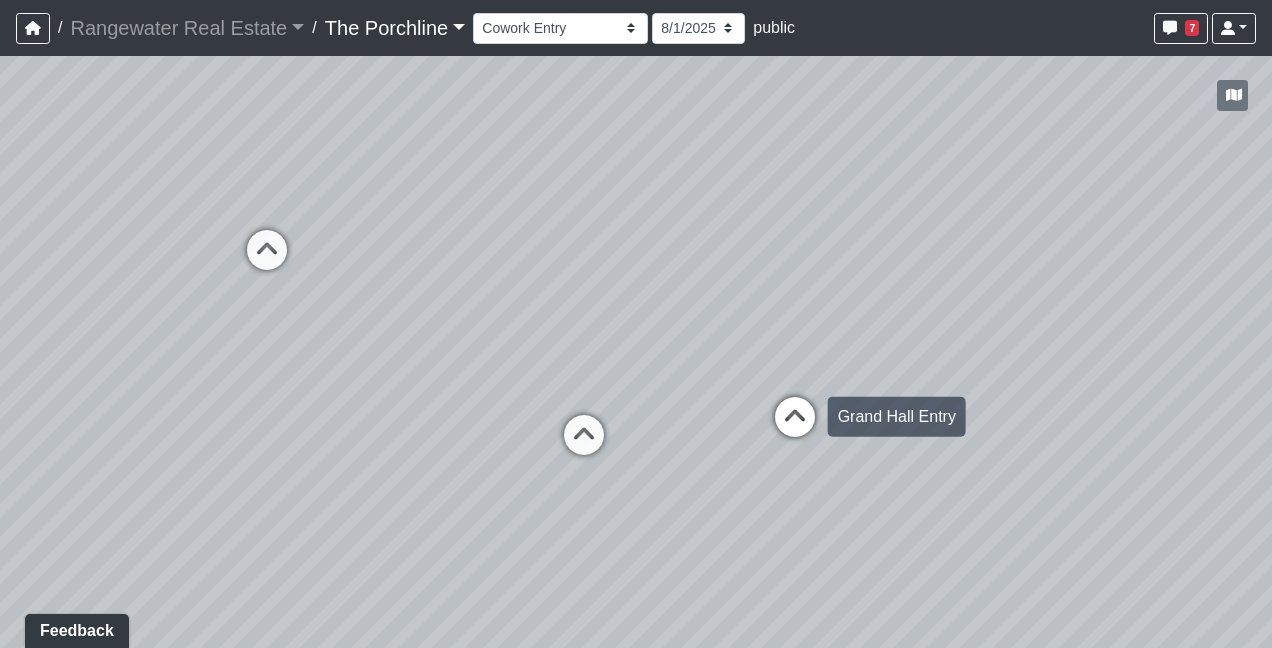 click at bounding box center (795, 427) 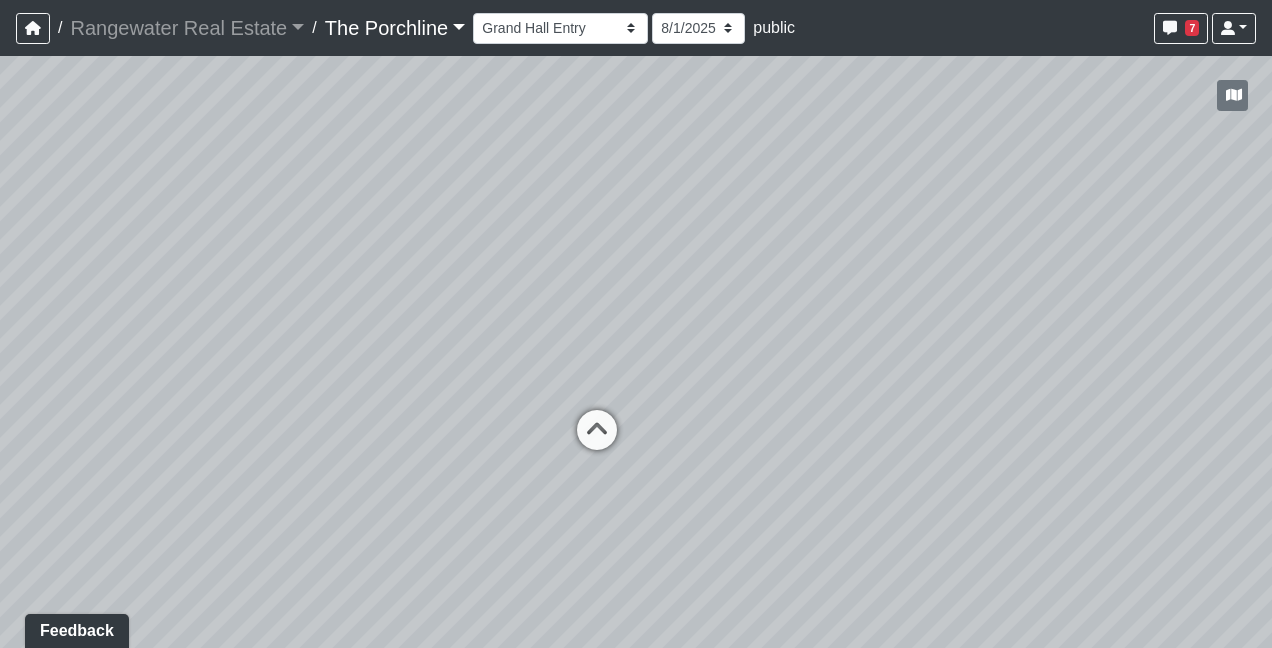 drag, startPoint x: 641, startPoint y: 292, endPoint x: 671, endPoint y: 284, distance: 31.04835 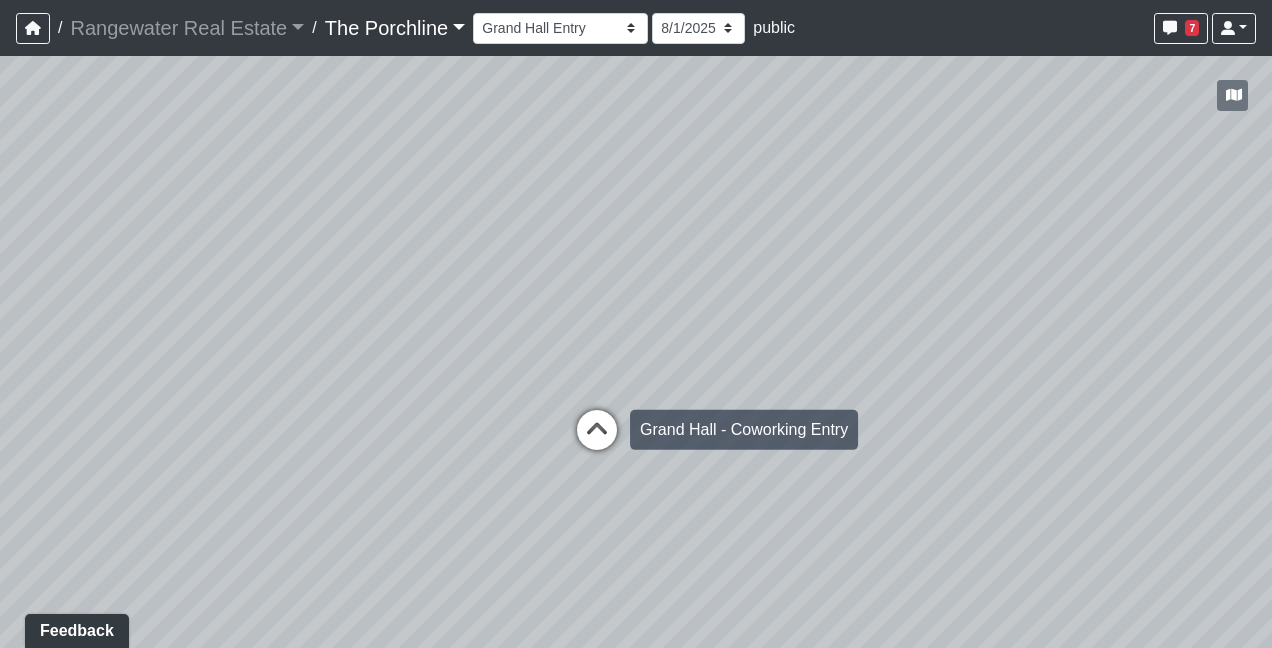 click at bounding box center (597, 440) 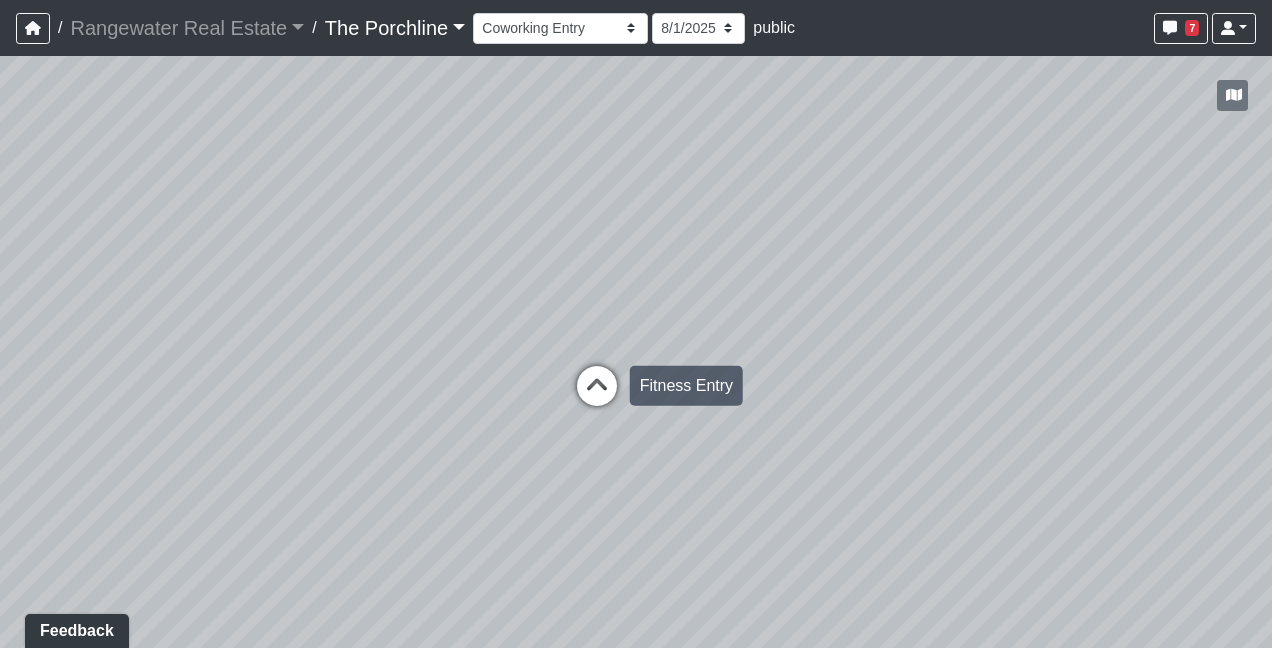 click at bounding box center [597, 396] 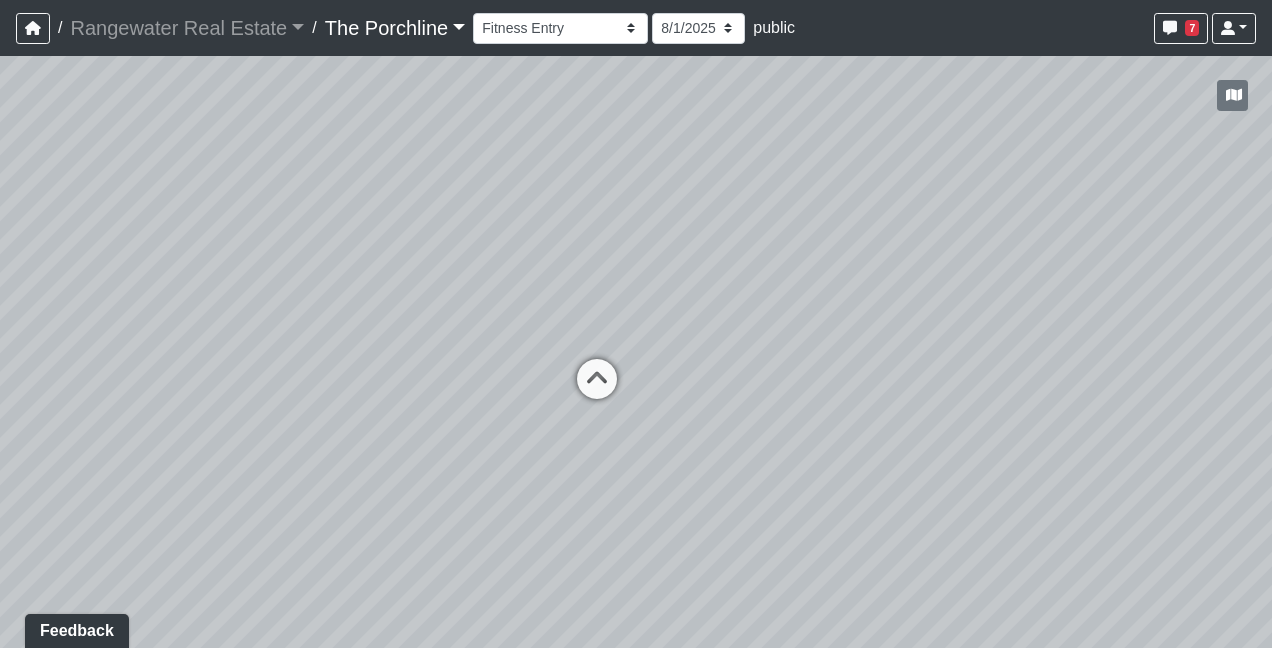 click at bounding box center (597, 389) 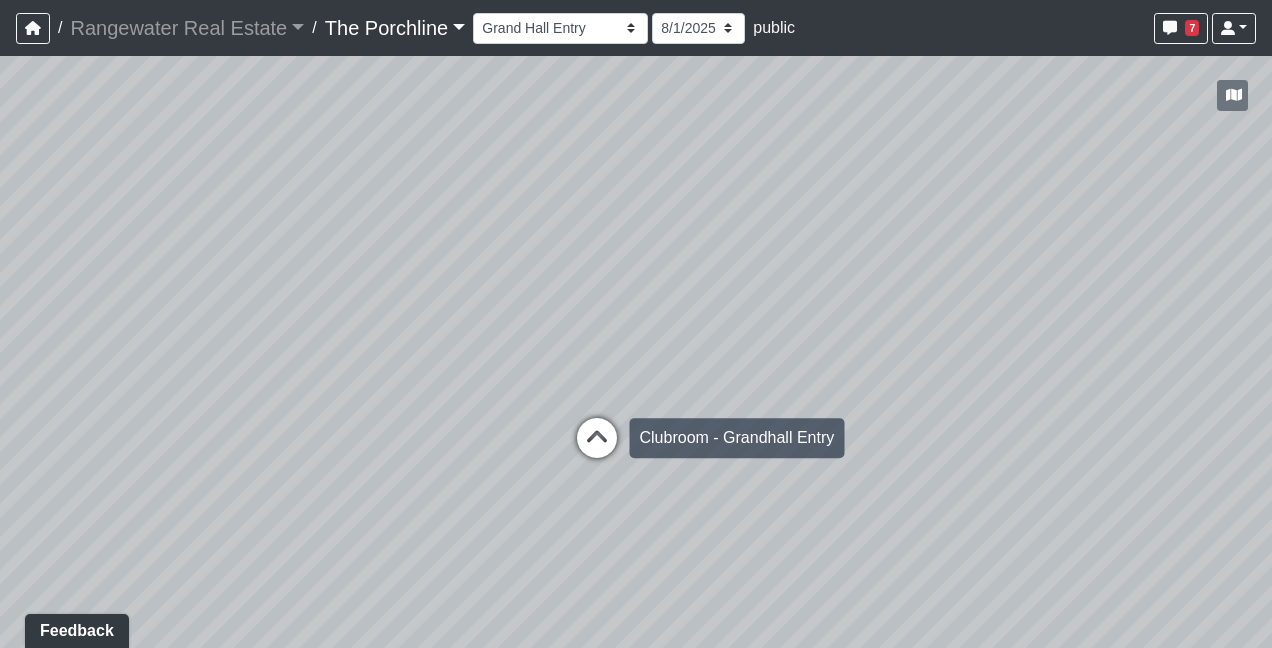 click at bounding box center [597, 448] 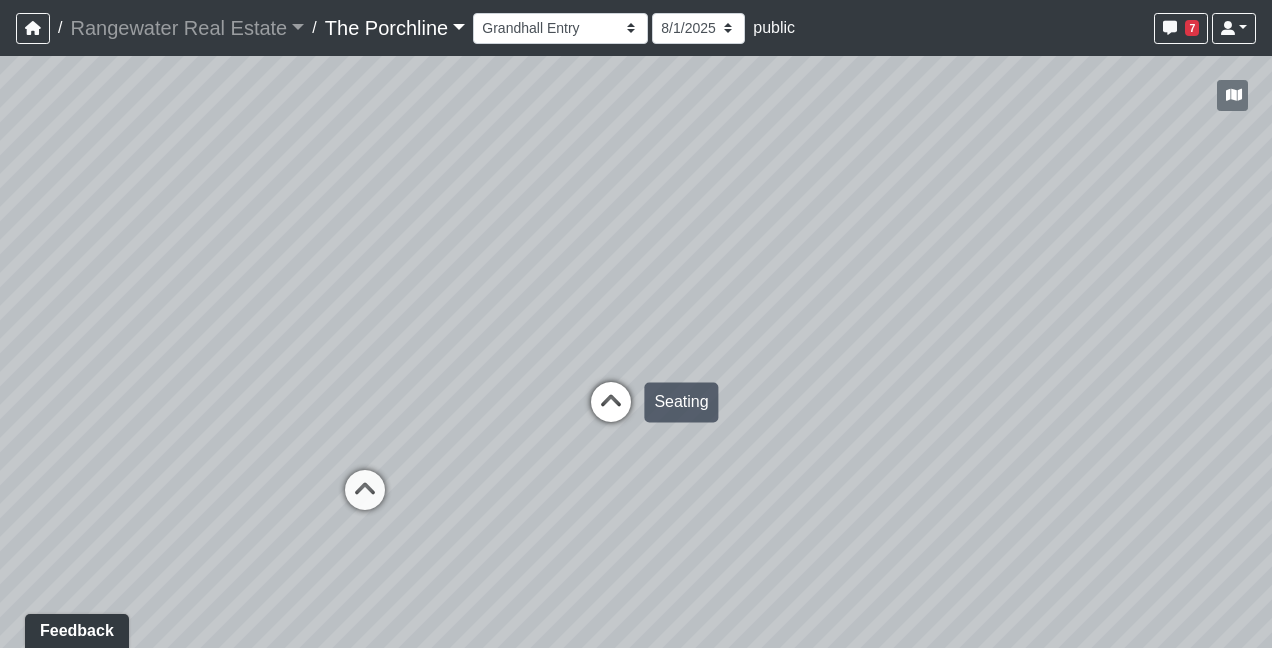 click at bounding box center (611, 412) 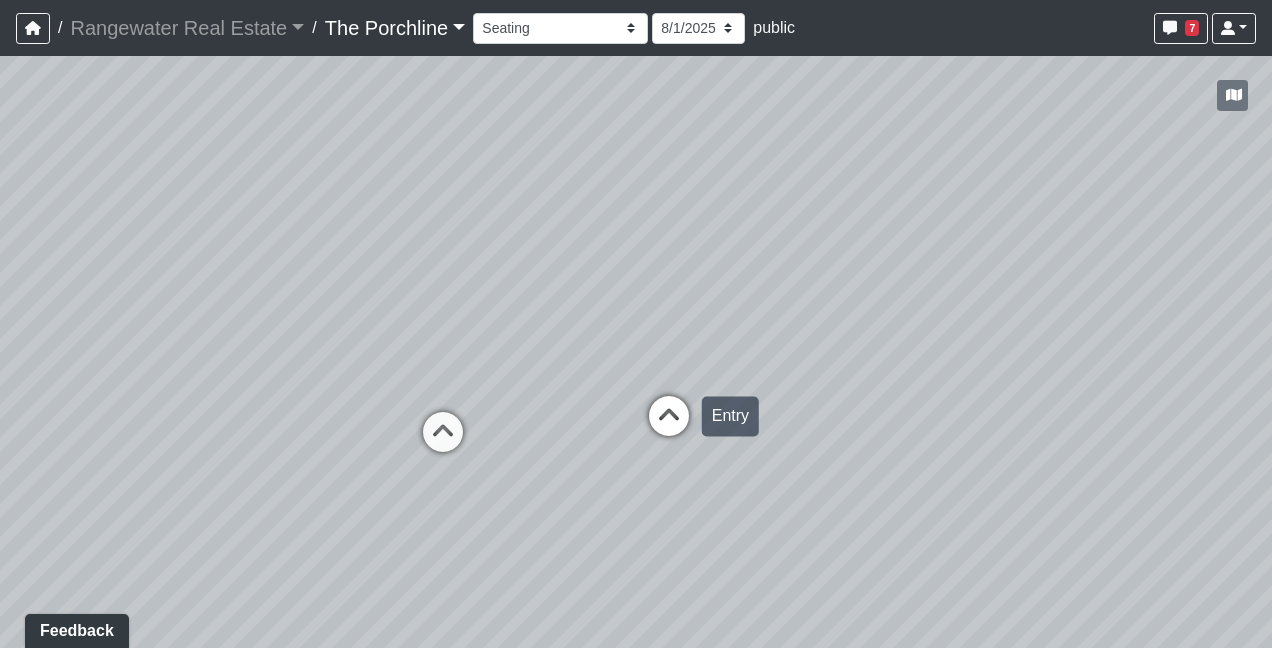 click at bounding box center (669, 426) 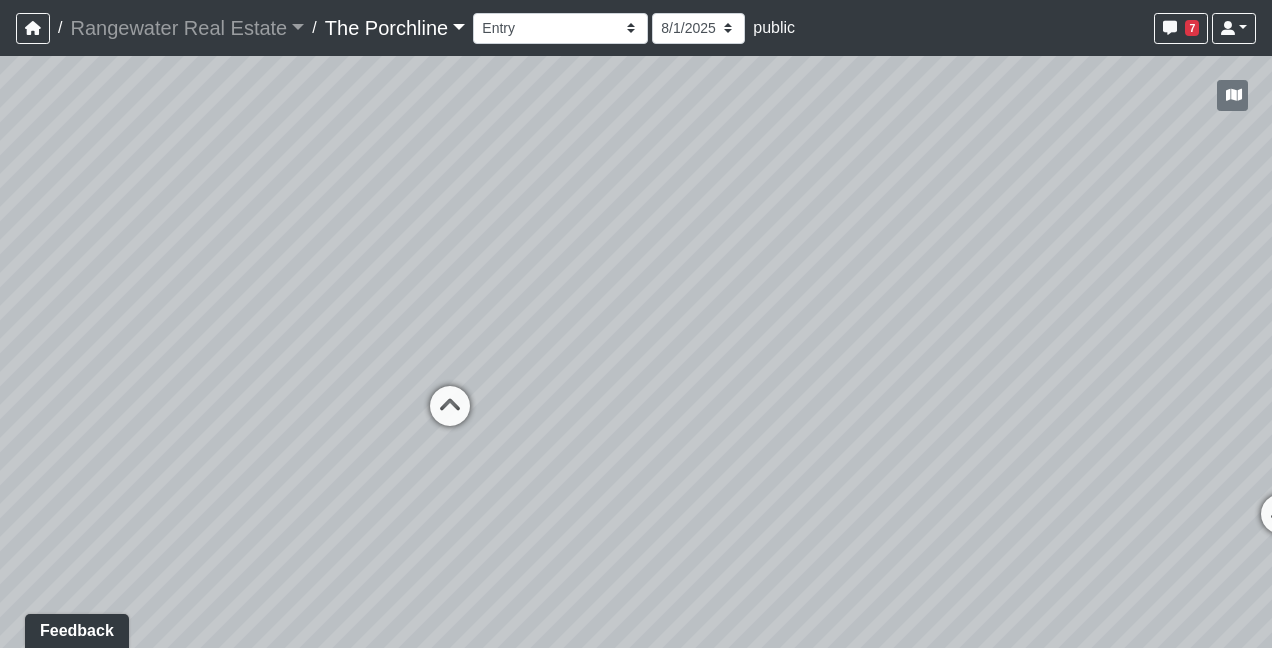 drag, startPoint x: 258, startPoint y: 358, endPoint x: 893, endPoint y: 240, distance: 645.8707 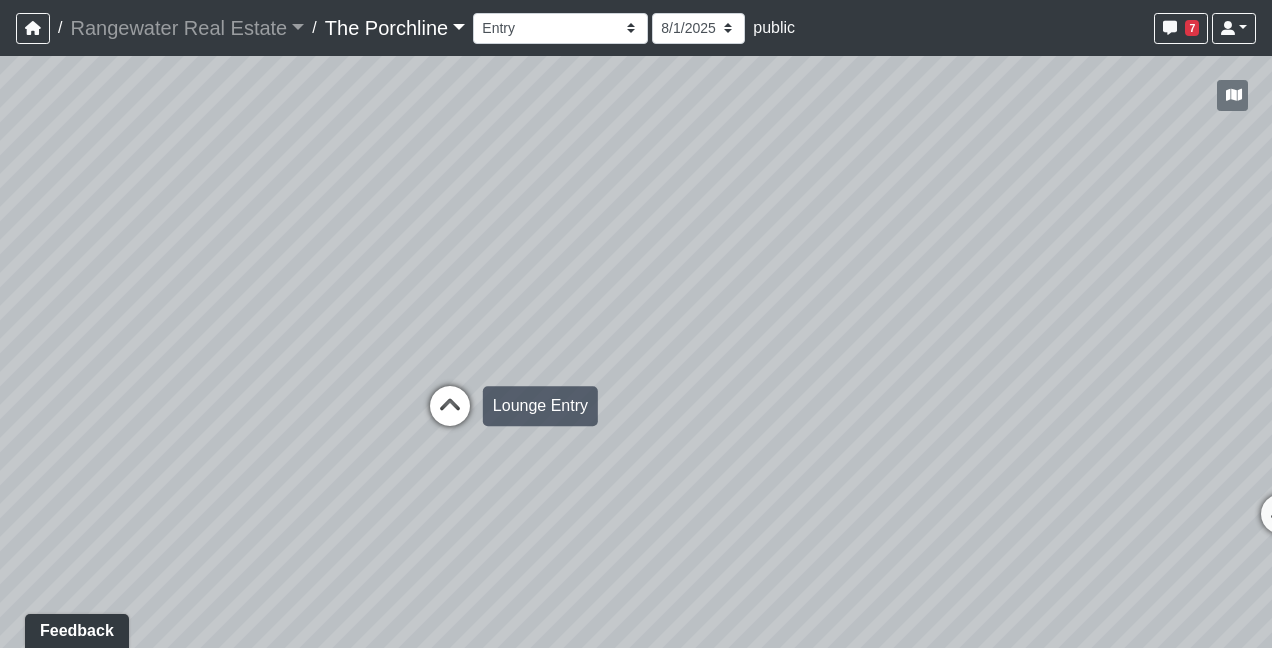 click at bounding box center (450, 416) 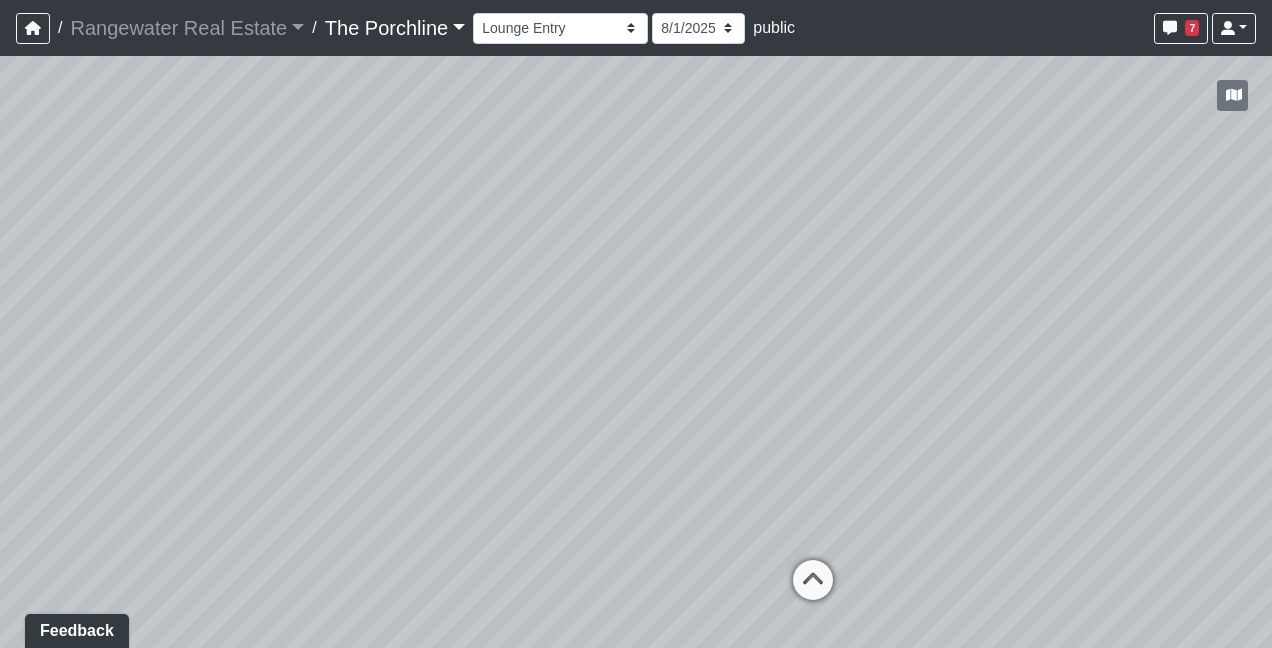 drag, startPoint x: 648, startPoint y: 333, endPoint x: 288, endPoint y: 404, distance: 366.9346 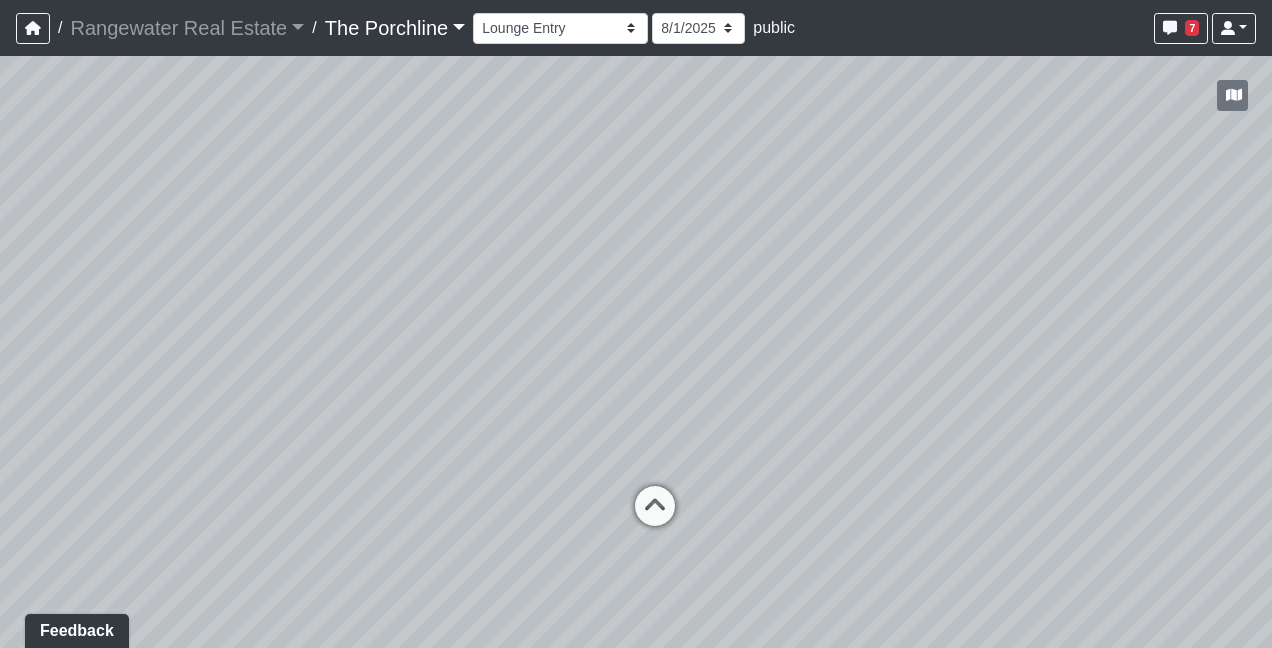 drag, startPoint x: 928, startPoint y: 273, endPoint x: 691, endPoint y: 220, distance: 242.85387 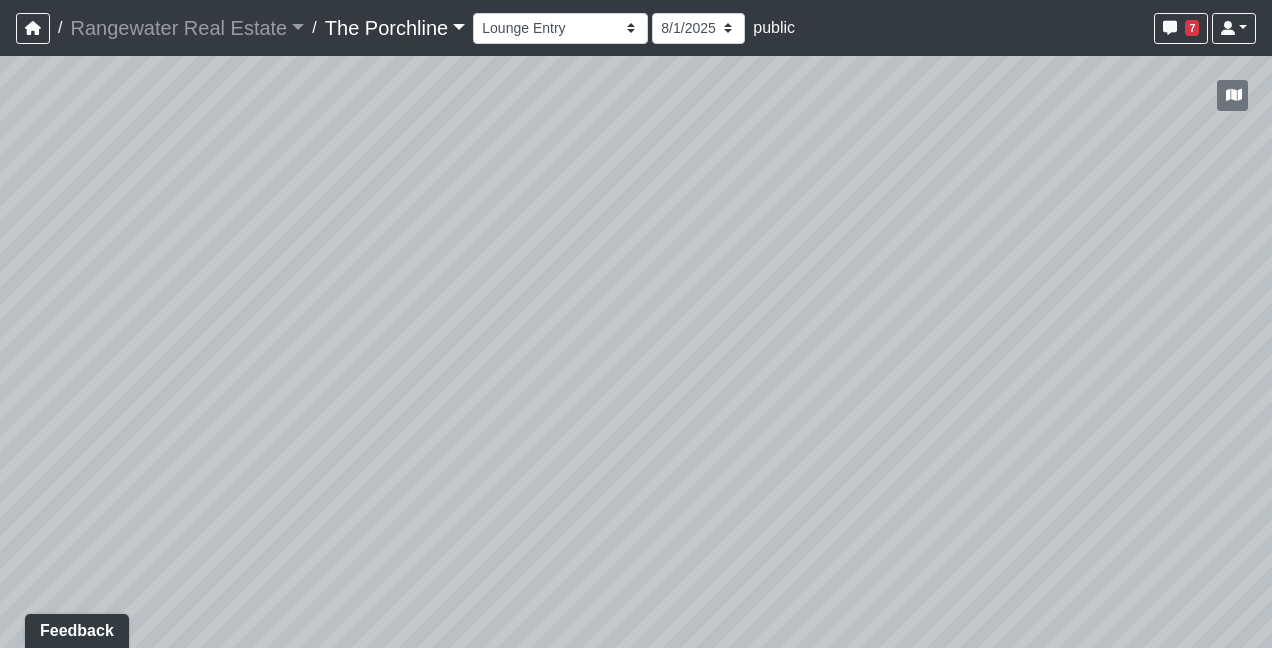 drag, startPoint x: 681, startPoint y: 196, endPoint x: 740, endPoint y: 466, distance: 276.37112 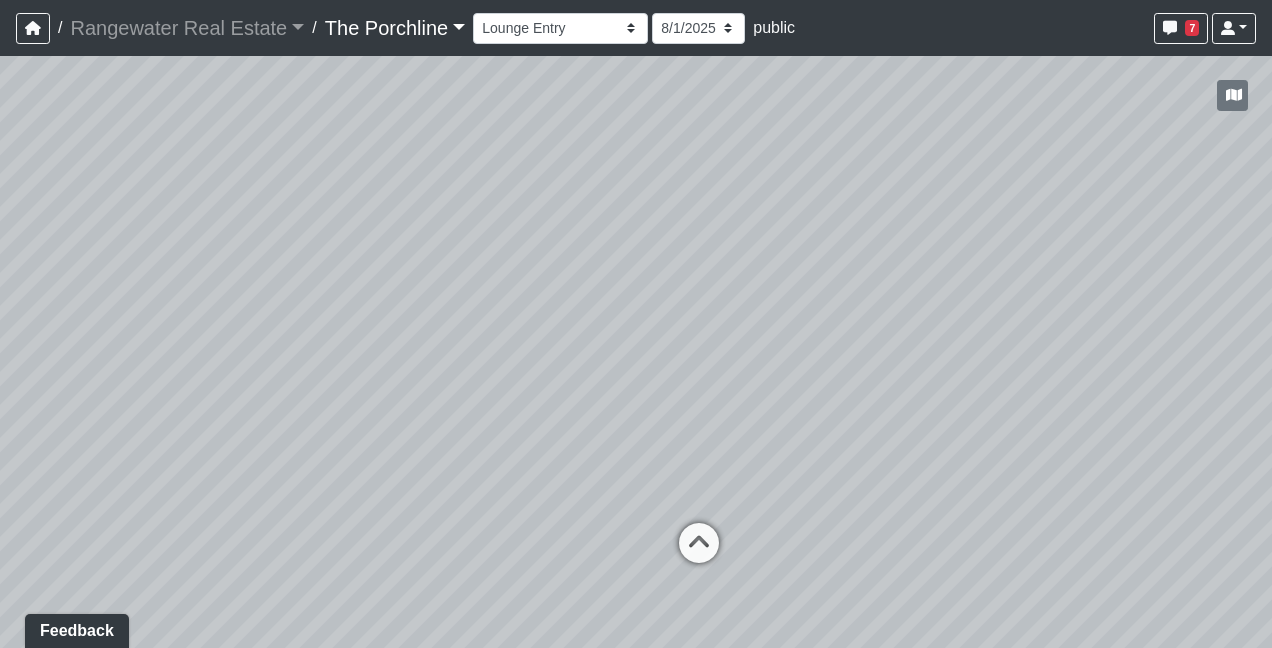 drag, startPoint x: 743, startPoint y: 476, endPoint x: 761, endPoint y: 234, distance: 242.6685 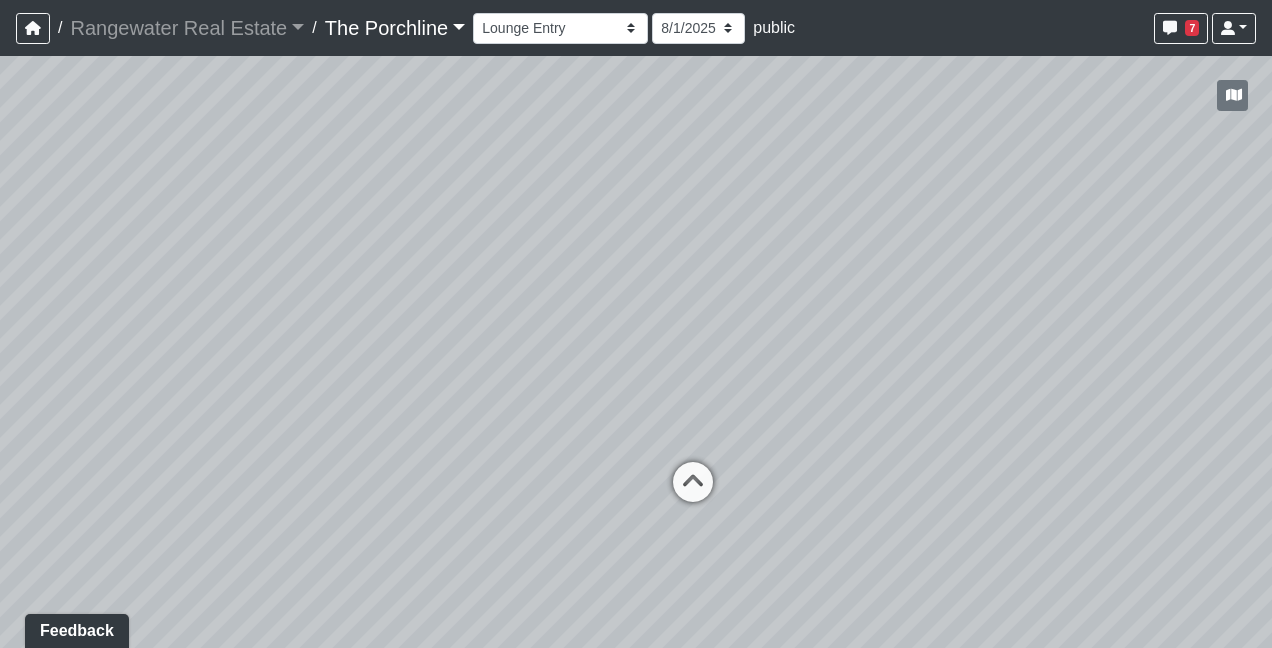 drag, startPoint x: 807, startPoint y: 528, endPoint x: 802, endPoint y: 468, distance: 60.207973 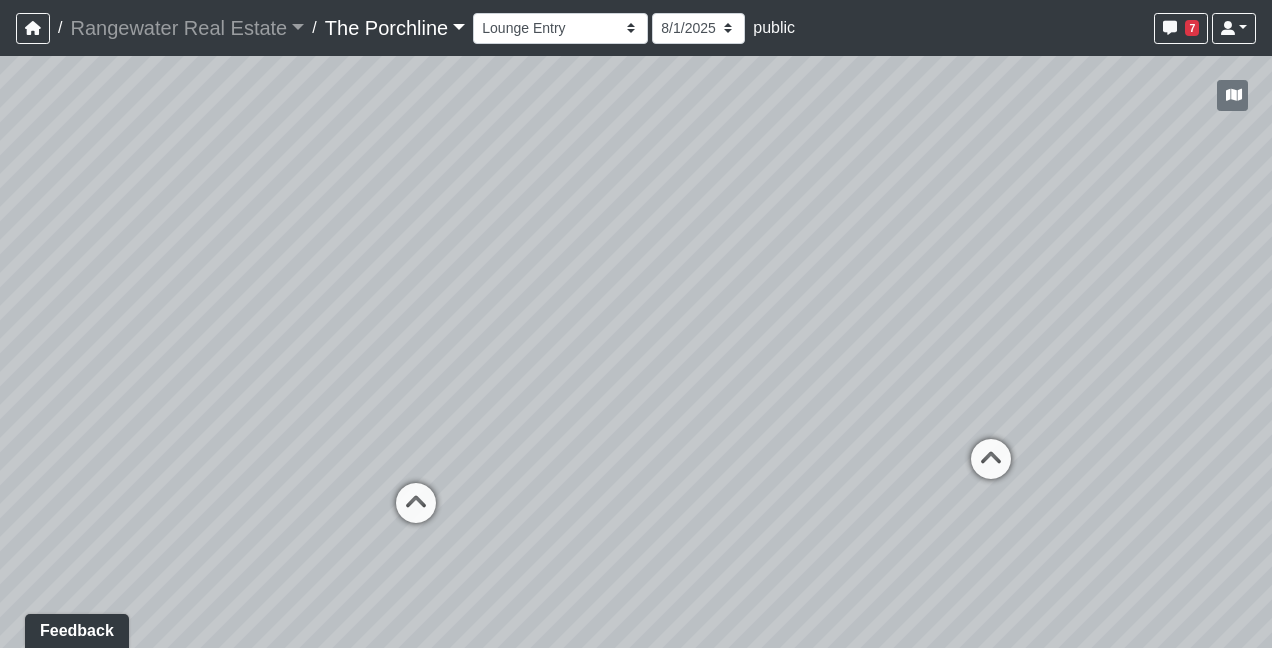 drag, startPoint x: 942, startPoint y: 364, endPoint x: 363, endPoint y: 323, distance: 580.4498 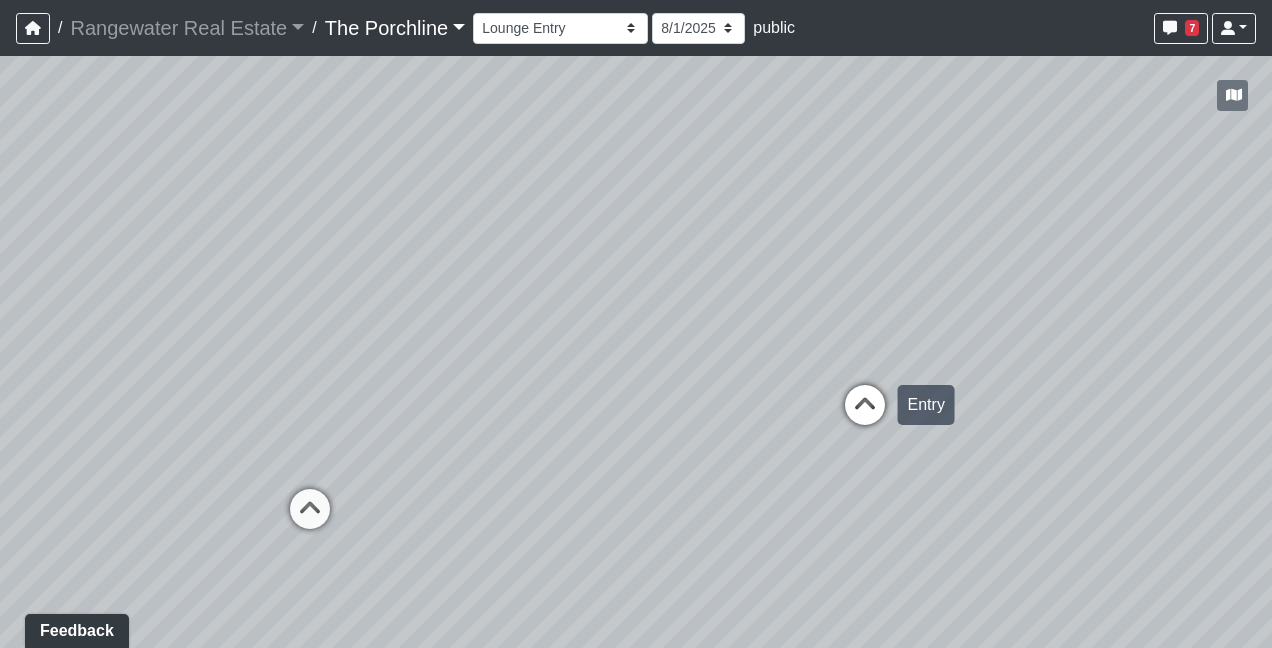 click at bounding box center [865, 415] 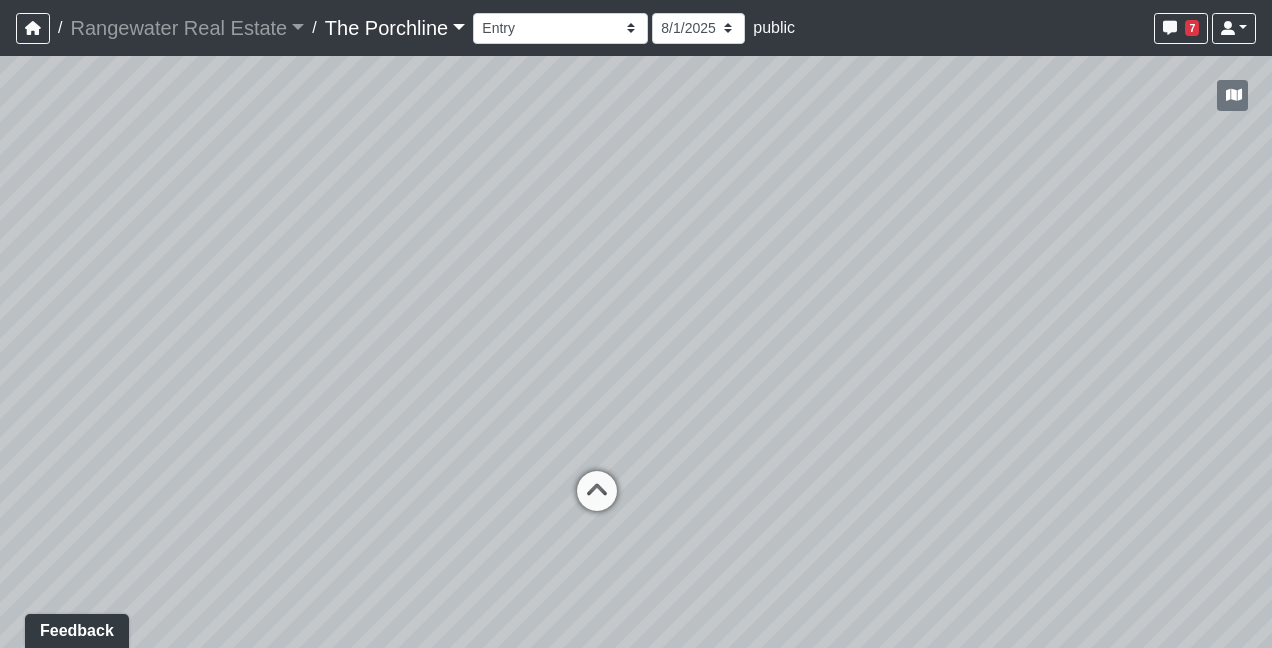 drag, startPoint x: 565, startPoint y: 212, endPoint x: 1041, endPoint y: 342, distance: 493.43286 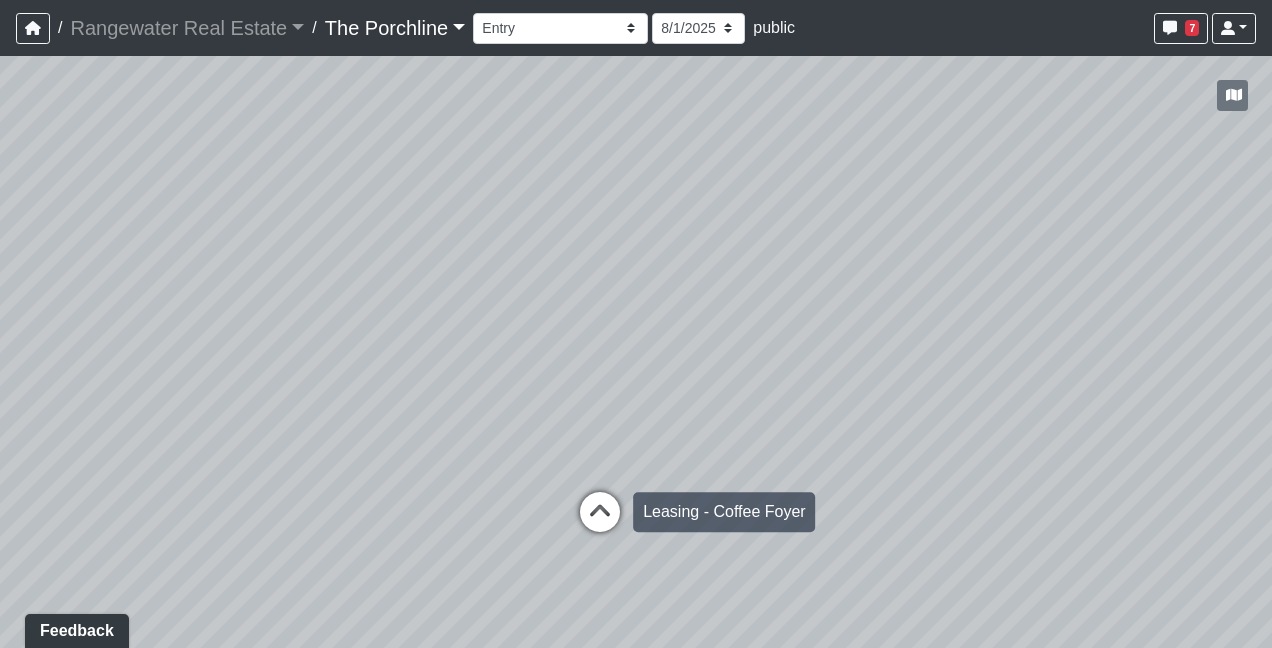 click at bounding box center (600, 522) 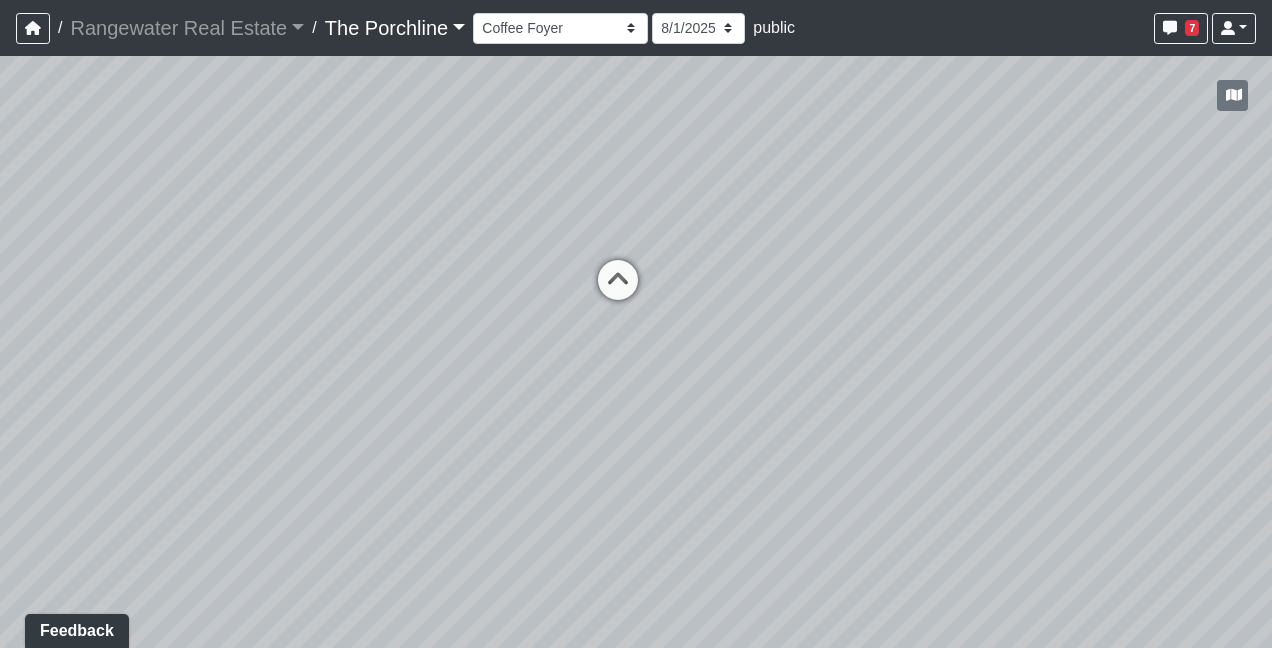 drag, startPoint x: 754, startPoint y: 293, endPoint x: 1117, endPoint y: 248, distance: 365.77863 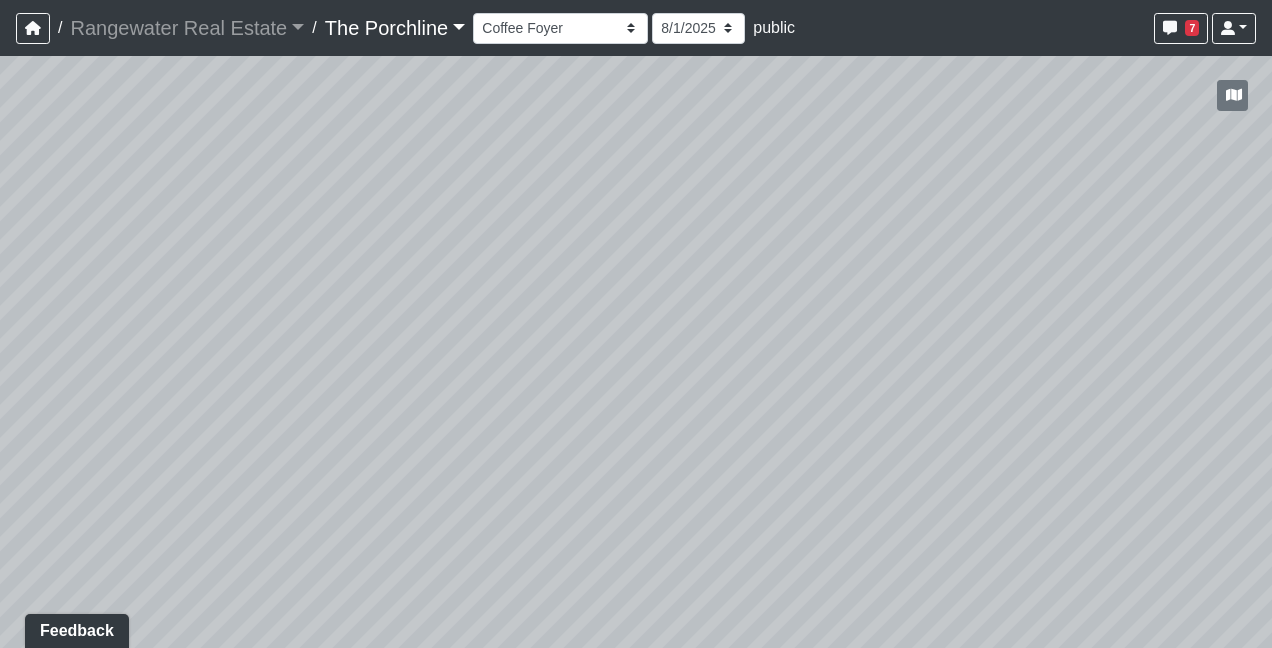 drag, startPoint x: 396, startPoint y: 260, endPoint x: 1053, endPoint y: 364, distance: 665.1804 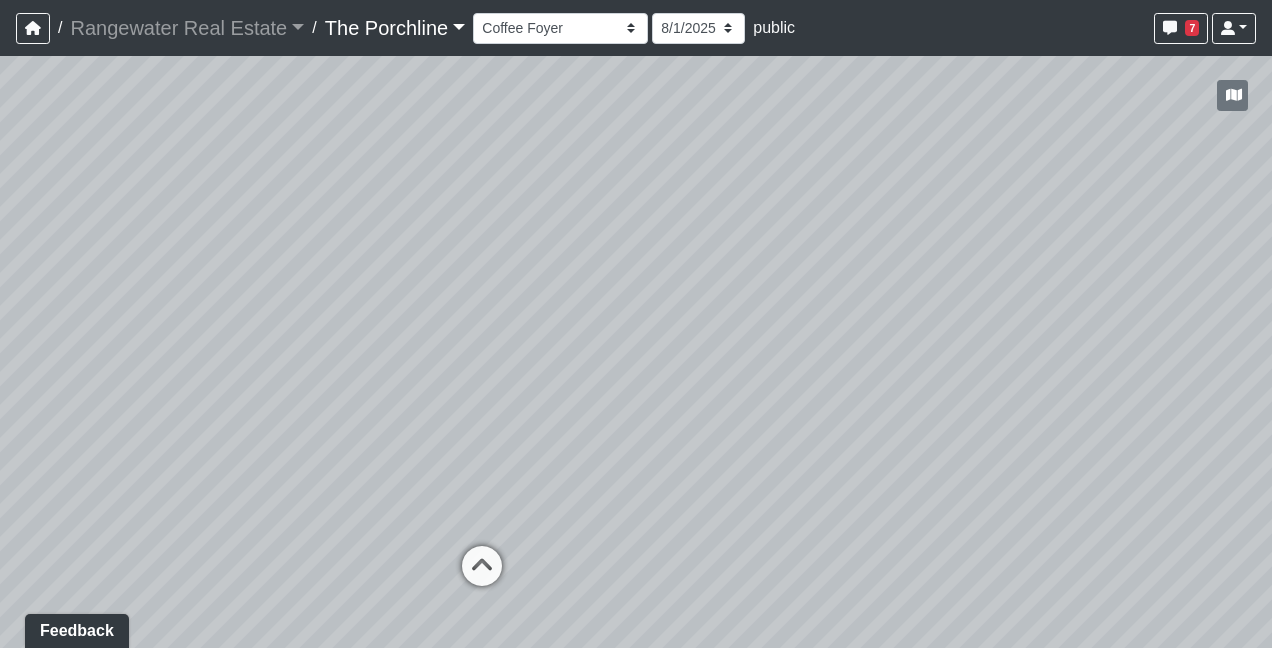 drag, startPoint x: 562, startPoint y: 295, endPoint x: 1046, endPoint y: 234, distance: 487.82886 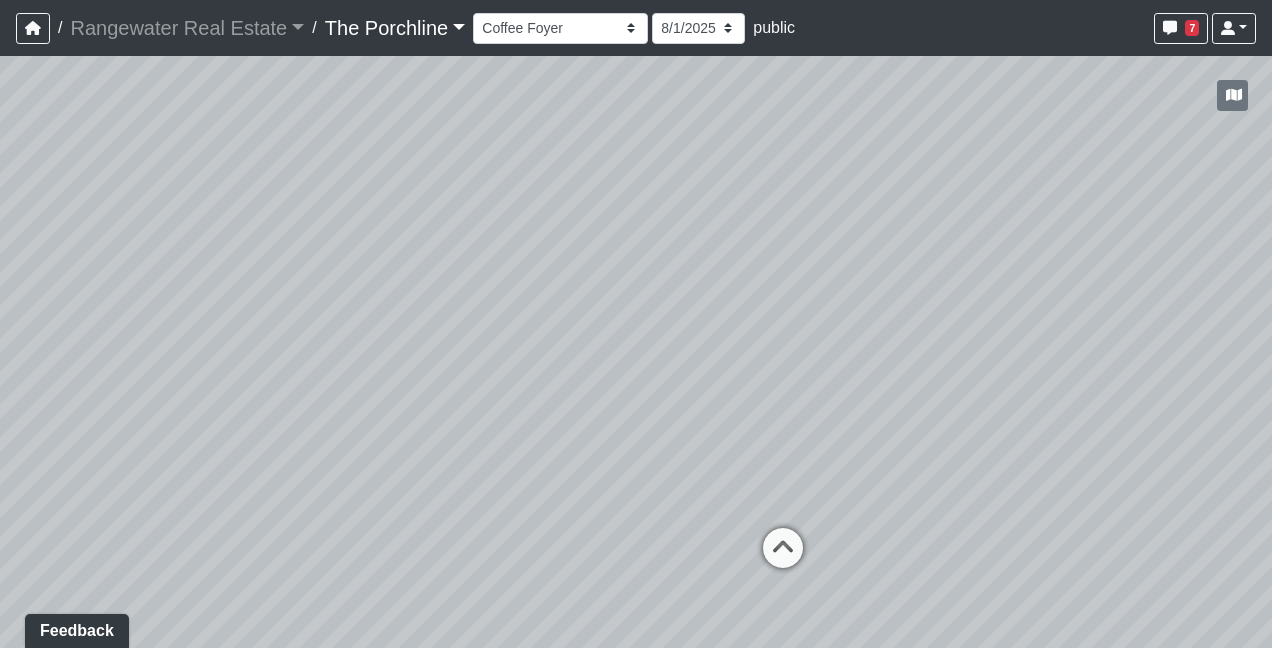 drag, startPoint x: 1028, startPoint y: 318, endPoint x: 1180, endPoint y: 314, distance: 152.05263 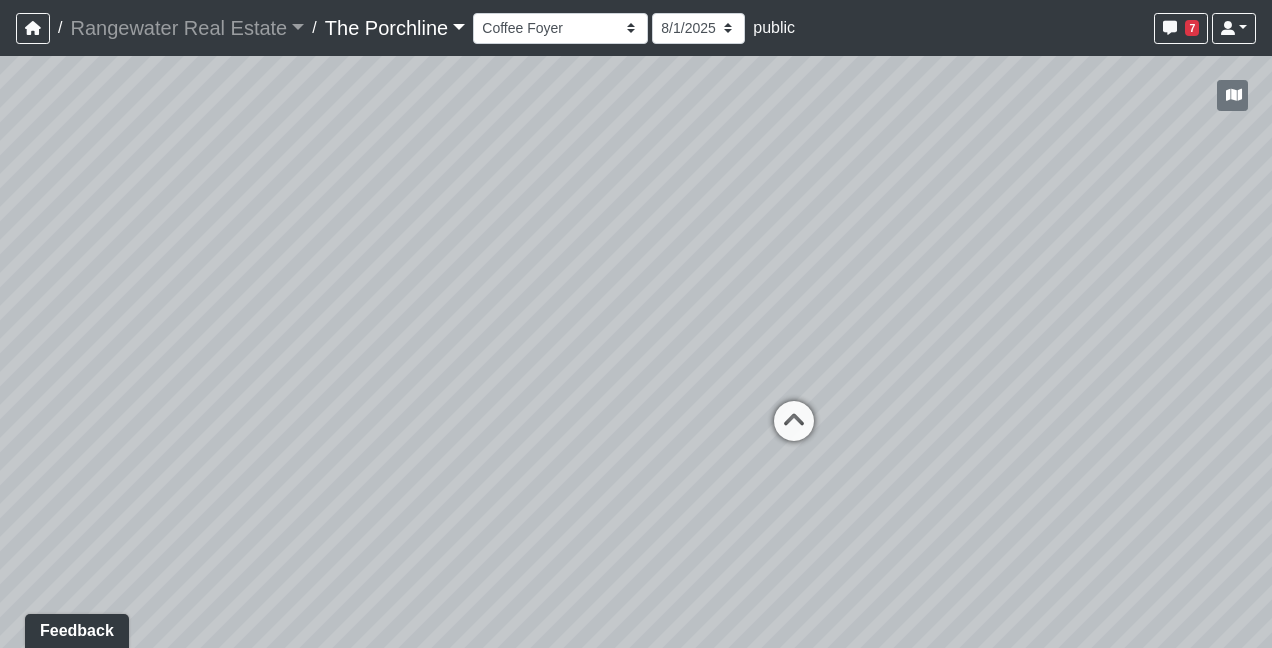 drag, startPoint x: 370, startPoint y: 324, endPoint x: 373, endPoint y: 184, distance: 140.03214 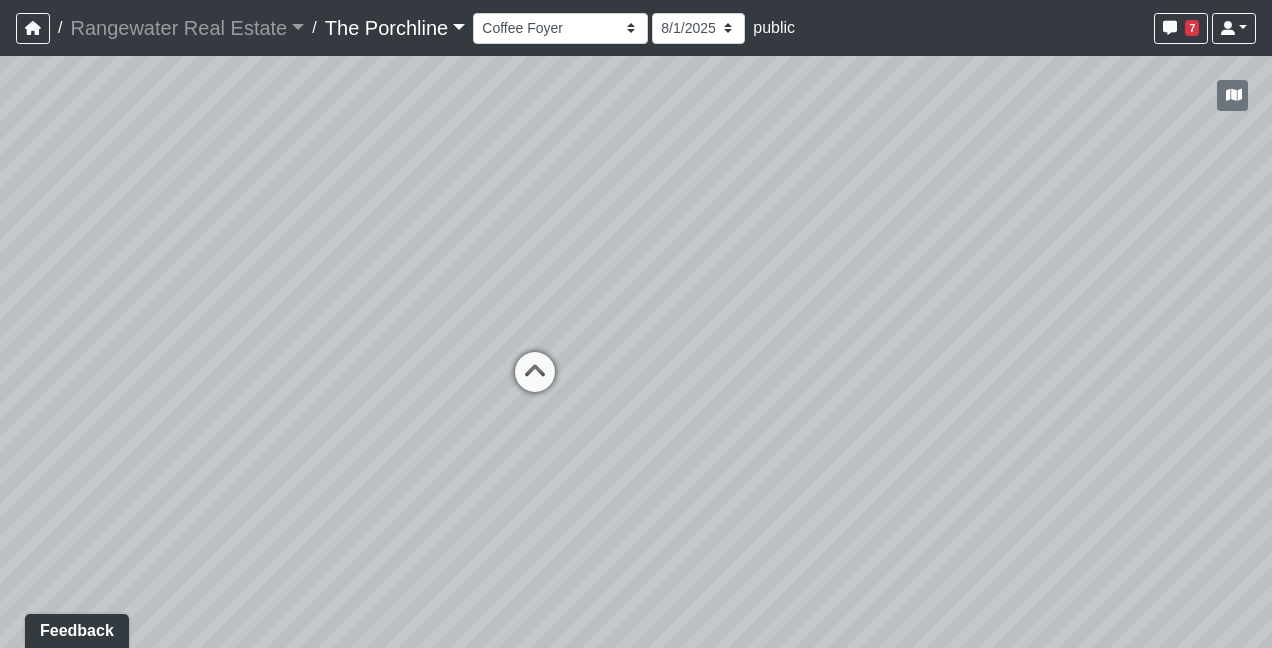 drag, startPoint x: 544, startPoint y: 302, endPoint x: 104, endPoint y: 256, distance: 442.398 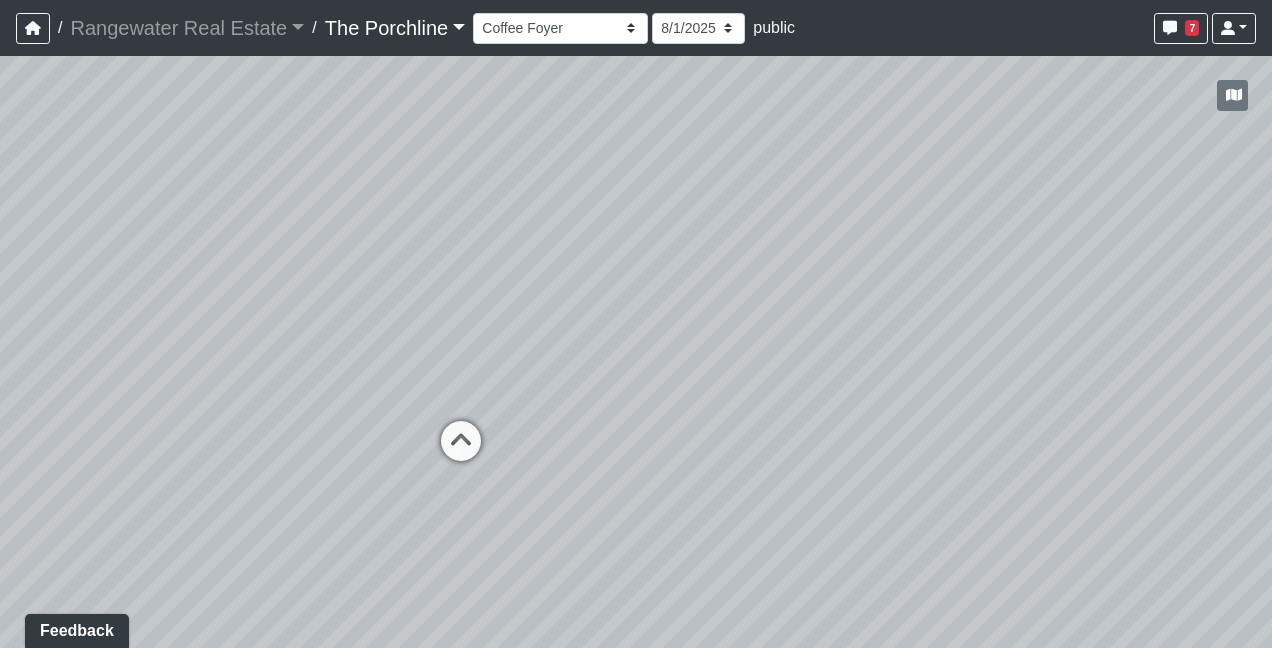 drag, startPoint x: 880, startPoint y: 340, endPoint x: 767, endPoint y: 415, distance: 135.62448 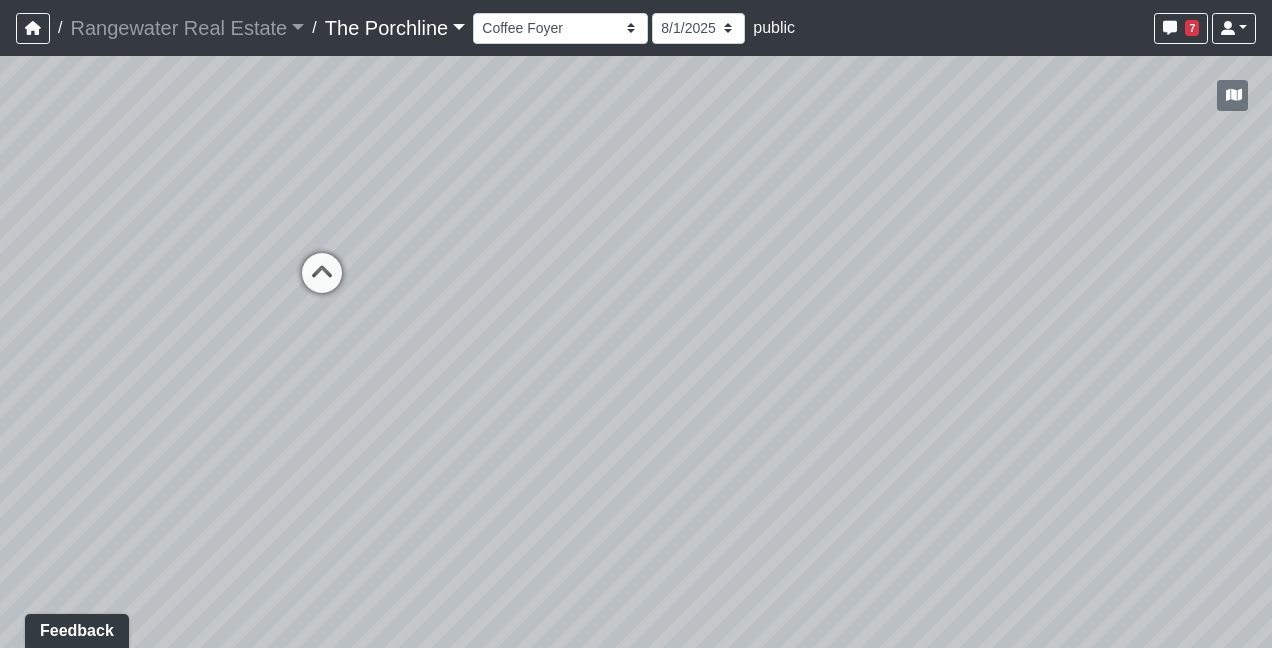 drag, startPoint x: 814, startPoint y: 528, endPoint x: 630, endPoint y: 284, distance: 305.60104 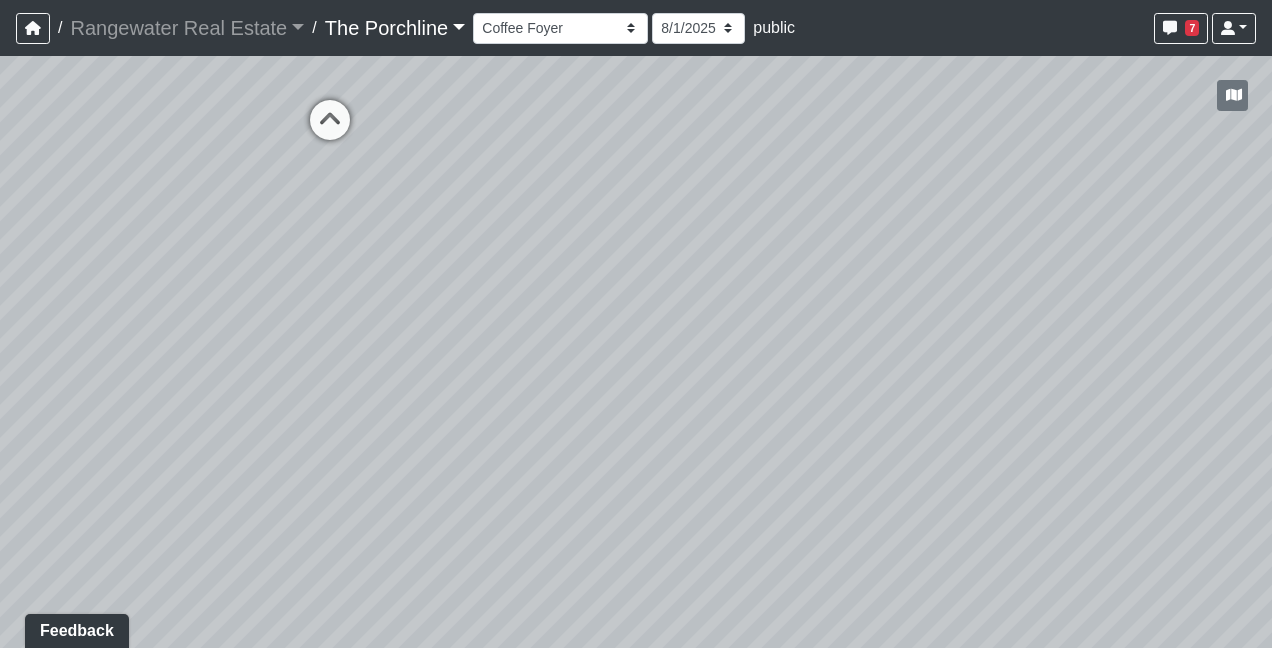 drag, startPoint x: 730, startPoint y: 498, endPoint x: 786, endPoint y: 358, distance: 150.78462 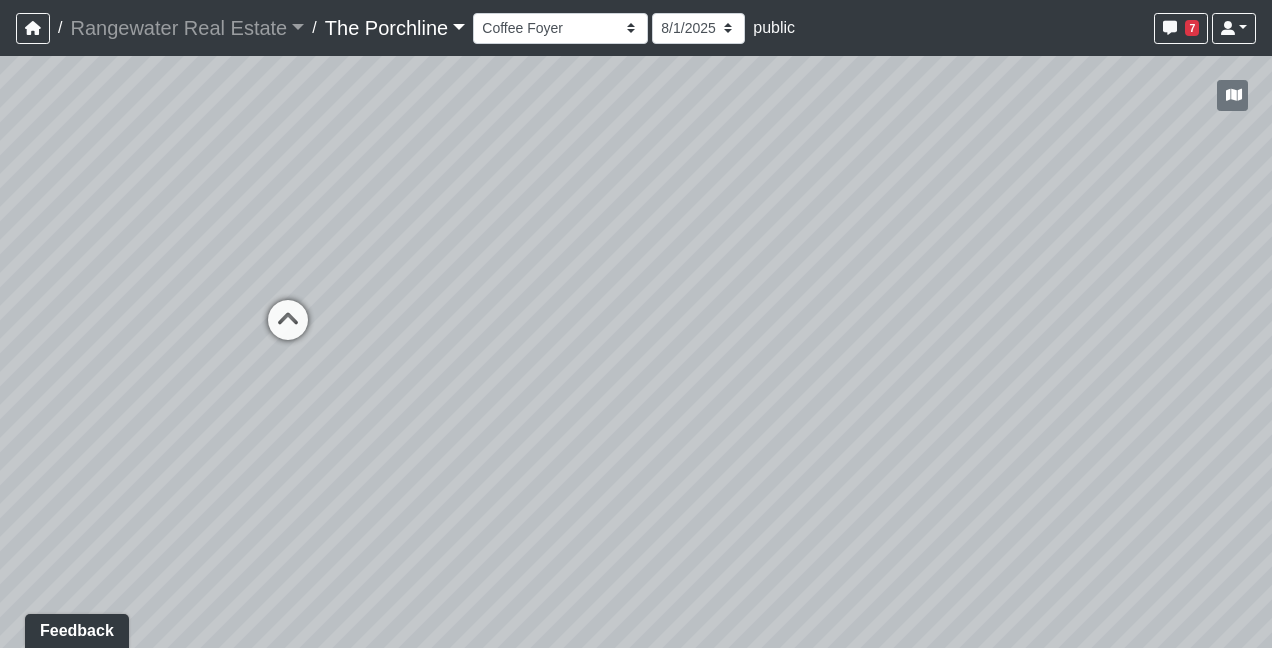 drag, startPoint x: 732, startPoint y: 305, endPoint x: 573, endPoint y: 603, distance: 337.7647 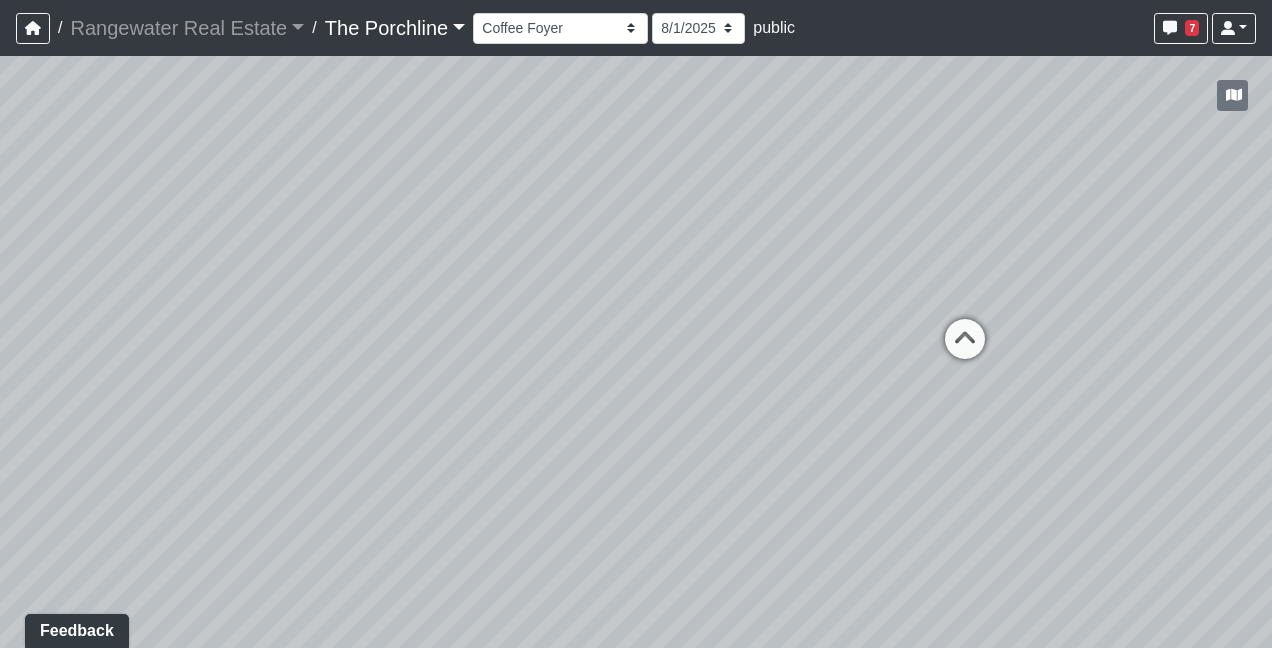 drag, startPoint x: 708, startPoint y: 420, endPoint x: 370, endPoint y: 480, distance: 343.28415 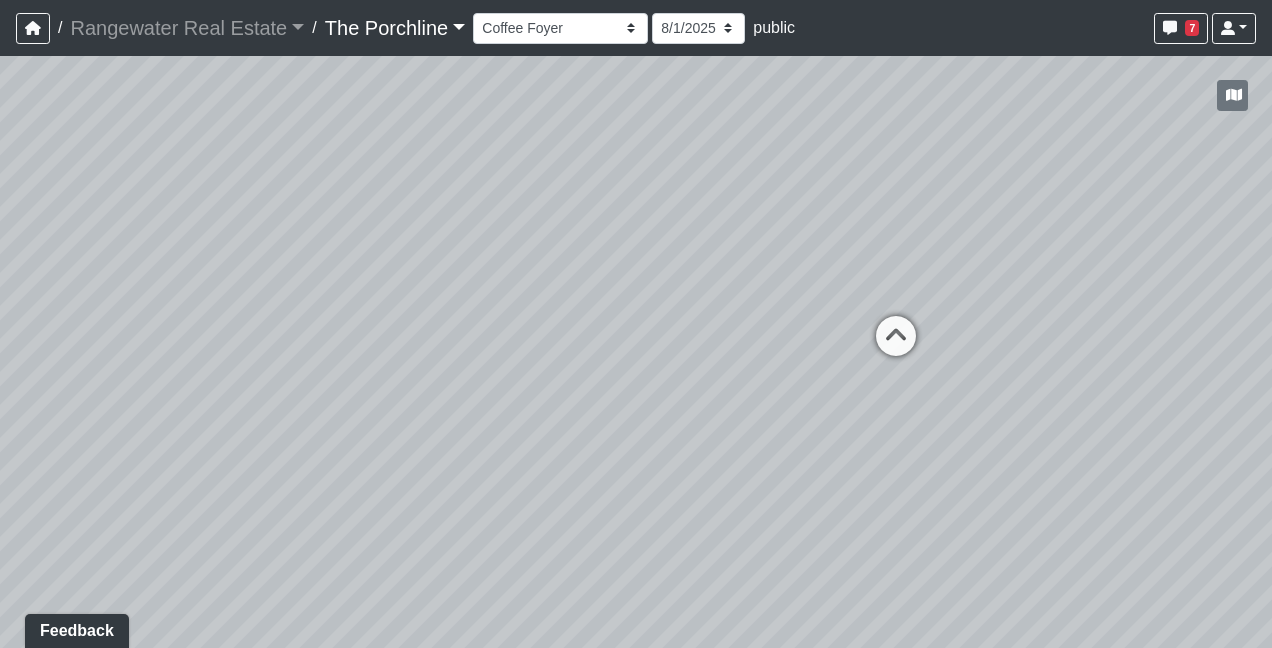 drag, startPoint x: 715, startPoint y: 376, endPoint x: 534, endPoint y: 372, distance: 181.04419 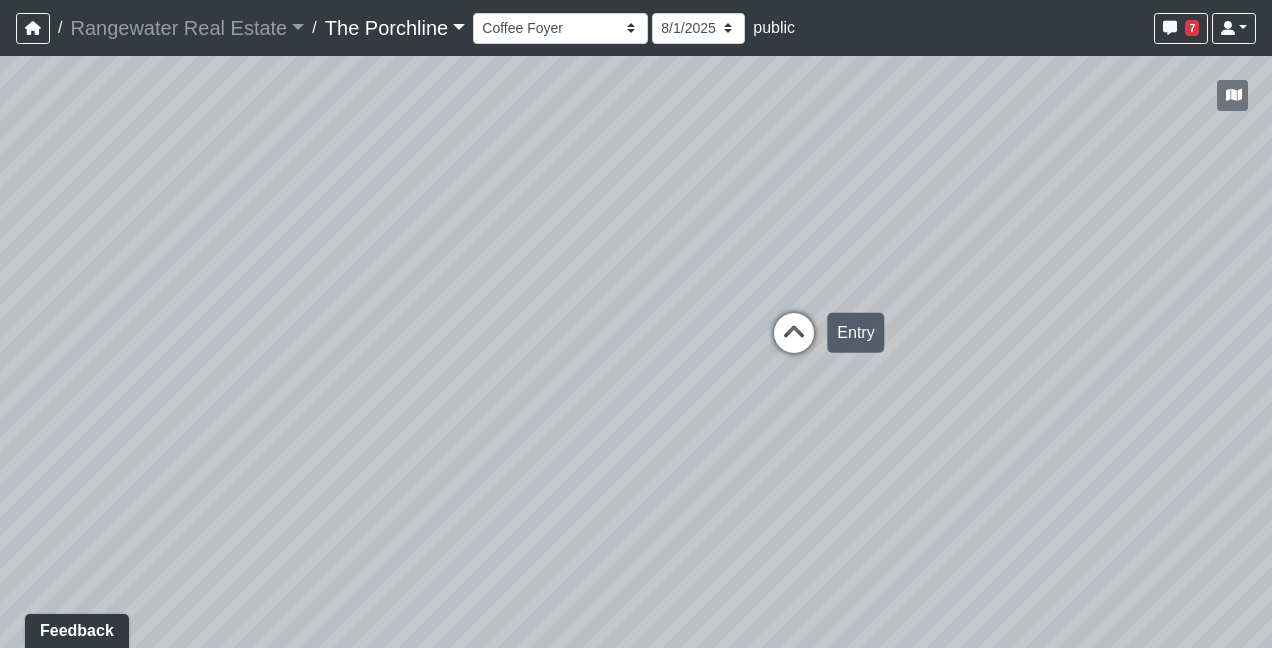 click at bounding box center (794, 343) 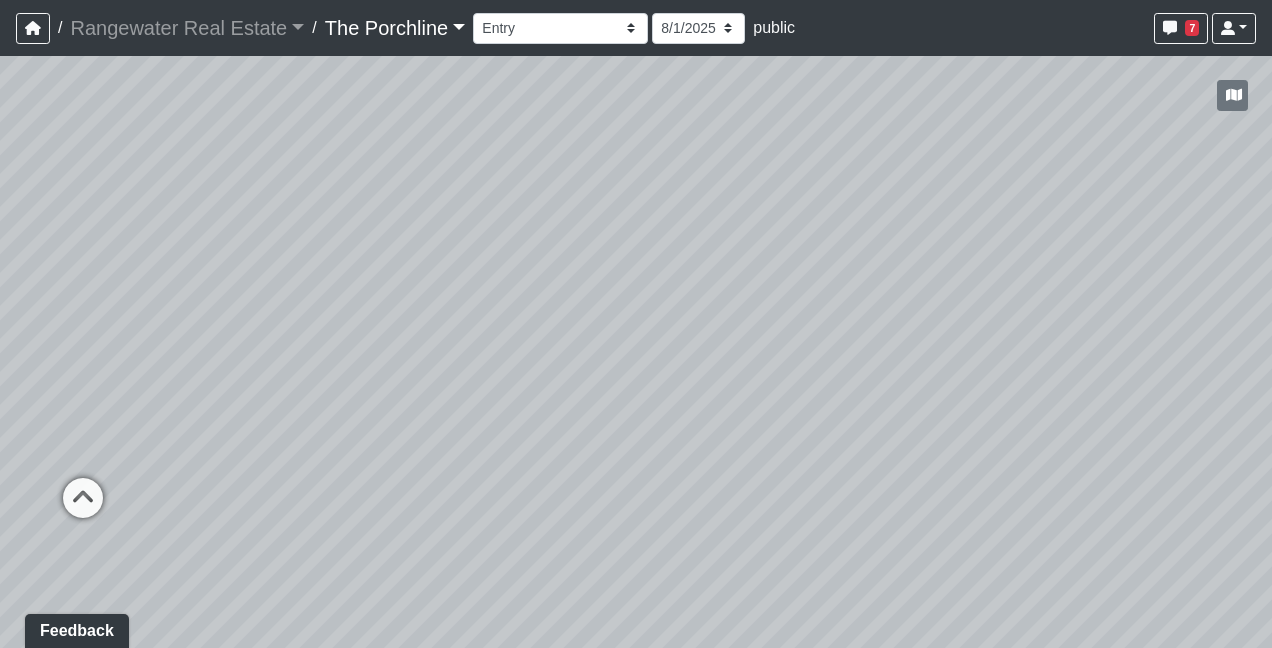 drag, startPoint x: 470, startPoint y: 106, endPoint x: 1239, endPoint y: 279, distance: 788.2195 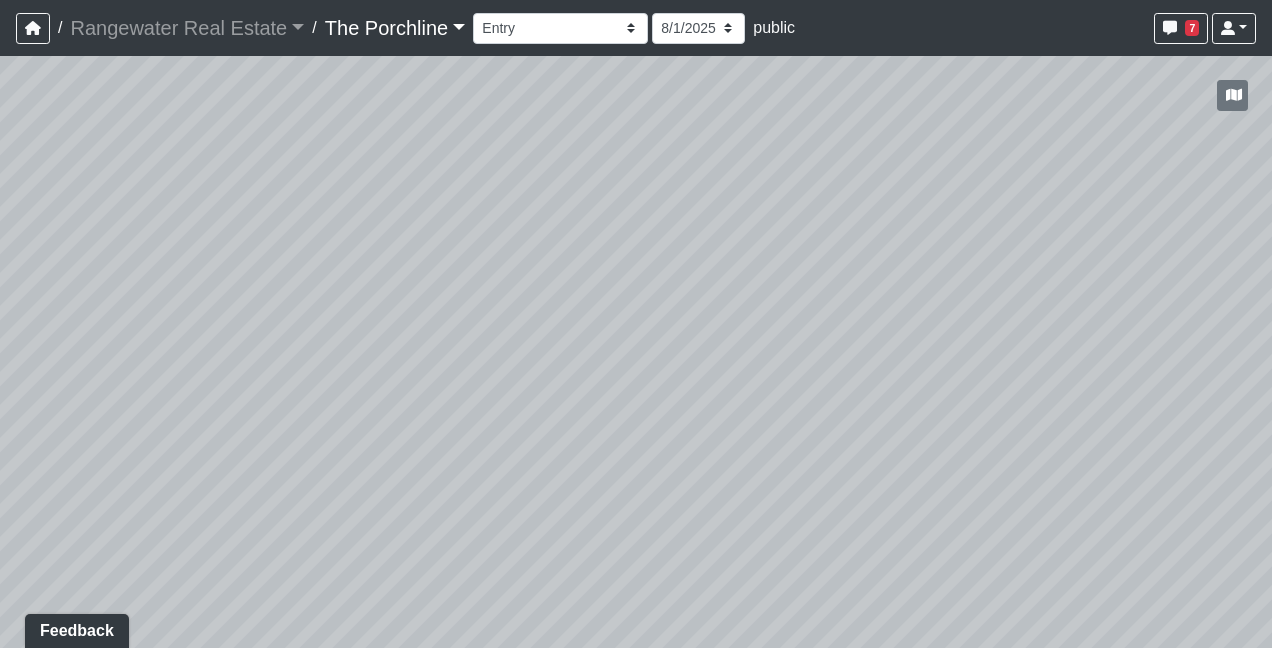 drag, startPoint x: 652, startPoint y: 268, endPoint x: 573, endPoint y: 122, distance: 166.003 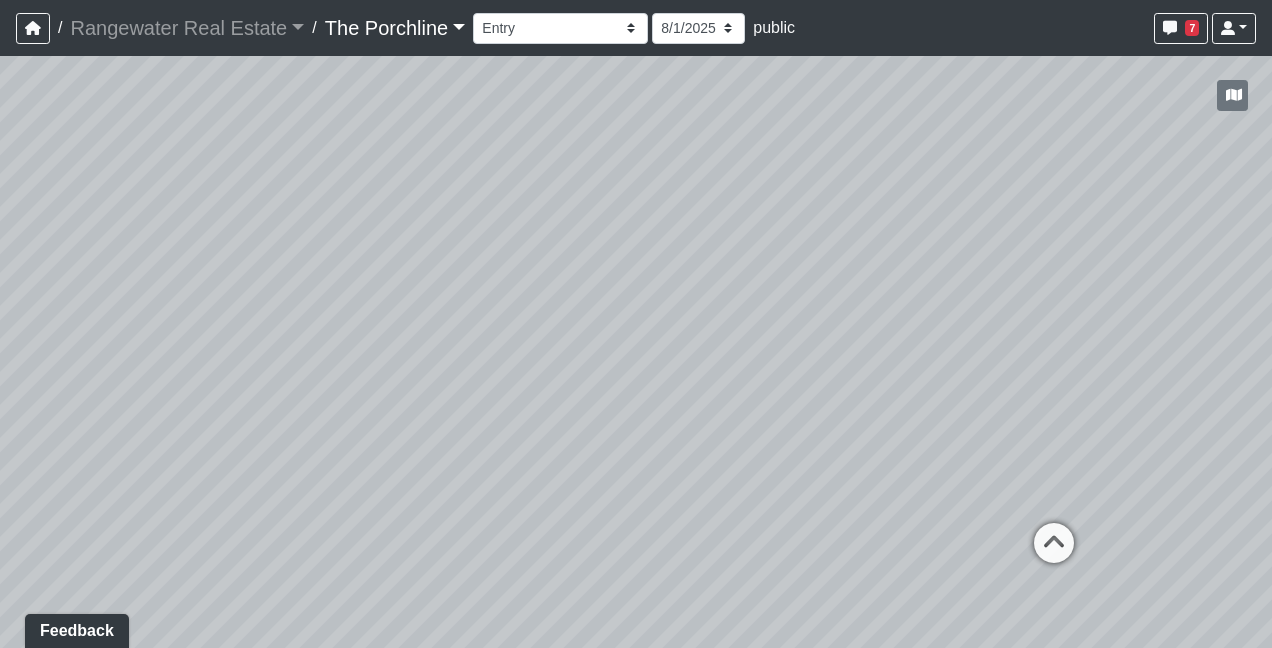 drag, startPoint x: 585, startPoint y: 408, endPoint x: 549, endPoint y: 352, distance: 66.573265 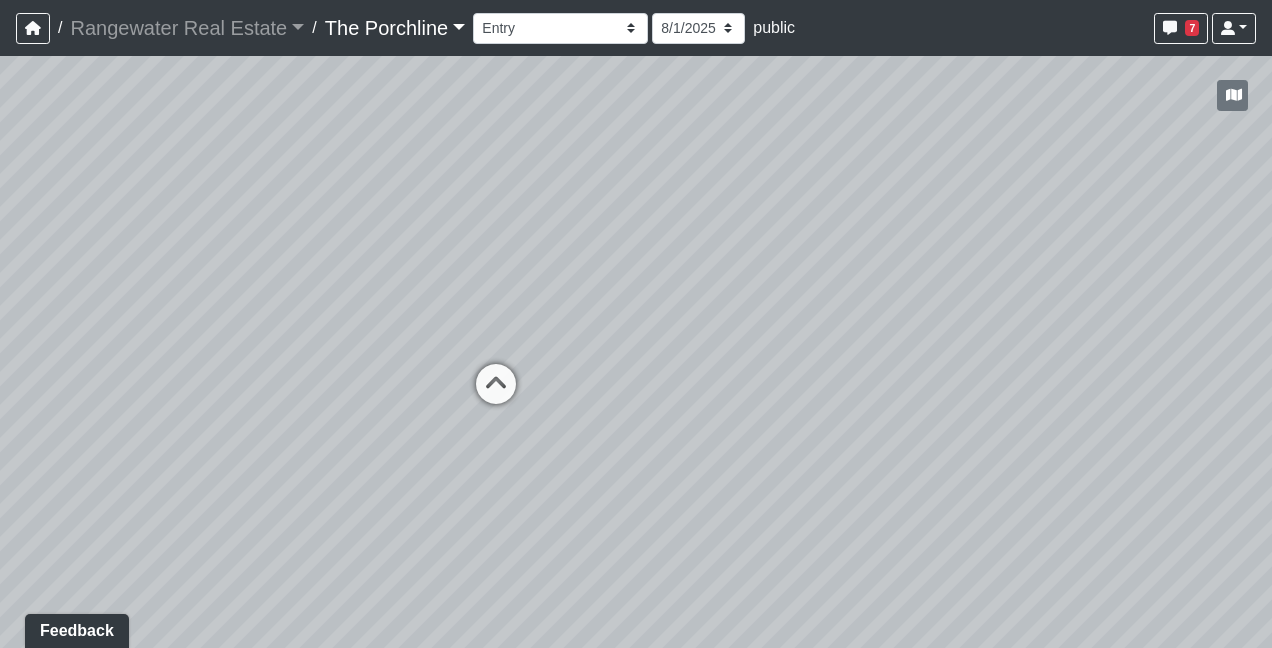 drag, startPoint x: 702, startPoint y: 401, endPoint x: 108, endPoint y: 344, distance: 596.7286 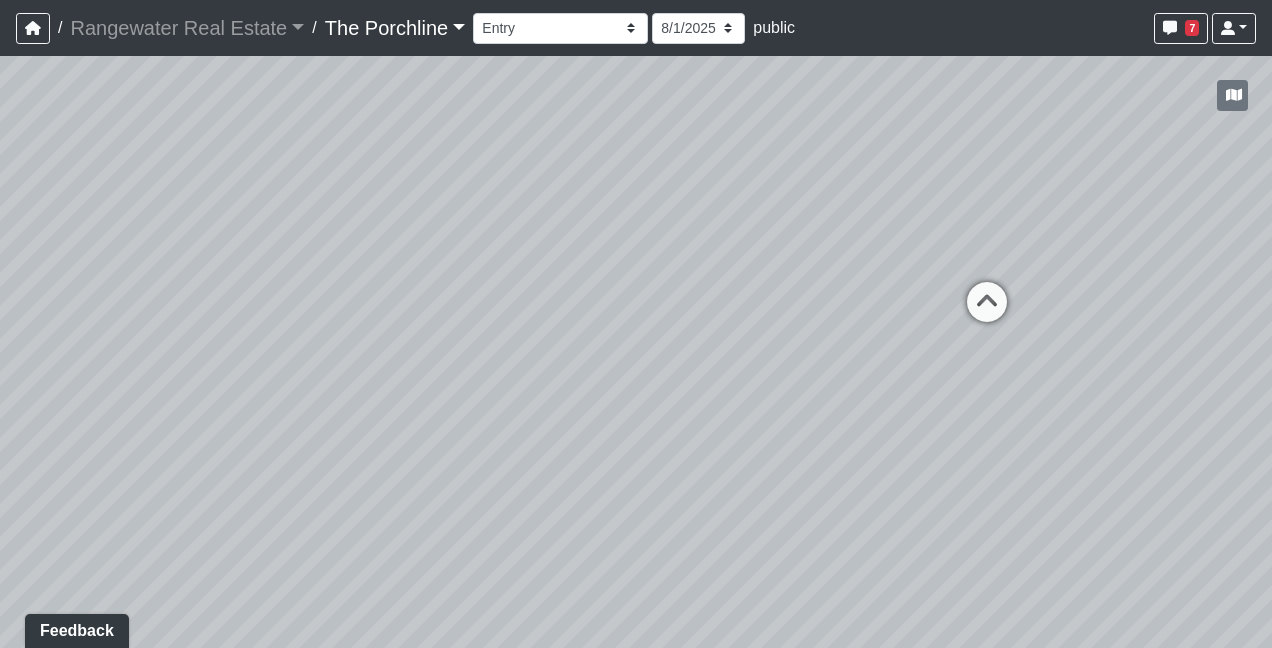 drag, startPoint x: 794, startPoint y: 310, endPoint x: 218, endPoint y: 437, distance: 589.8347 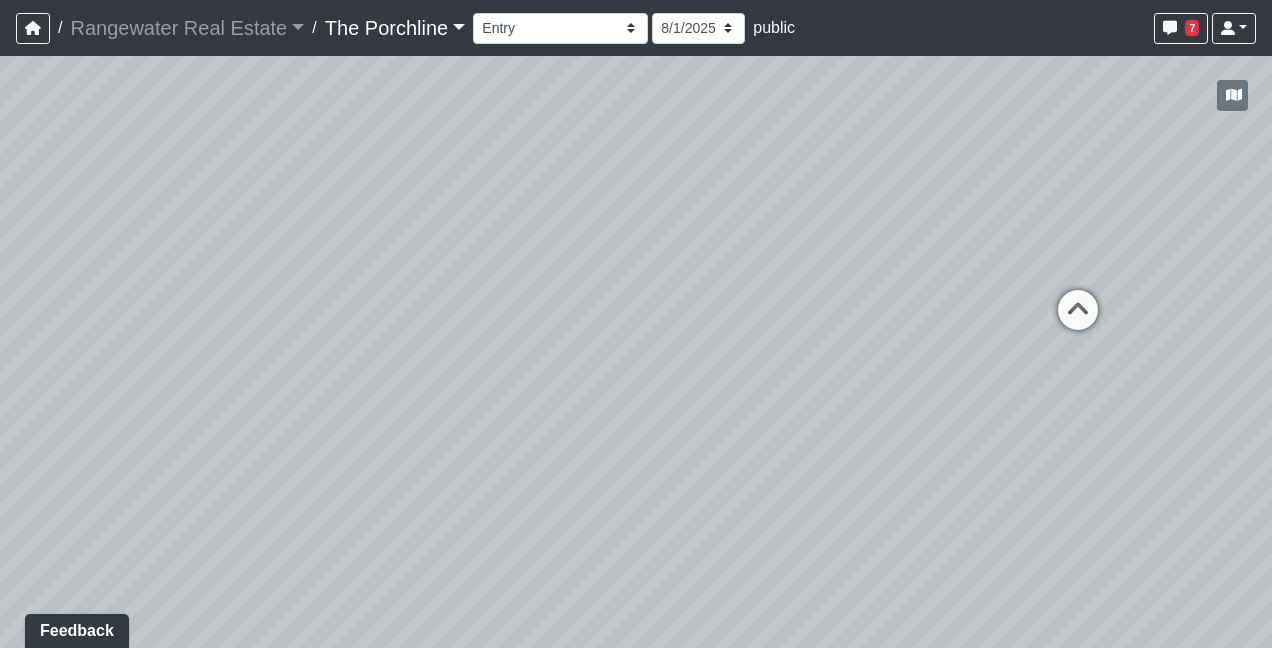 drag, startPoint x: 562, startPoint y: 293, endPoint x: 1050, endPoint y: 356, distance: 492.0498 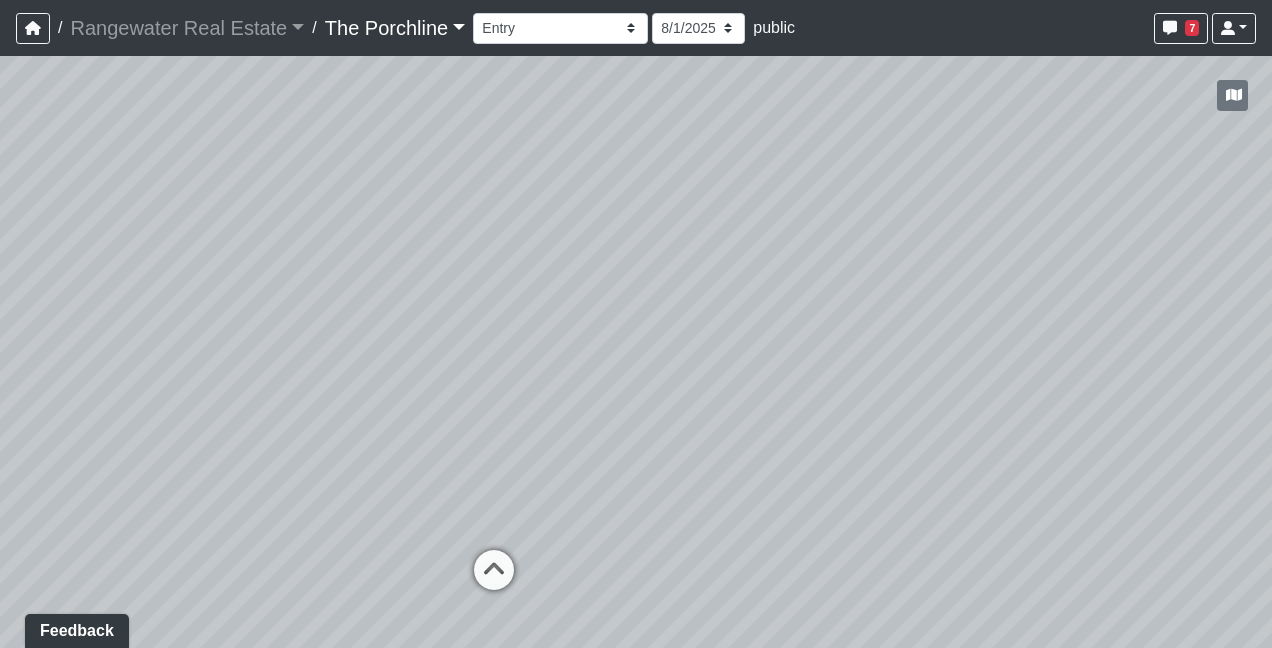 drag, startPoint x: 760, startPoint y: 304, endPoint x: 1084, endPoint y: 315, distance: 324.18668 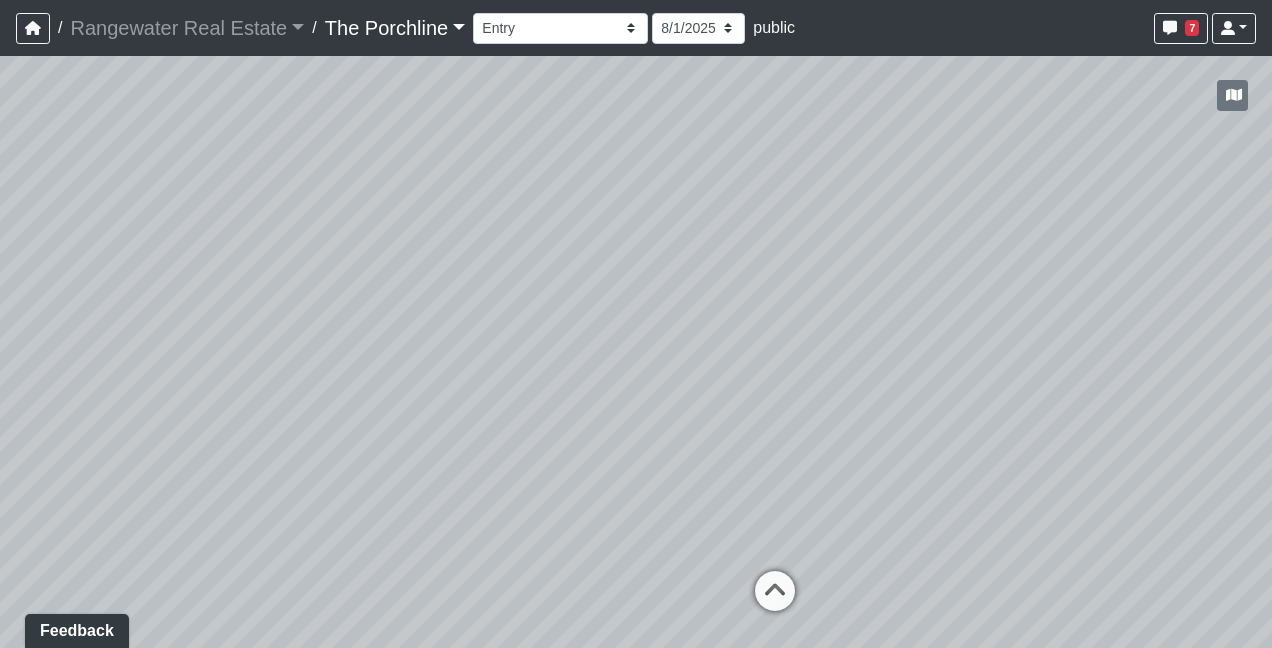 drag, startPoint x: 835, startPoint y: 301, endPoint x: 964, endPoint y: 306, distance: 129.09686 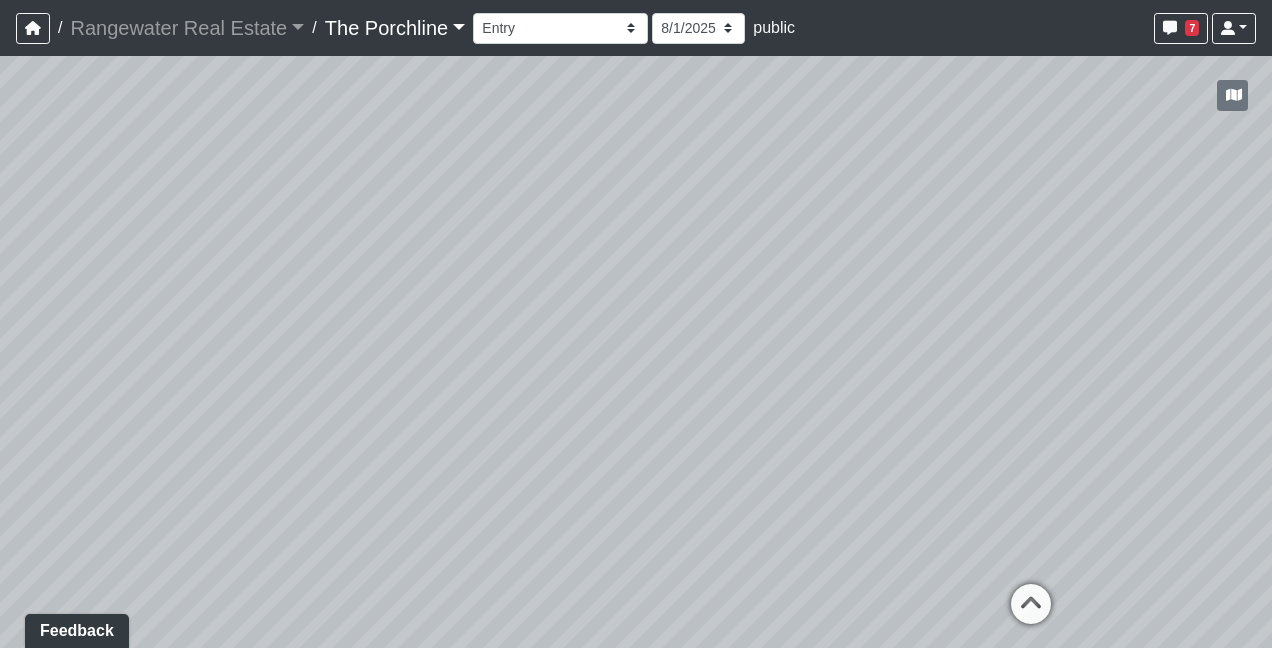 drag, startPoint x: 656, startPoint y: 382, endPoint x: 997, endPoint y: 326, distance: 345.56766 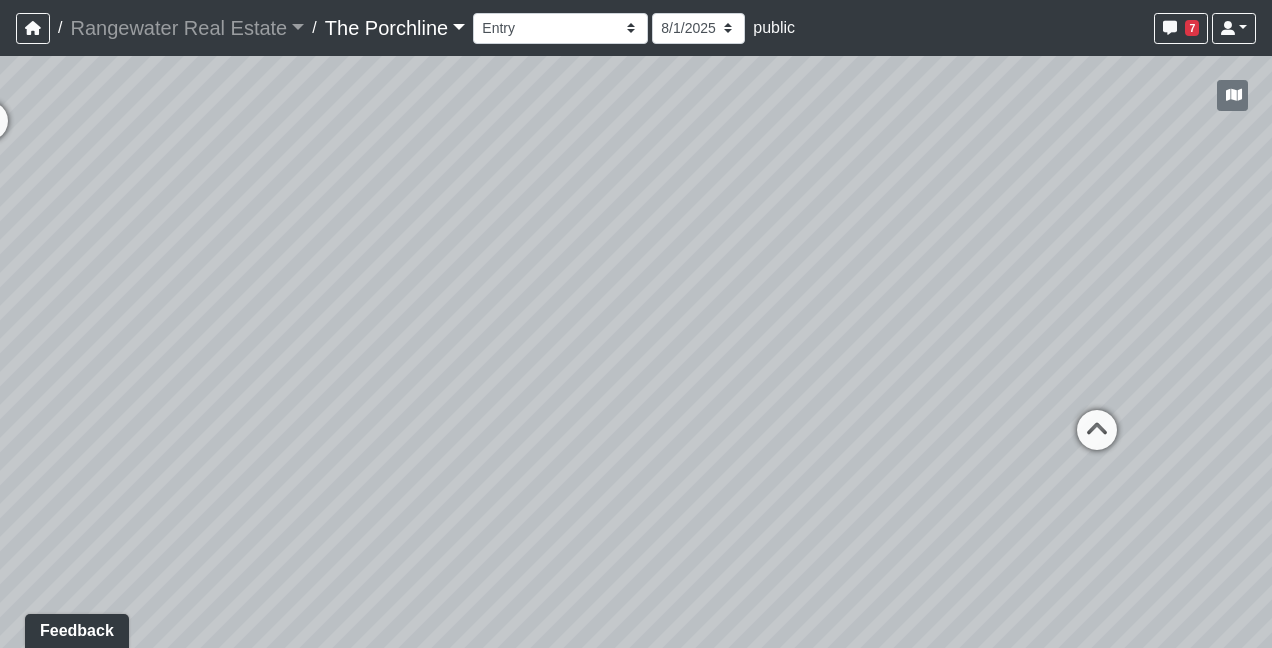 drag, startPoint x: 885, startPoint y: 422, endPoint x: 994, endPoint y: 203, distance: 244.62625 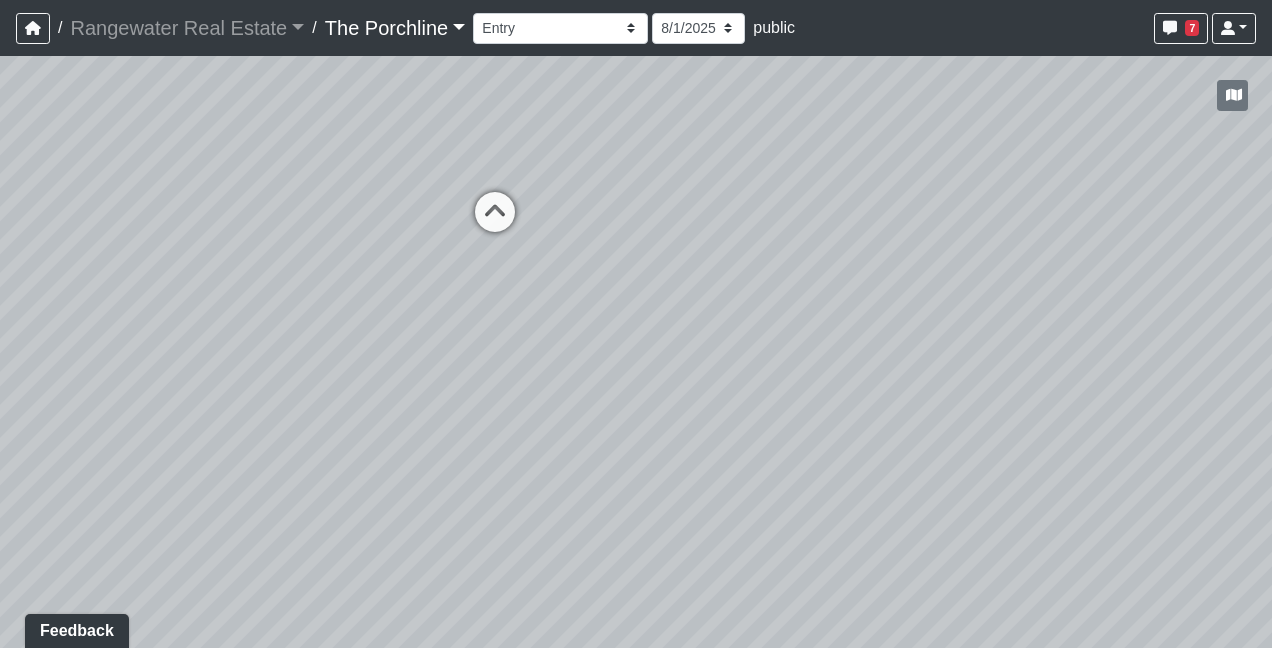 drag, startPoint x: 1038, startPoint y: 538, endPoint x: 1158, endPoint y: 570, distance: 124.1934 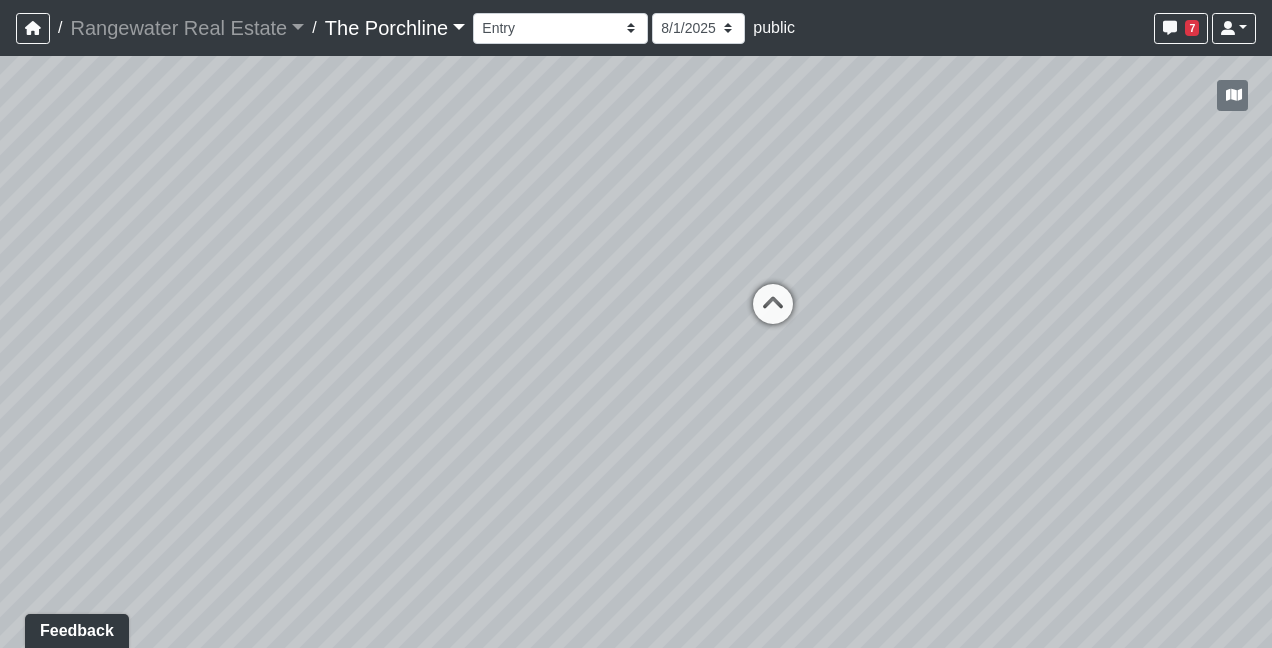 drag, startPoint x: 900, startPoint y: 414, endPoint x: 1202, endPoint y: 502, distance: 314.56 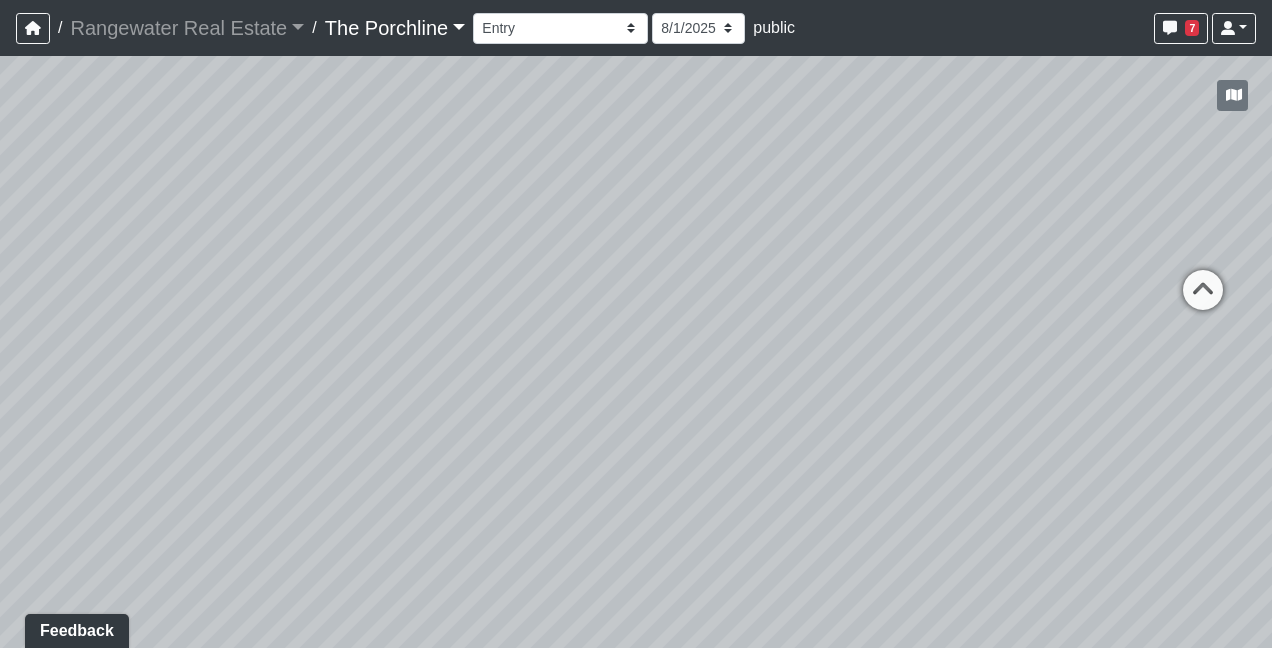 drag, startPoint x: 1007, startPoint y: 478, endPoint x: 1275, endPoint y: 440, distance: 270.68063 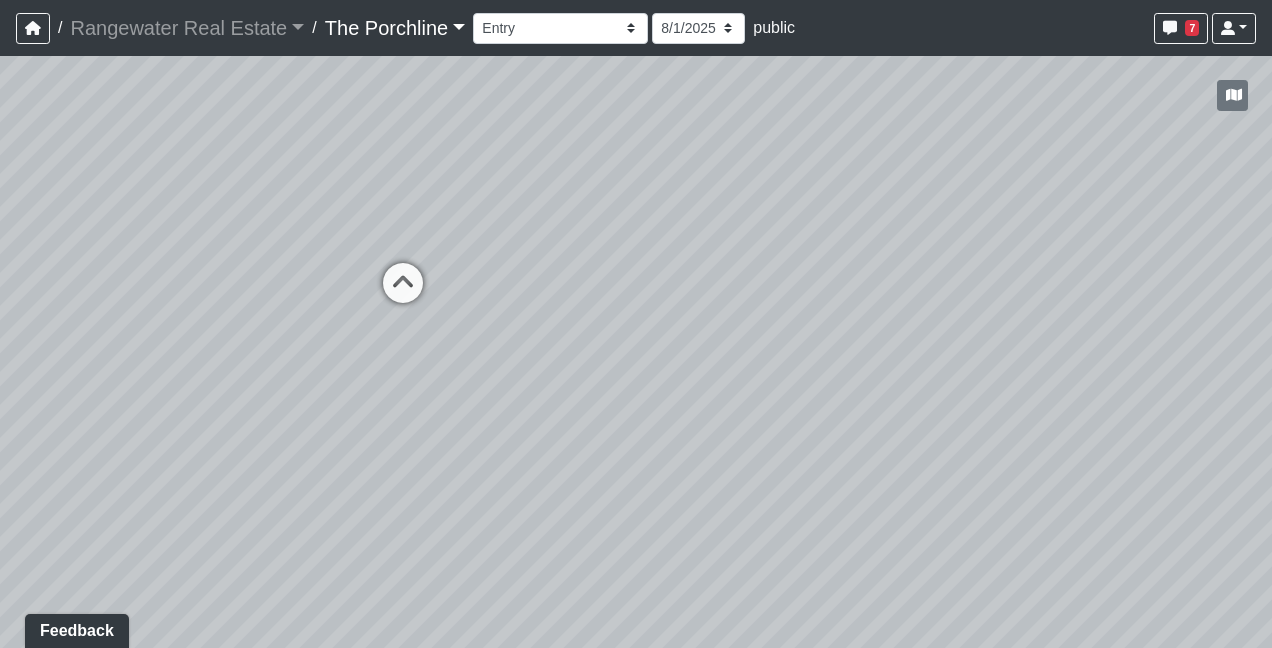 drag, startPoint x: 616, startPoint y: 392, endPoint x: 1107, endPoint y: 406, distance: 491.19955 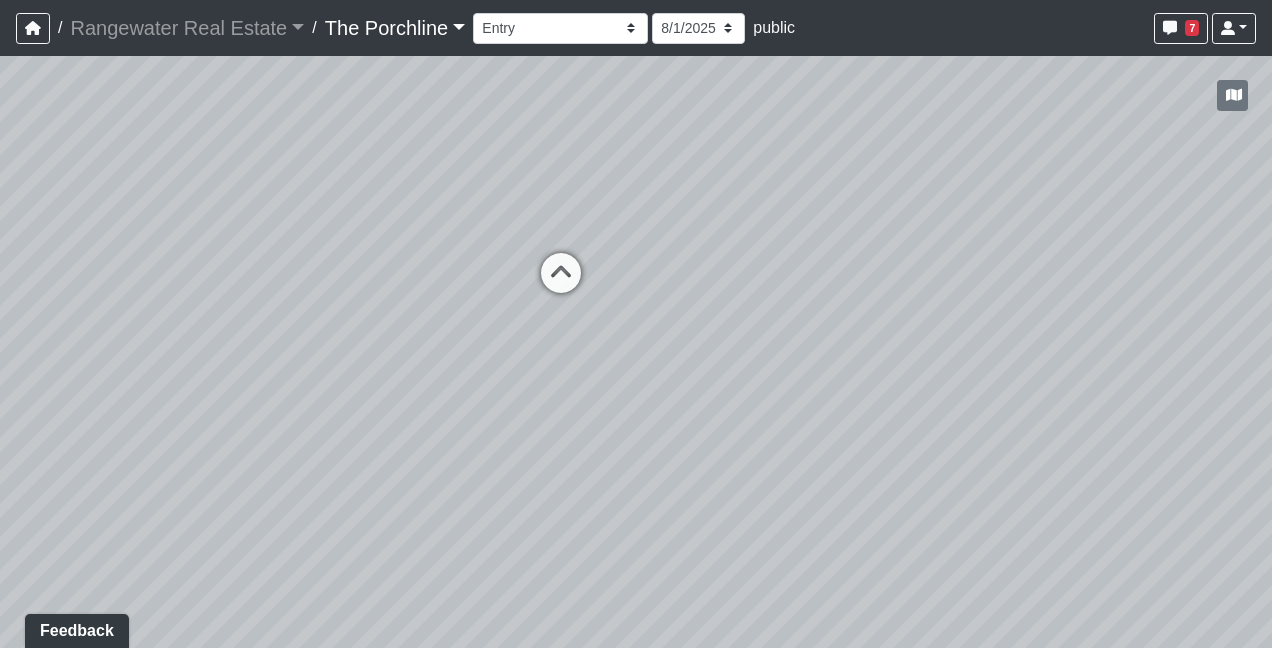 drag, startPoint x: 722, startPoint y: 279, endPoint x: 955, endPoint y: 274, distance: 233.05363 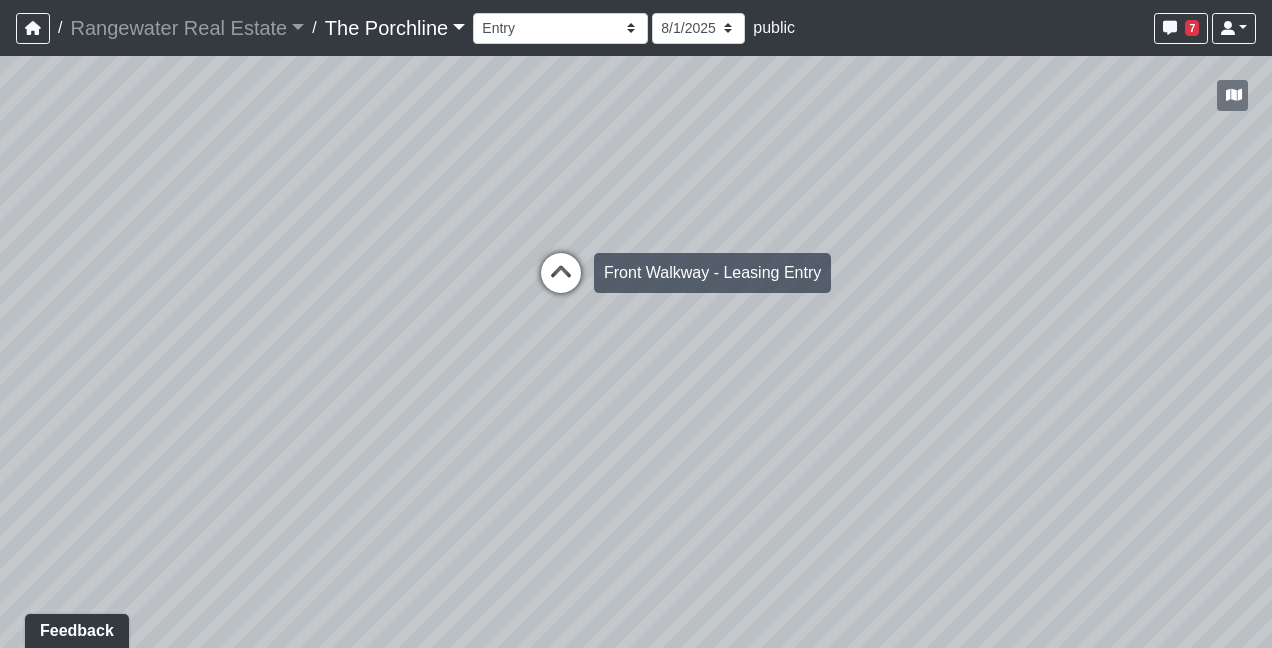 click at bounding box center [561, 283] 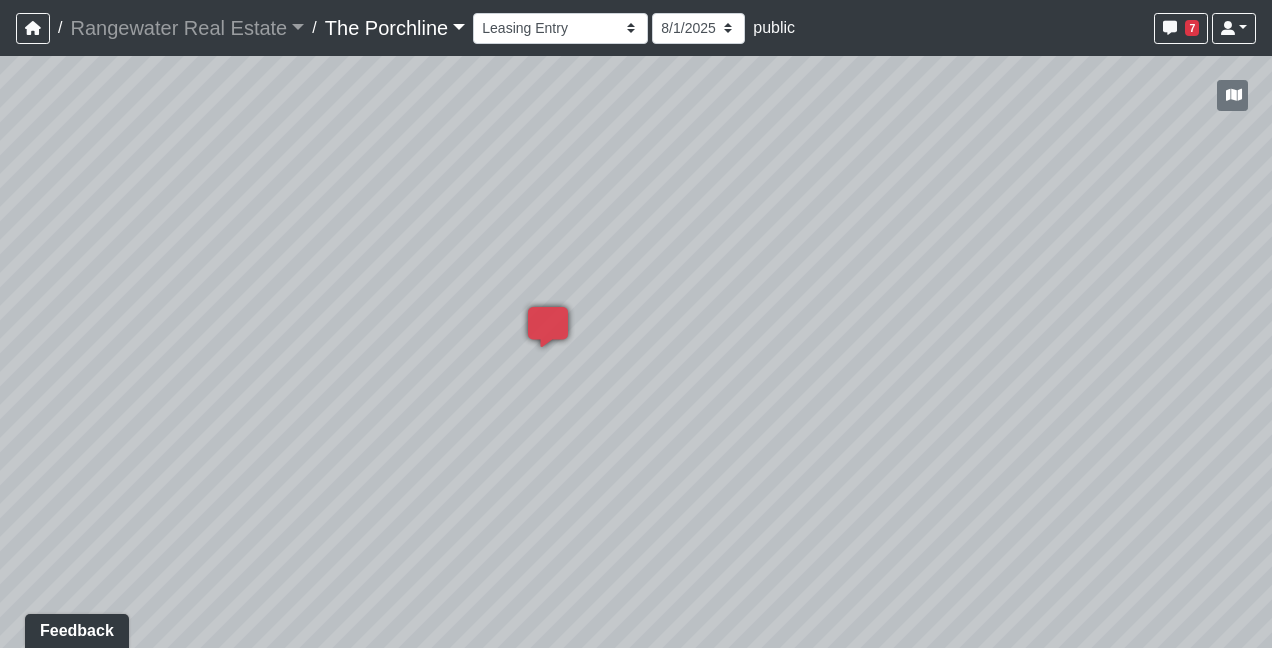 drag, startPoint x: 560, startPoint y: 272, endPoint x: 1072, endPoint y: 283, distance: 512.11816 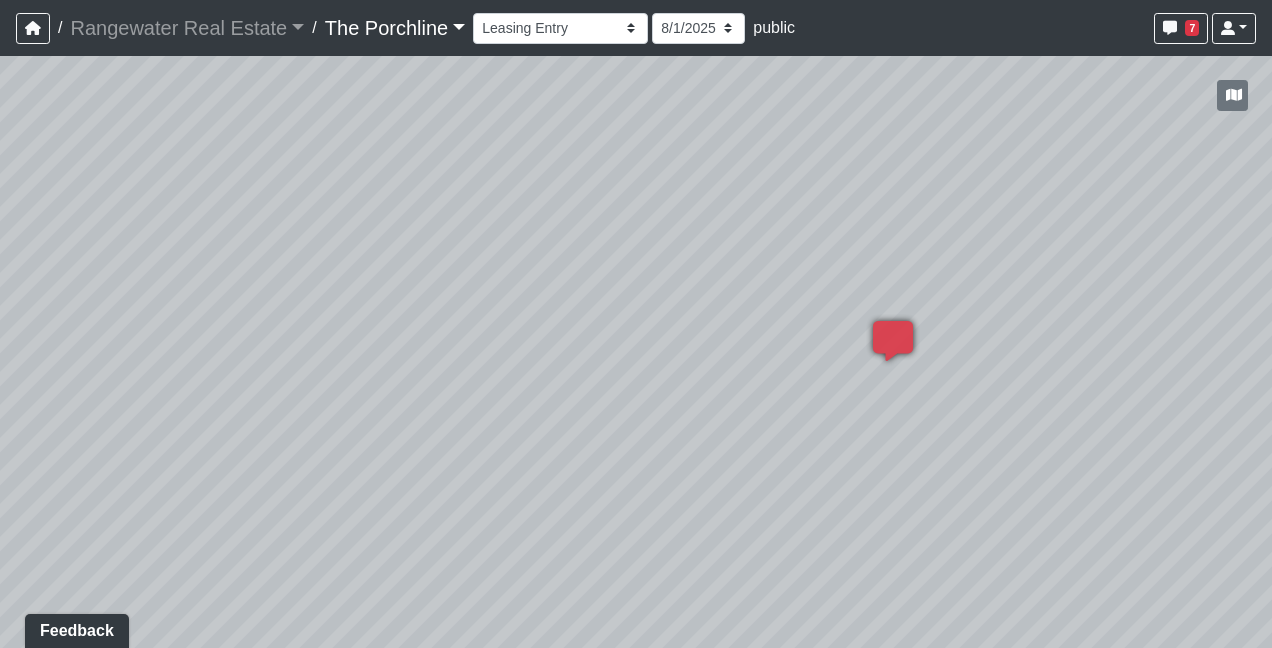 drag, startPoint x: 606, startPoint y: 289, endPoint x: 1150, endPoint y: 307, distance: 544.2977 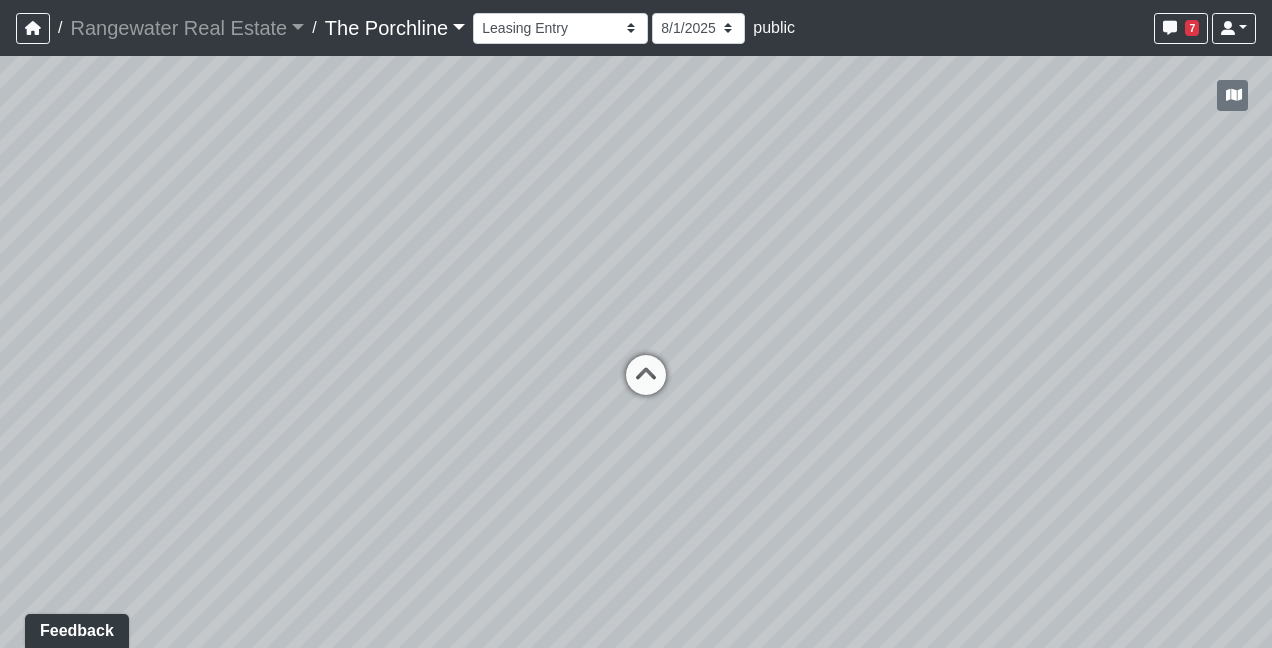 drag, startPoint x: 704, startPoint y: 342, endPoint x: 1260, endPoint y: 358, distance: 556.23016 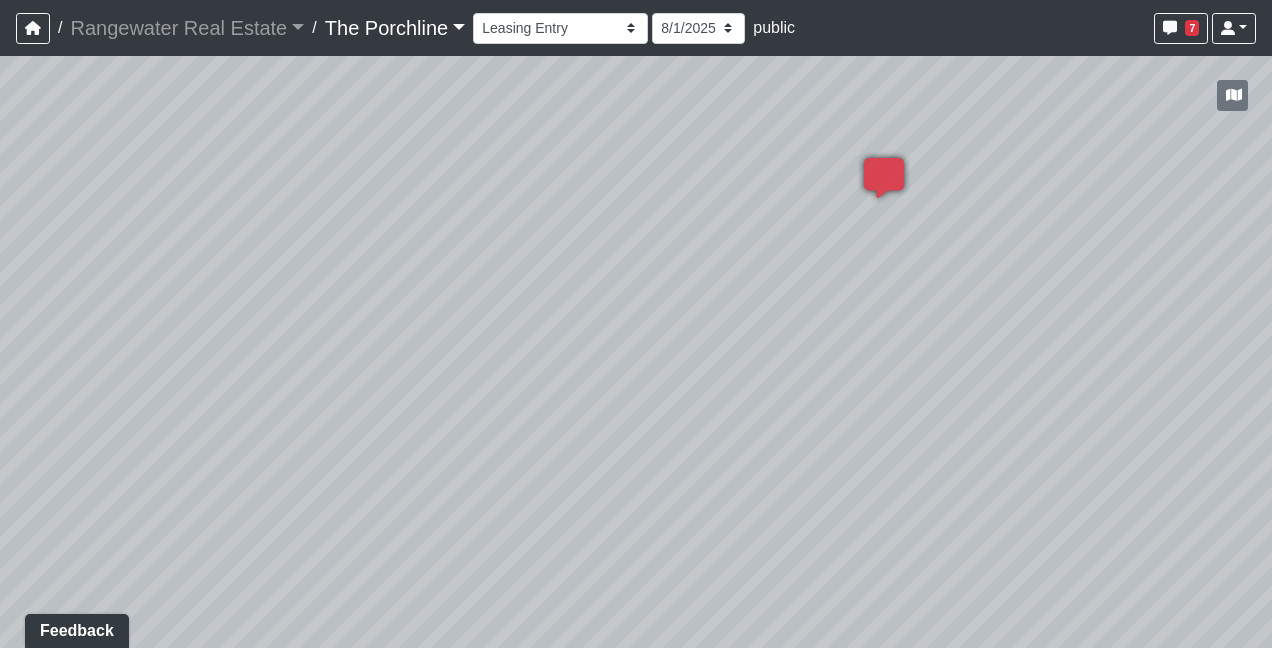 drag, startPoint x: 1024, startPoint y: 376, endPoint x: 44, endPoint y: 161, distance: 1003.307 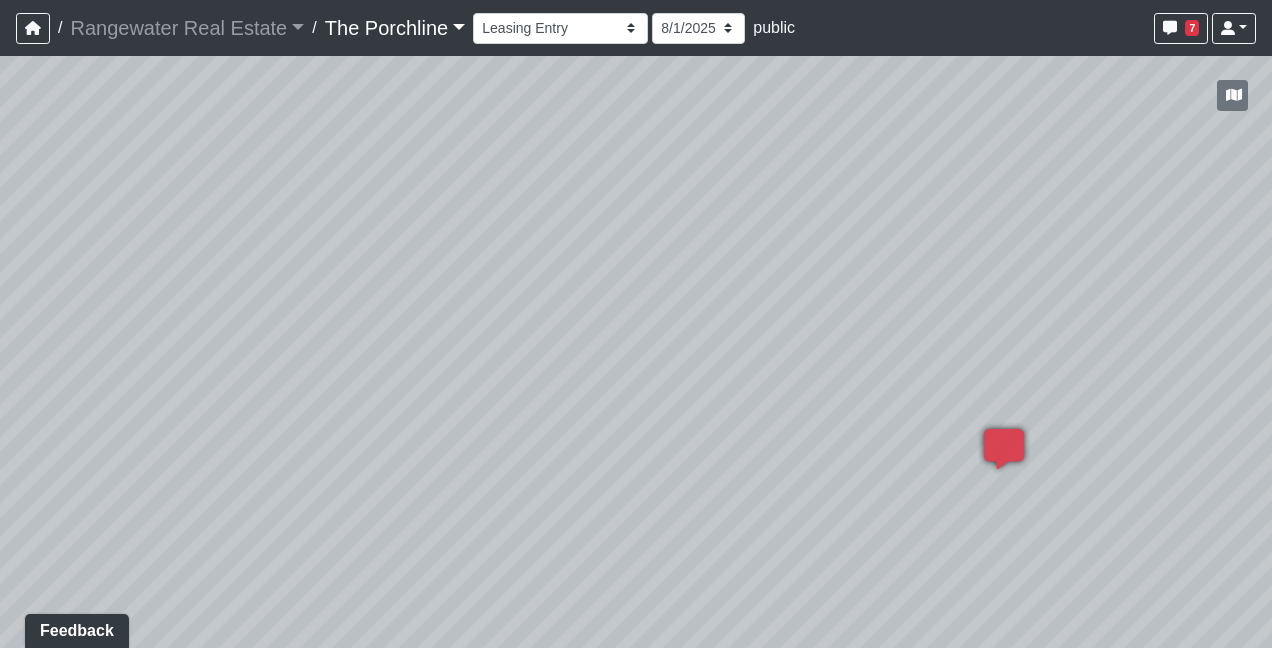 drag, startPoint x: 542, startPoint y: 405, endPoint x: 562, endPoint y: 501, distance: 98.0612 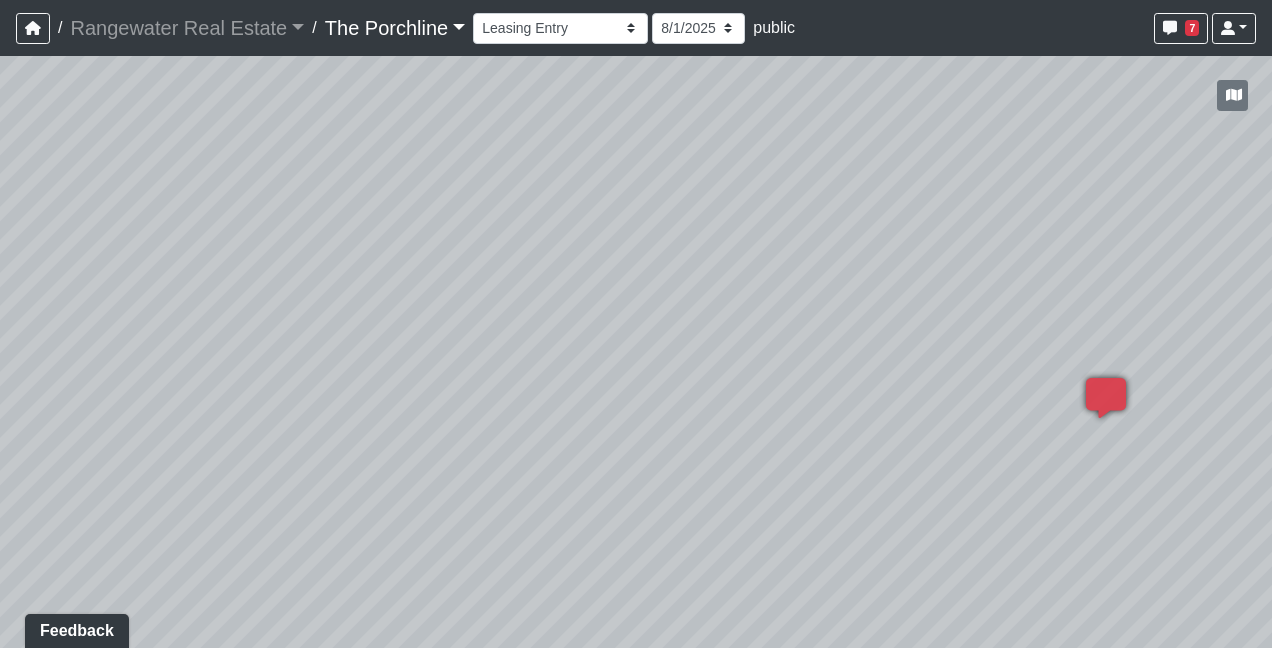drag, startPoint x: 632, startPoint y: 446, endPoint x: 718, endPoint y: 370, distance: 114.76933 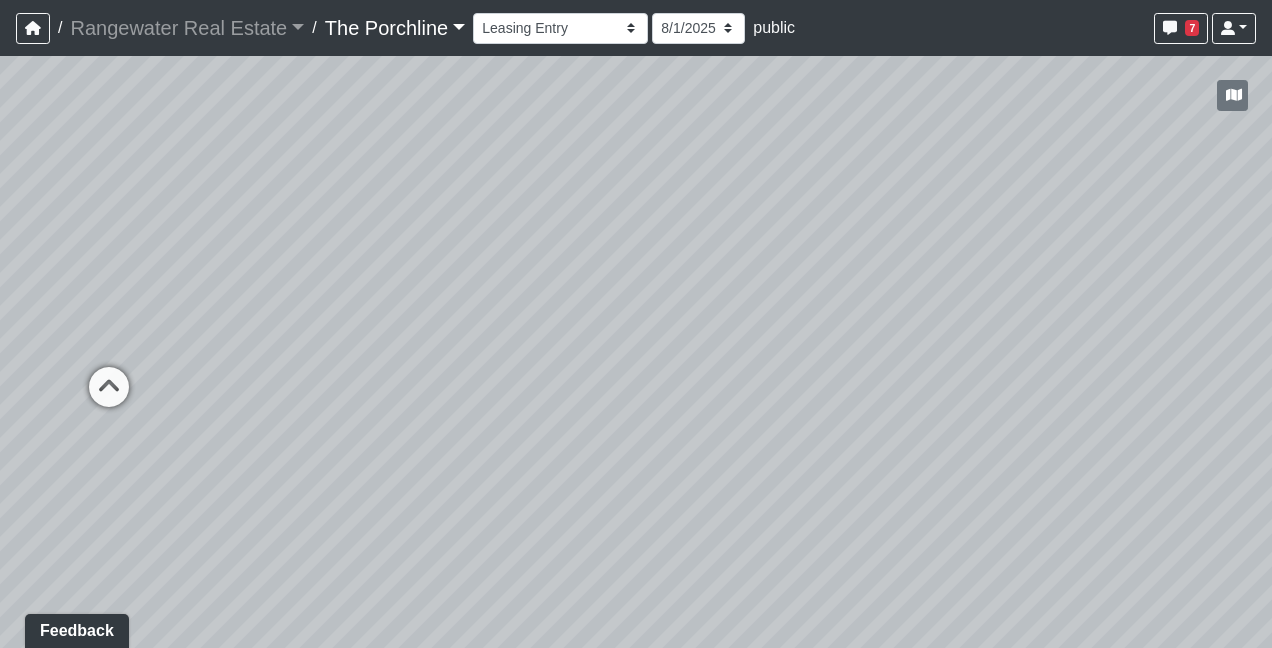 drag, startPoint x: 480, startPoint y: 227, endPoint x: 612, endPoint y: 170, distance: 143.78108 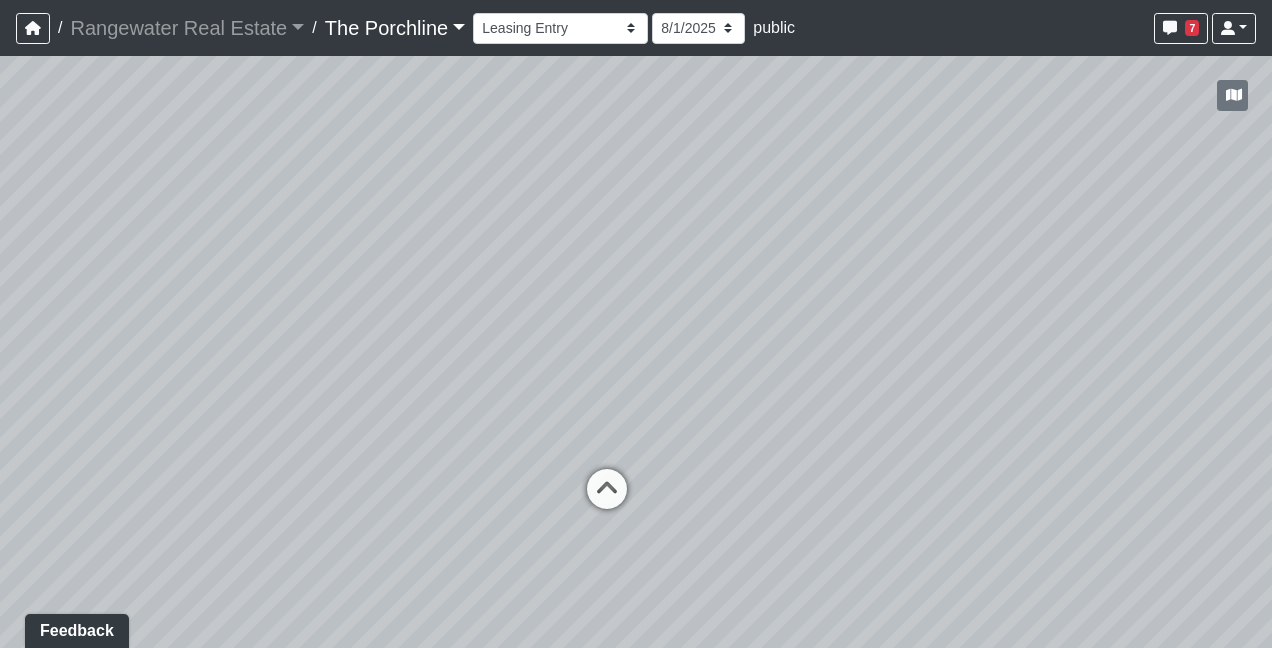 drag, startPoint x: 614, startPoint y: 339, endPoint x: 1174, endPoint y: 520, distance: 588.5244 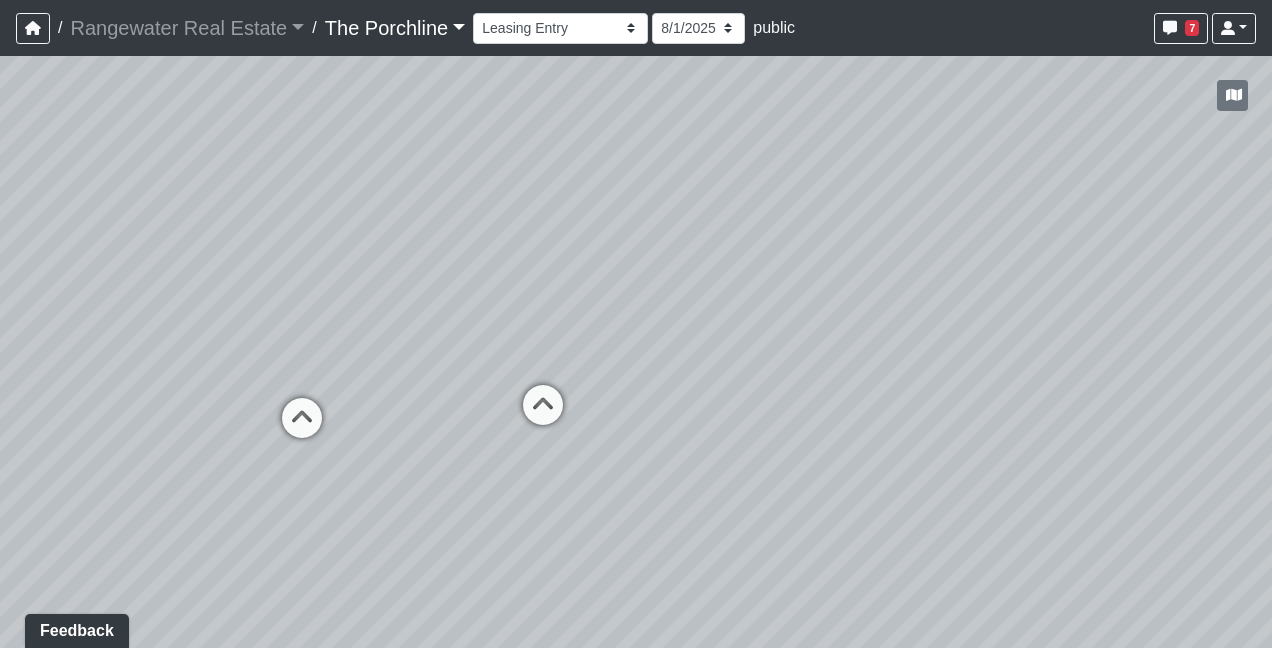 drag, startPoint x: 295, startPoint y: 264, endPoint x: 1018, endPoint y: 246, distance: 723.22406 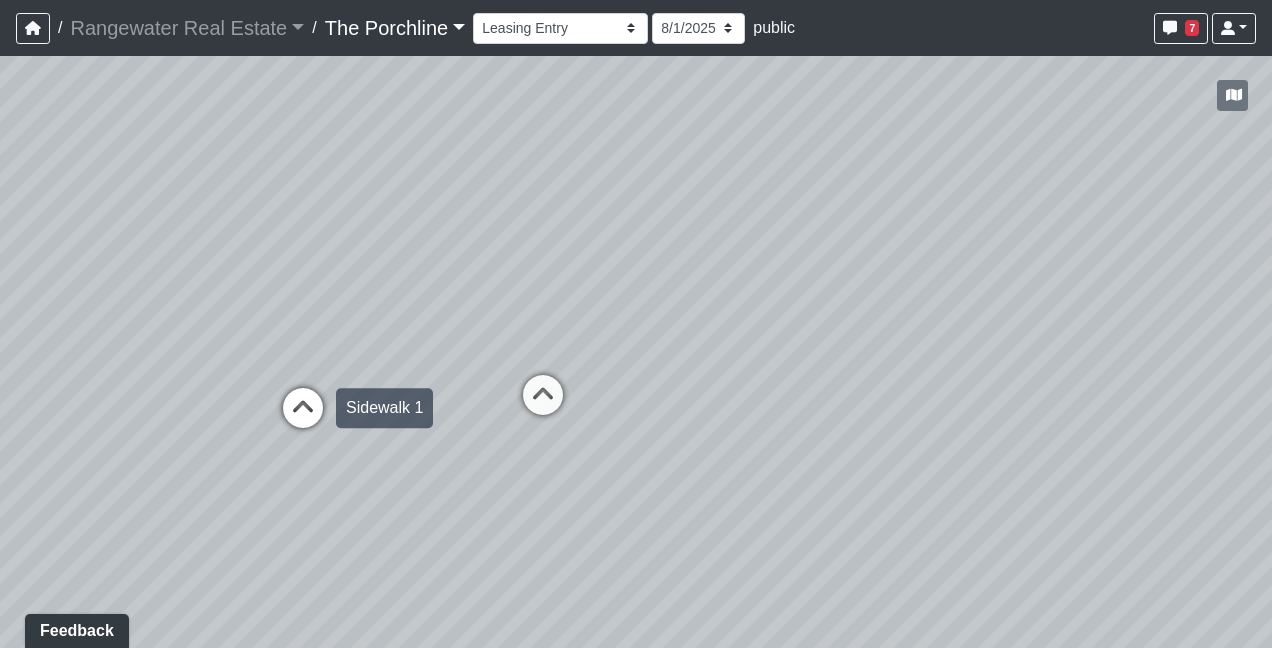 click at bounding box center (303, 418) 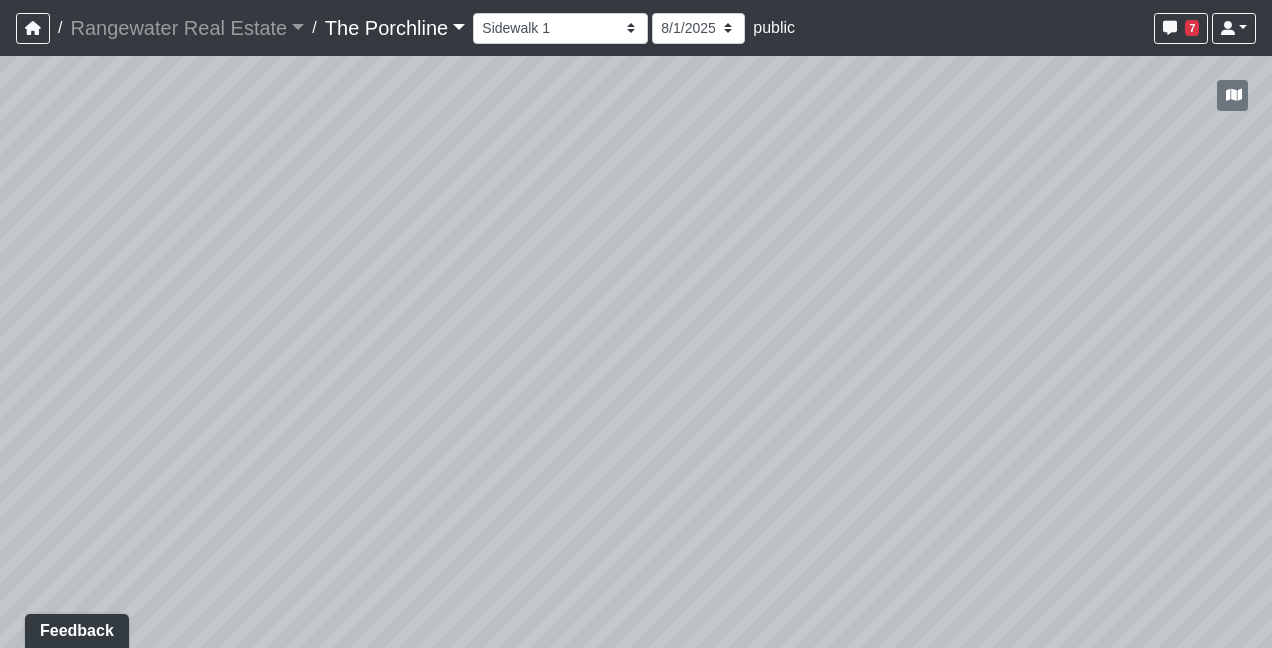 drag, startPoint x: 734, startPoint y: 264, endPoint x: 28, endPoint y: 282, distance: 706.22943 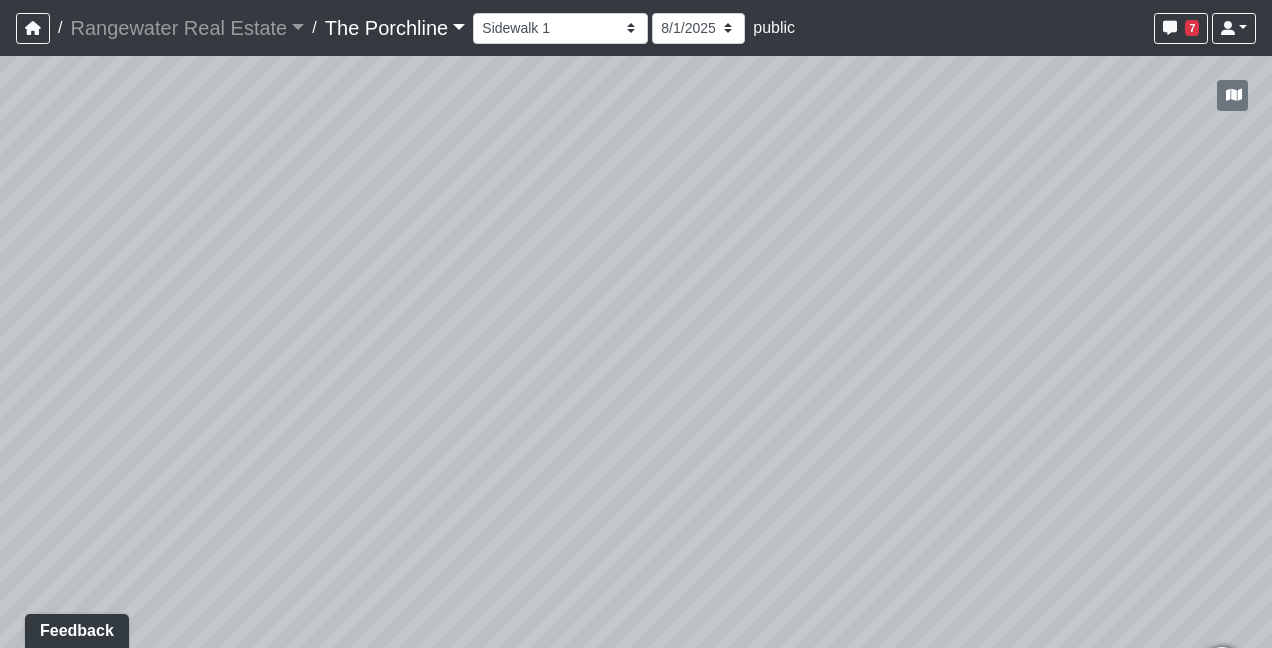 drag, startPoint x: 721, startPoint y: 250, endPoint x: 568, endPoint y: 464, distance: 263.06842 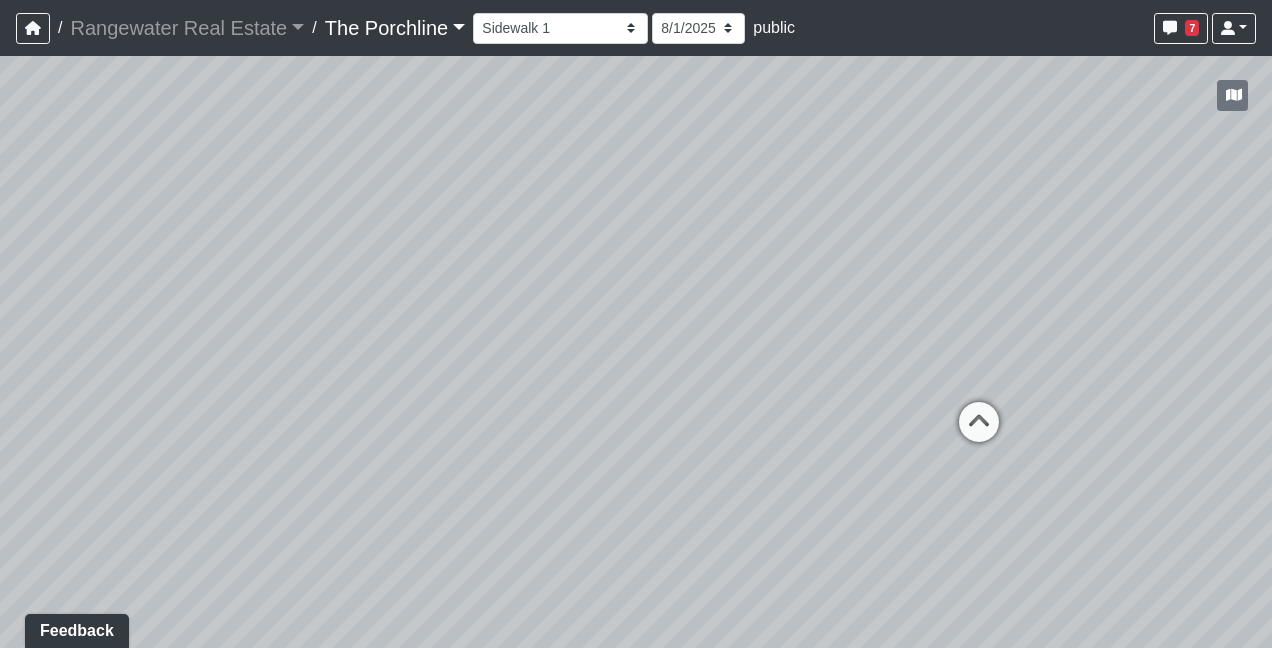 drag, startPoint x: 713, startPoint y: 325, endPoint x: 617, endPoint y: 110, distance: 235.45912 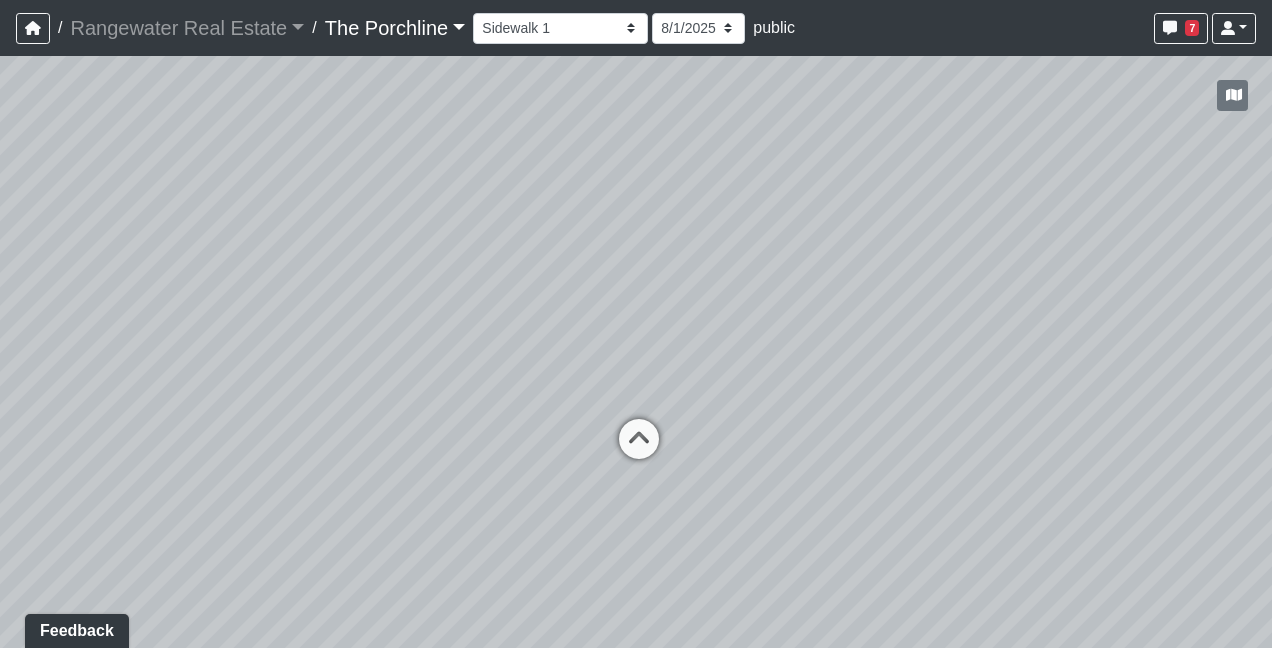 drag, startPoint x: 862, startPoint y: 222, endPoint x: 419, endPoint y: 261, distance: 444.71338 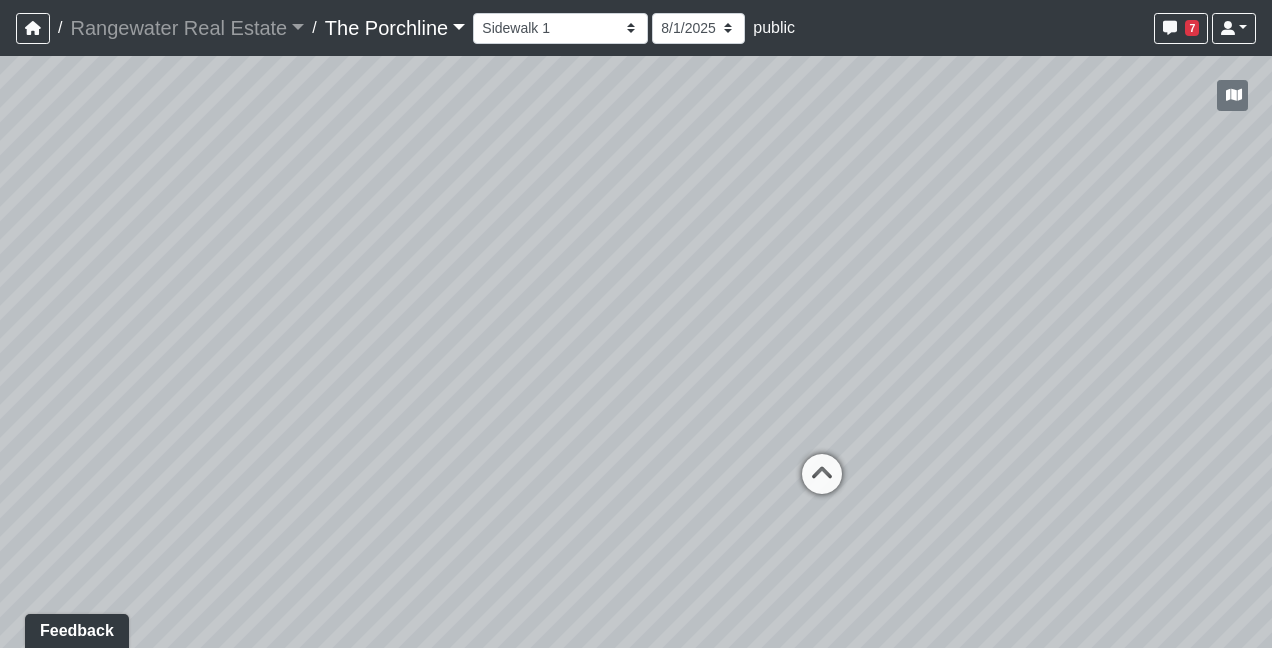 drag, startPoint x: 208, startPoint y: 312, endPoint x: 472, endPoint y: 344, distance: 265.9323 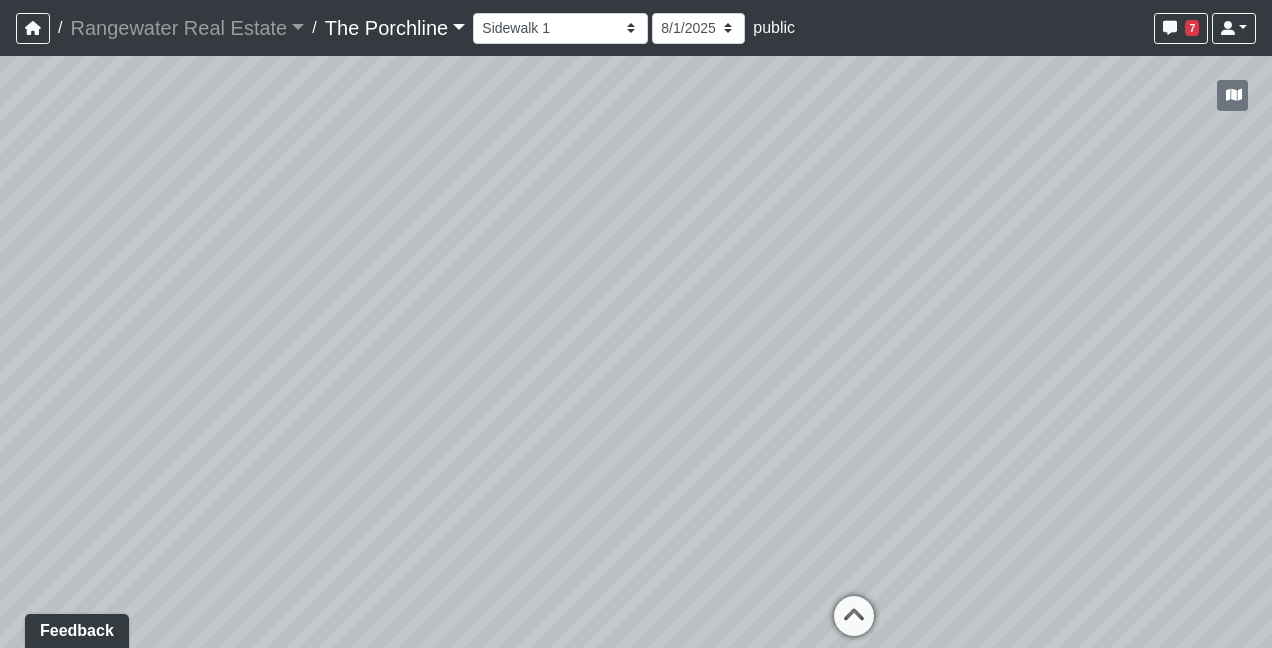 drag, startPoint x: 496, startPoint y: 215, endPoint x: 501, endPoint y: 353, distance: 138.09055 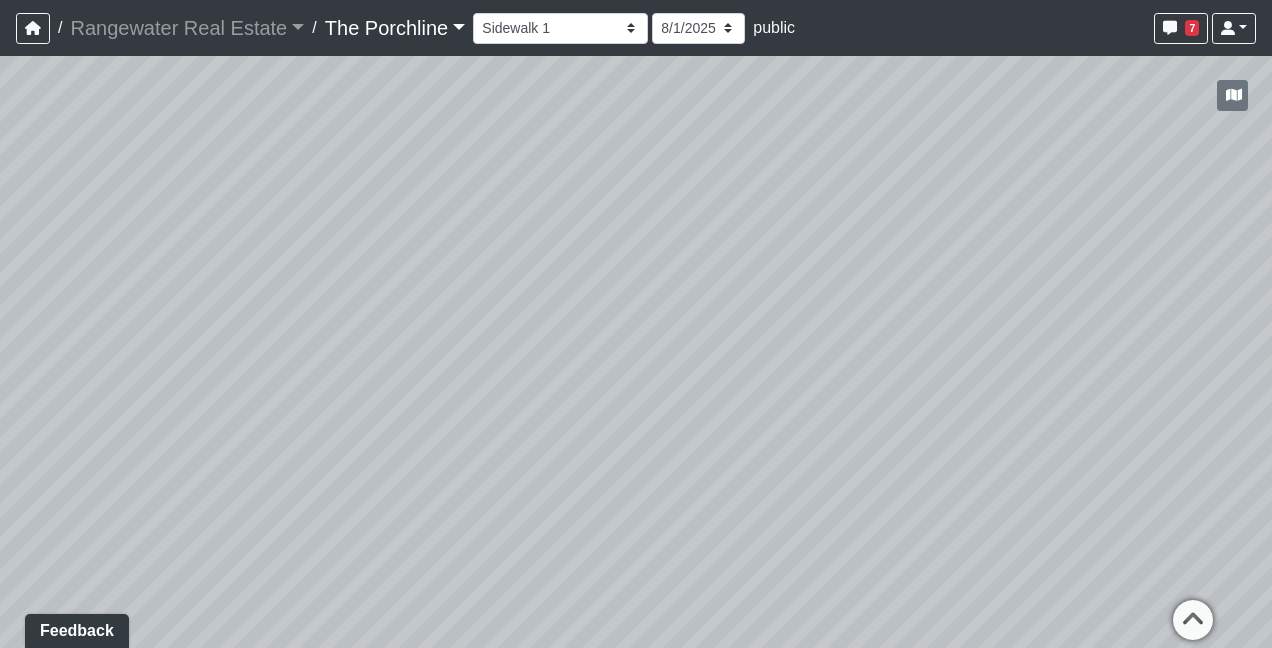 drag, startPoint x: 480, startPoint y: 478, endPoint x: 659, endPoint y: 220, distance: 314.01434 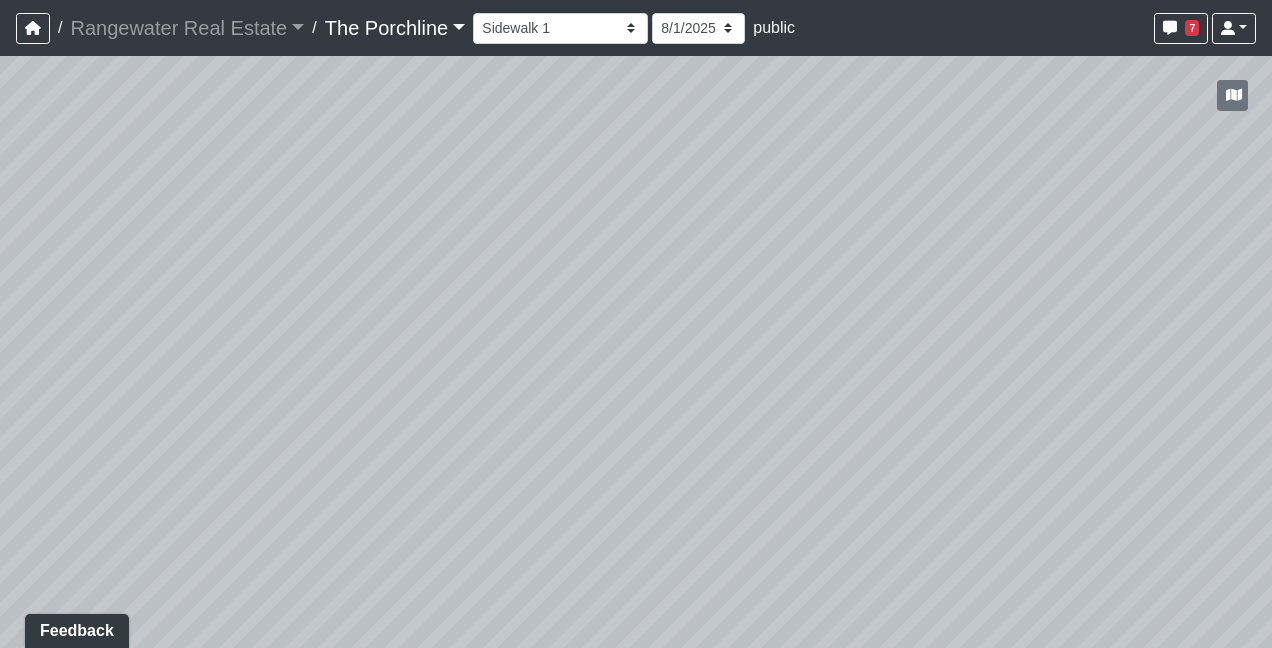 drag, startPoint x: 391, startPoint y: 358, endPoint x: 468, endPoint y: 254, distance: 129.40247 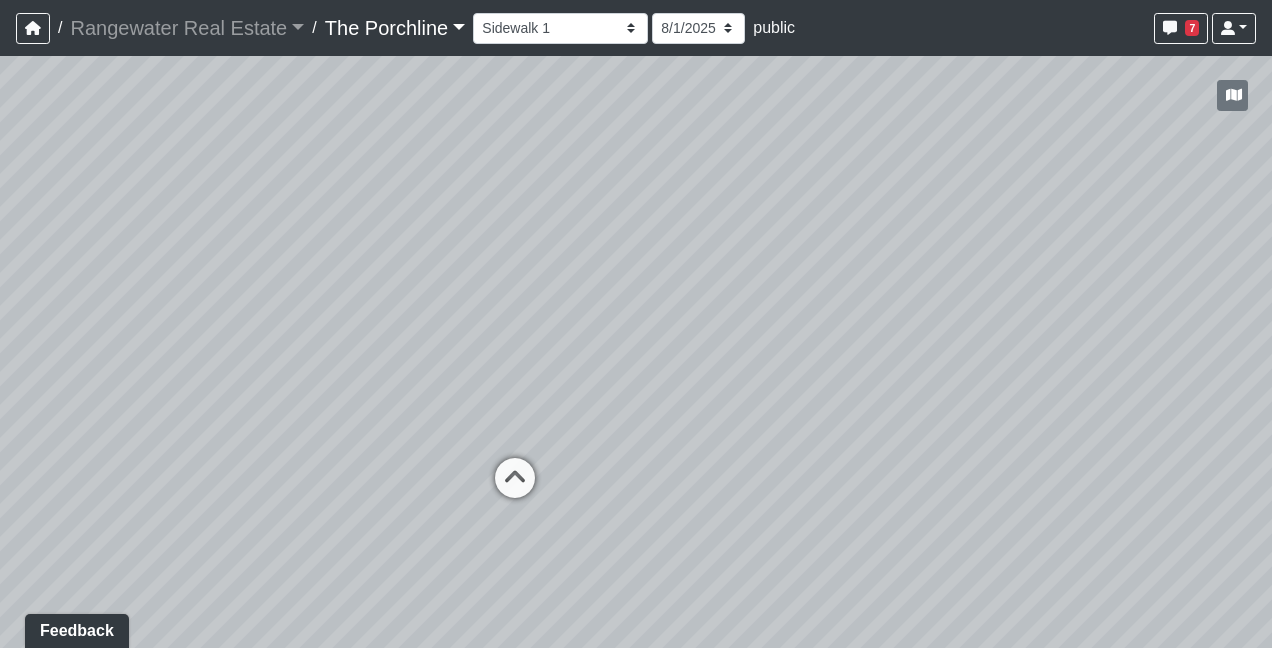 drag, startPoint x: 418, startPoint y: 417, endPoint x: 912, endPoint y: 299, distance: 507.8976 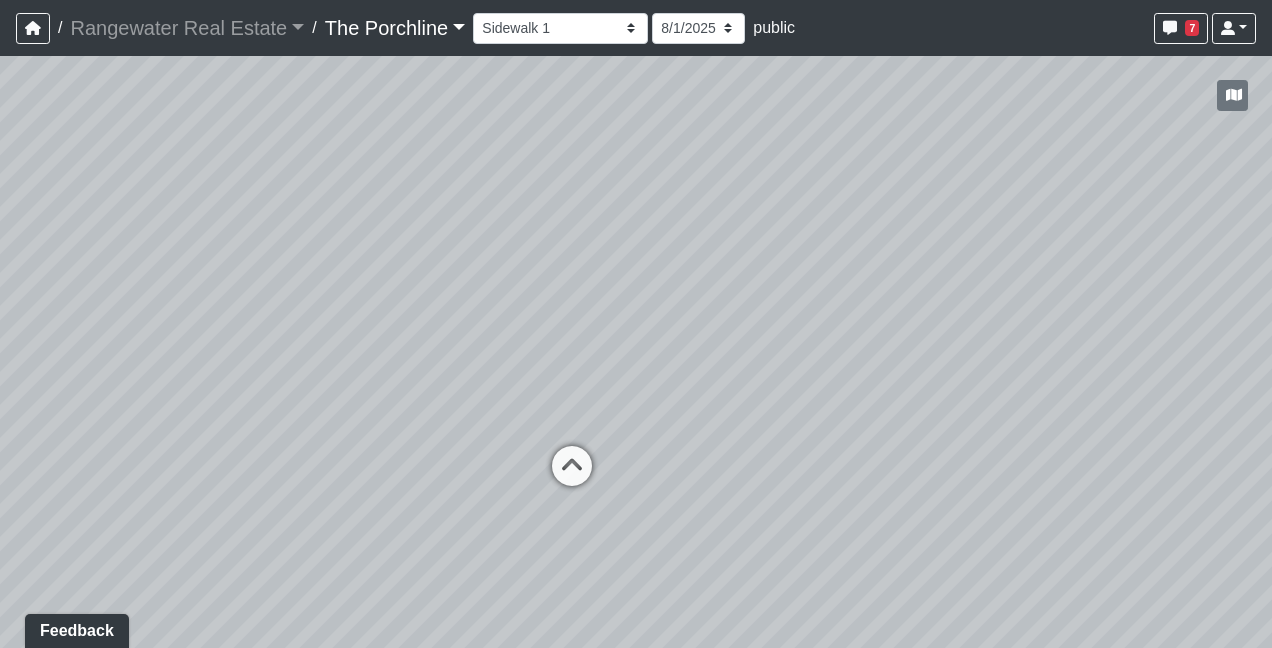 drag, startPoint x: 623, startPoint y: 316, endPoint x: 704, endPoint y: 306, distance: 81.61495 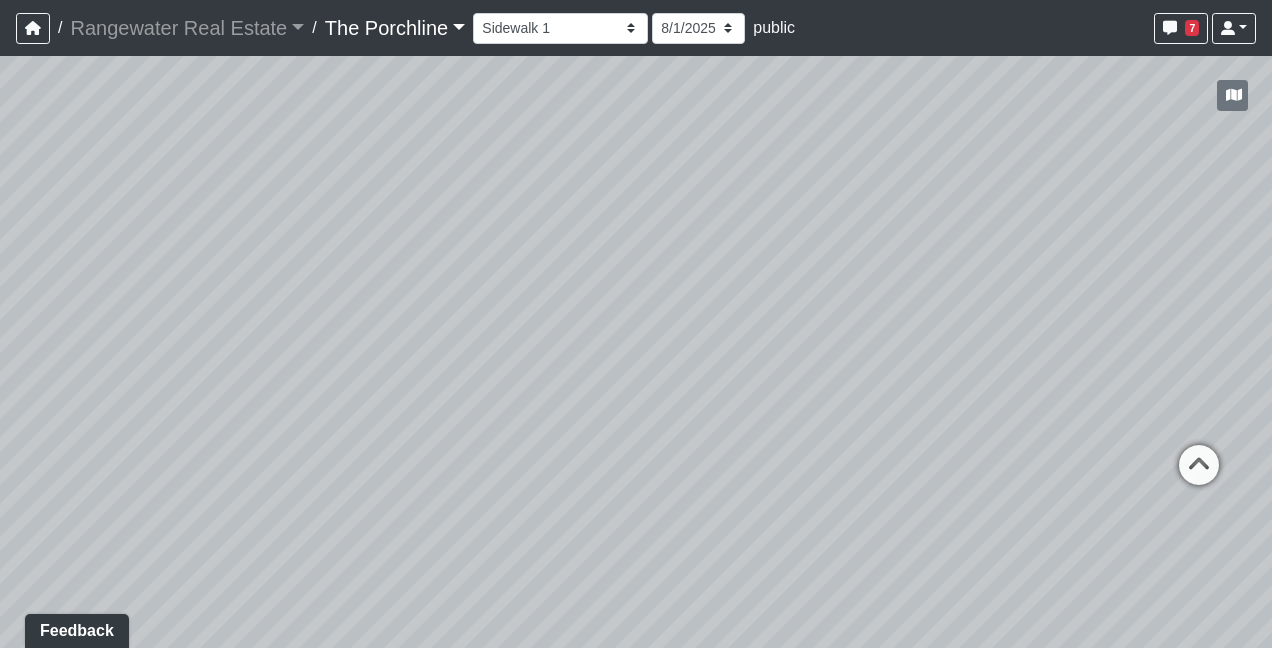 drag, startPoint x: 939, startPoint y: 284, endPoint x: 246, endPoint y: 248, distance: 693.93445 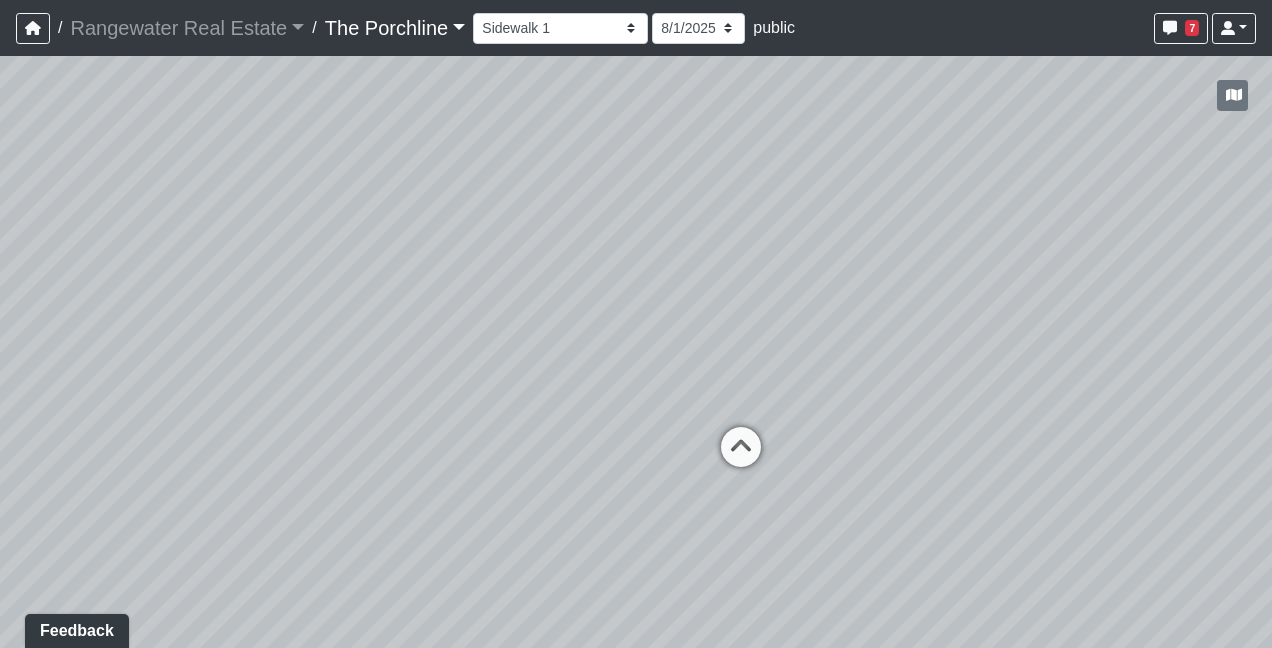 drag, startPoint x: 720, startPoint y: 276, endPoint x: 279, endPoint y: 300, distance: 441.6526 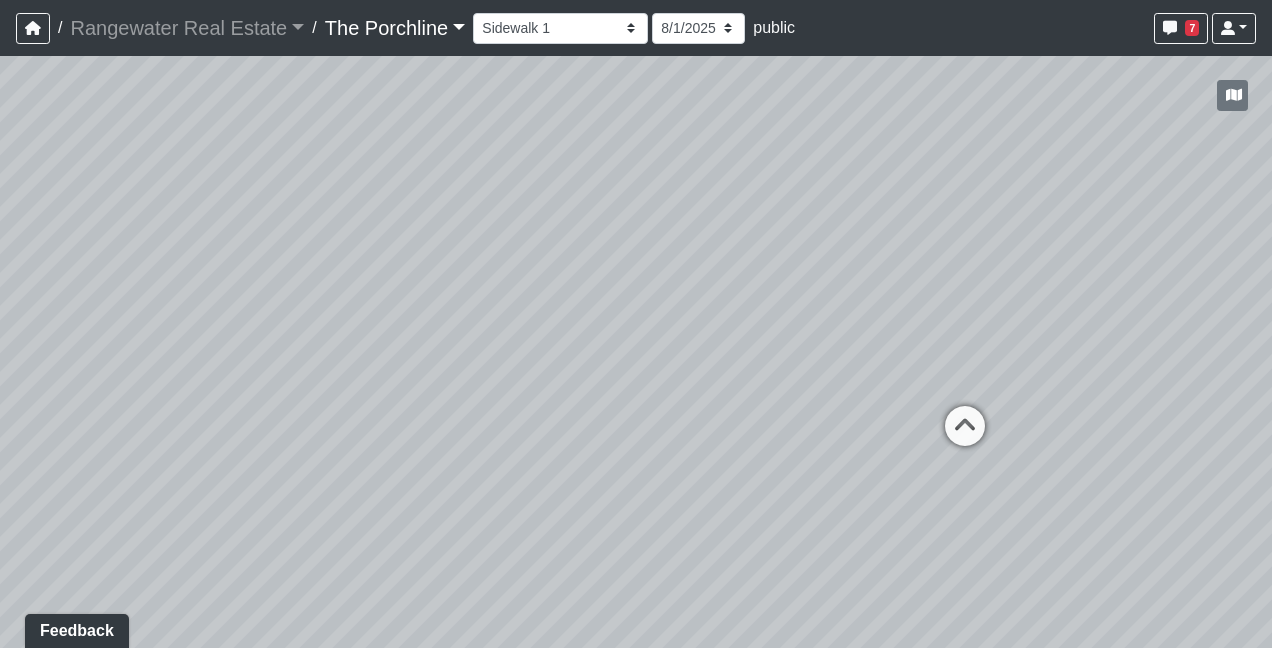 drag, startPoint x: 376, startPoint y: 332, endPoint x: 652, endPoint y: 292, distance: 278.88348 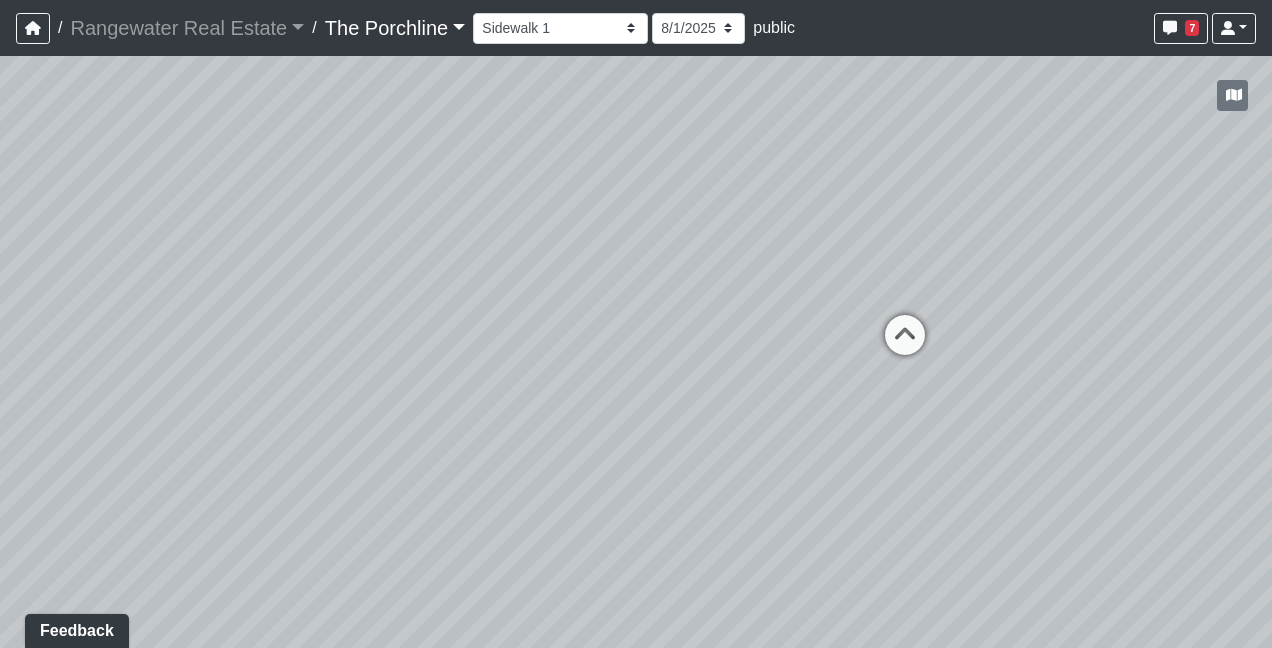 drag, startPoint x: 1137, startPoint y: 378, endPoint x: 1080, endPoint y: 286, distance: 108.226616 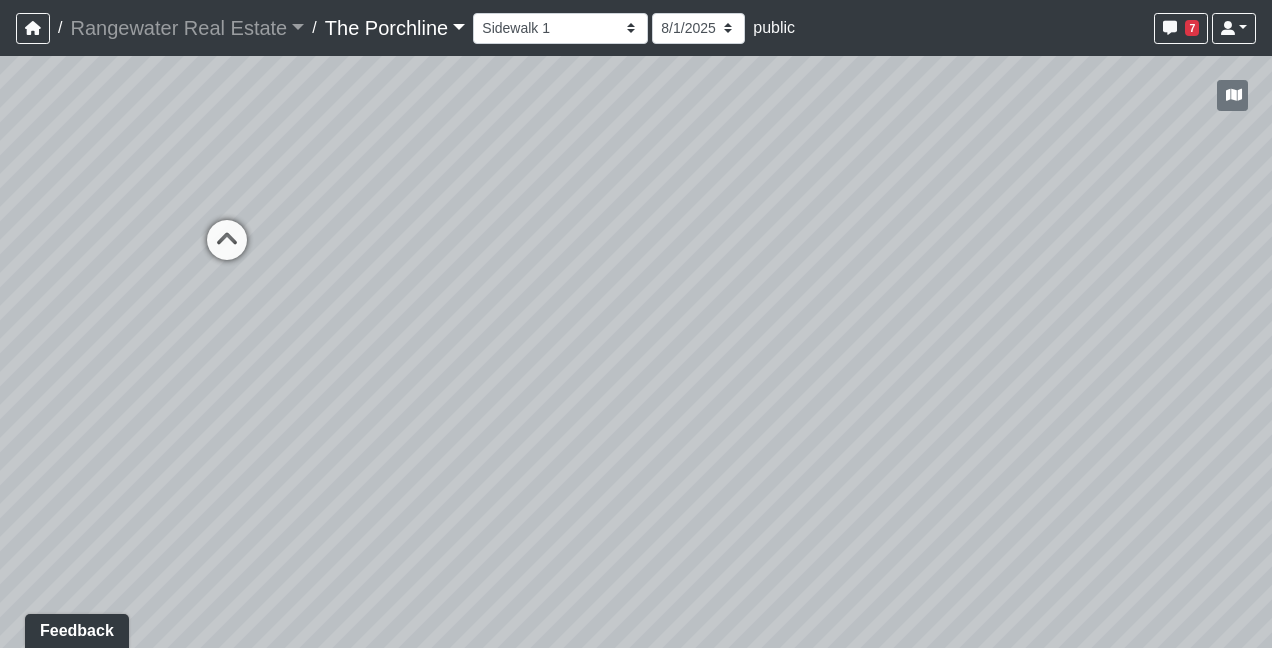 drag, startPoint x: 571, startPoint y: 456, endPoint x: 1081, endPoint y: 323, distance: 527.05695 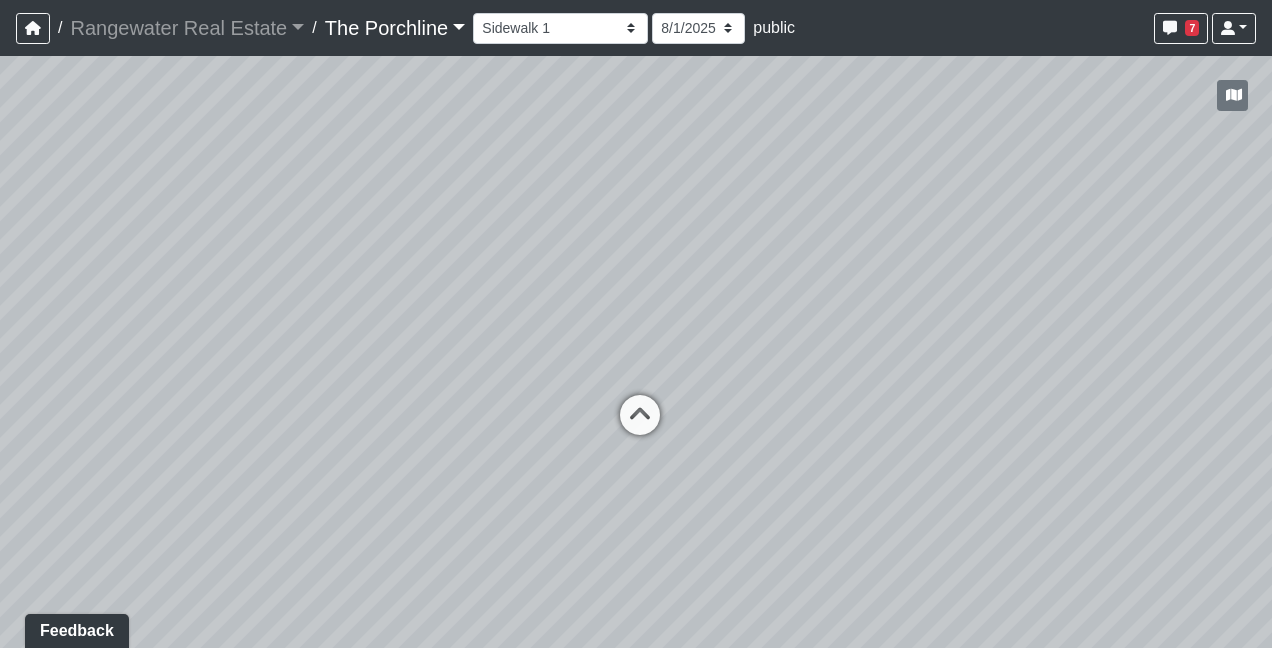 drag, startPoint x: 580, startPoint y: 242, endPoint x: 1087, endPoint y: 476, distance: 558.395 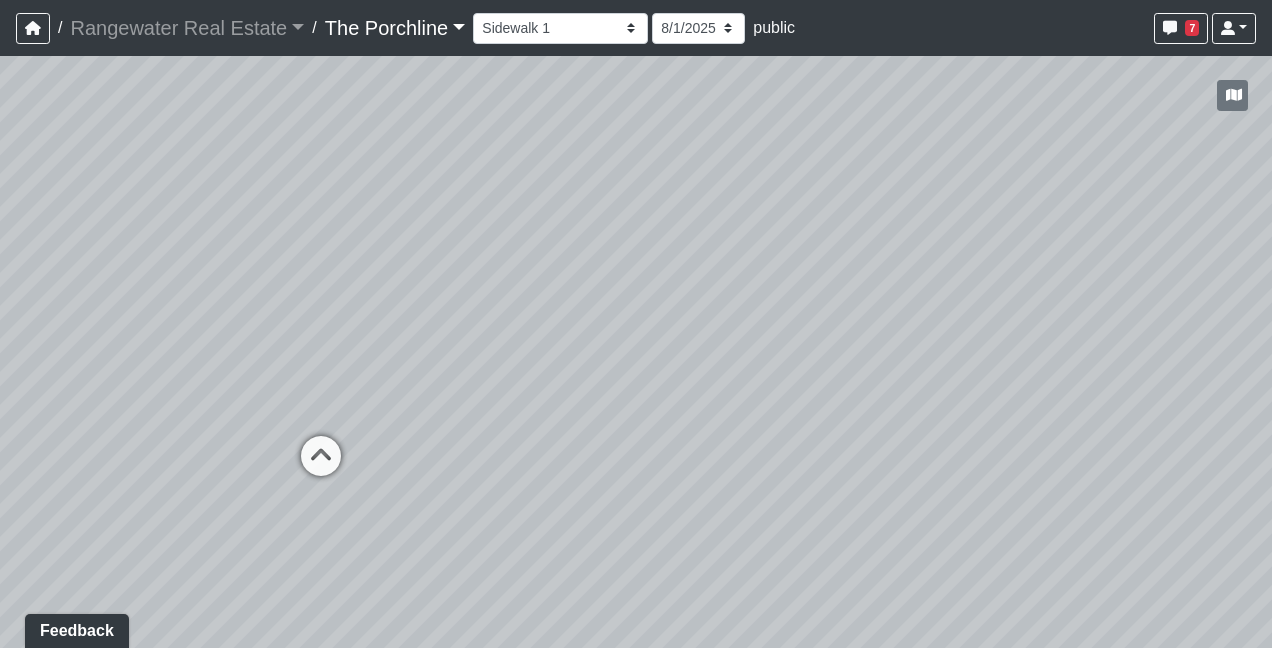 drag, startPoint x: 844, startPoint y: 332, endPoint x: 426, endPoint y: 368, distance: 419.54736 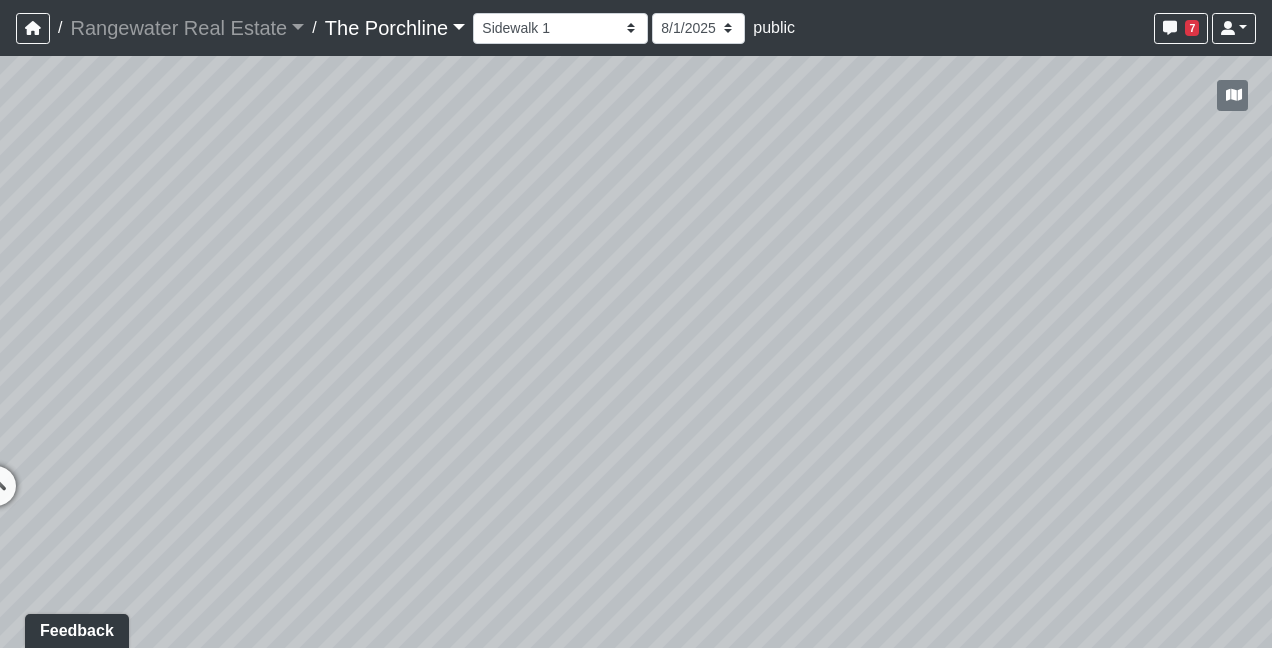drag, startPoint x: 527, startPoint y: 446, endPoint x: 188, endPoint y: 300, distance: 369.10297 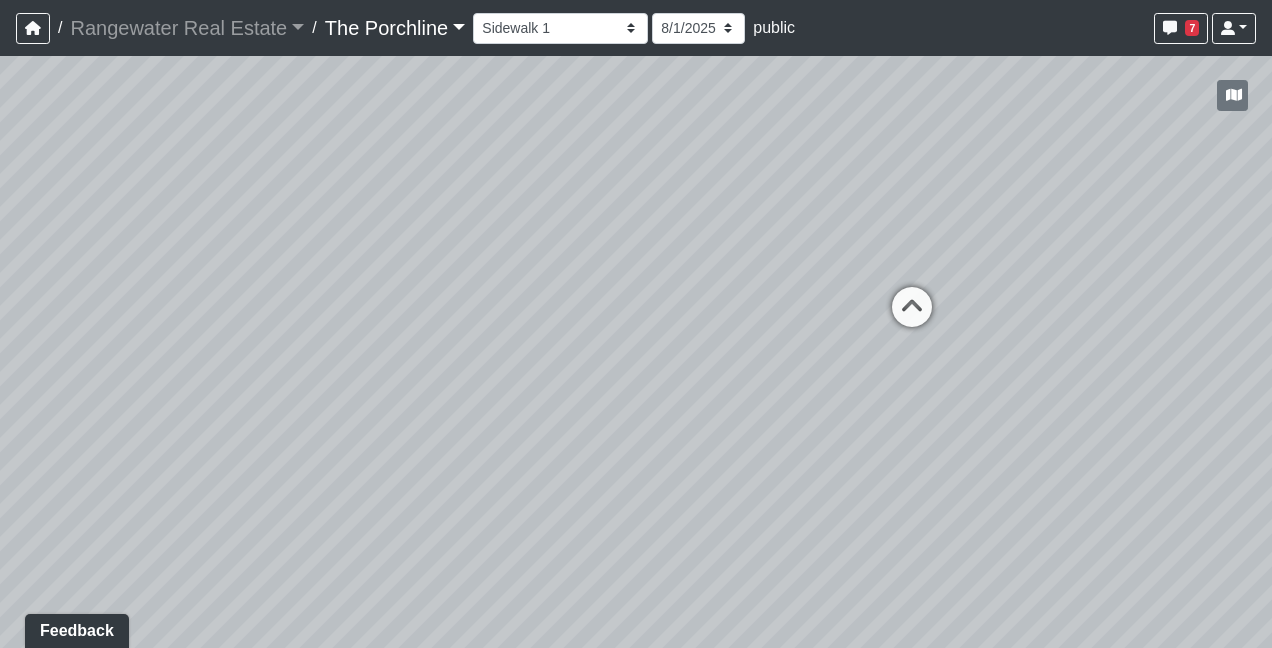 drag, startPoint x: 712, startPoint y: 277, endPoint x: 427, endPoint y: 134, distance: 318.86362 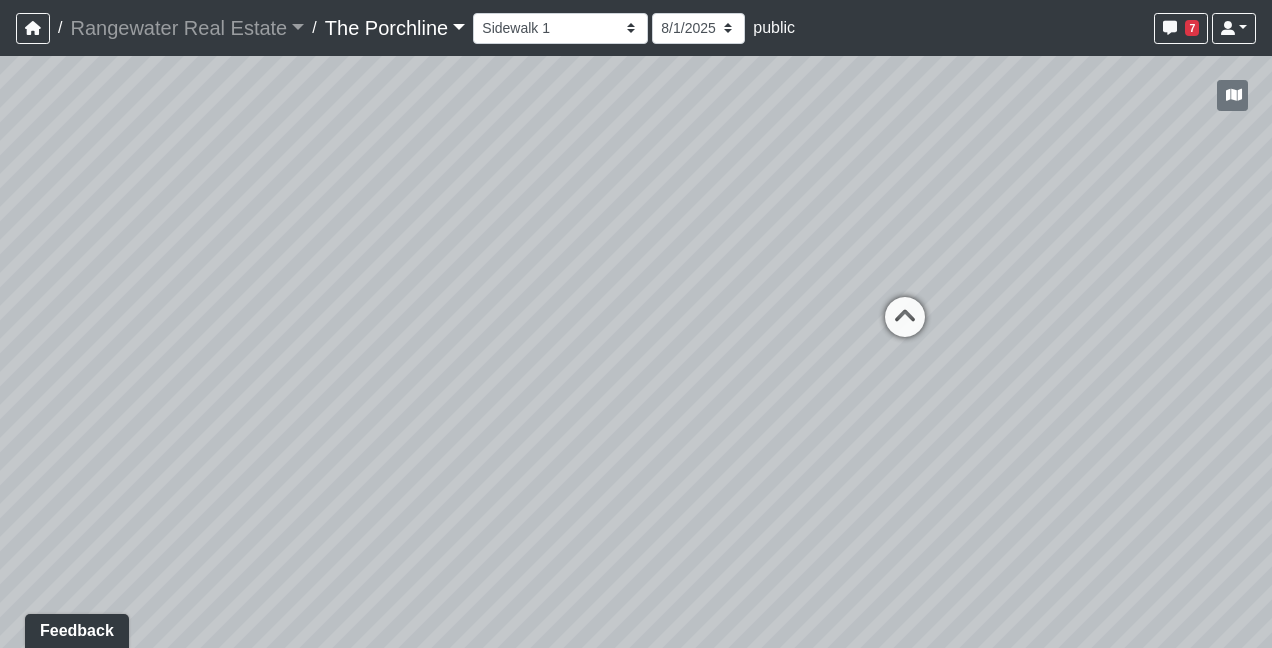 drag, startPoint x: 461, startPoint y: 148, endPoint x: 454, endPoint y: 162, distance: 15.652476 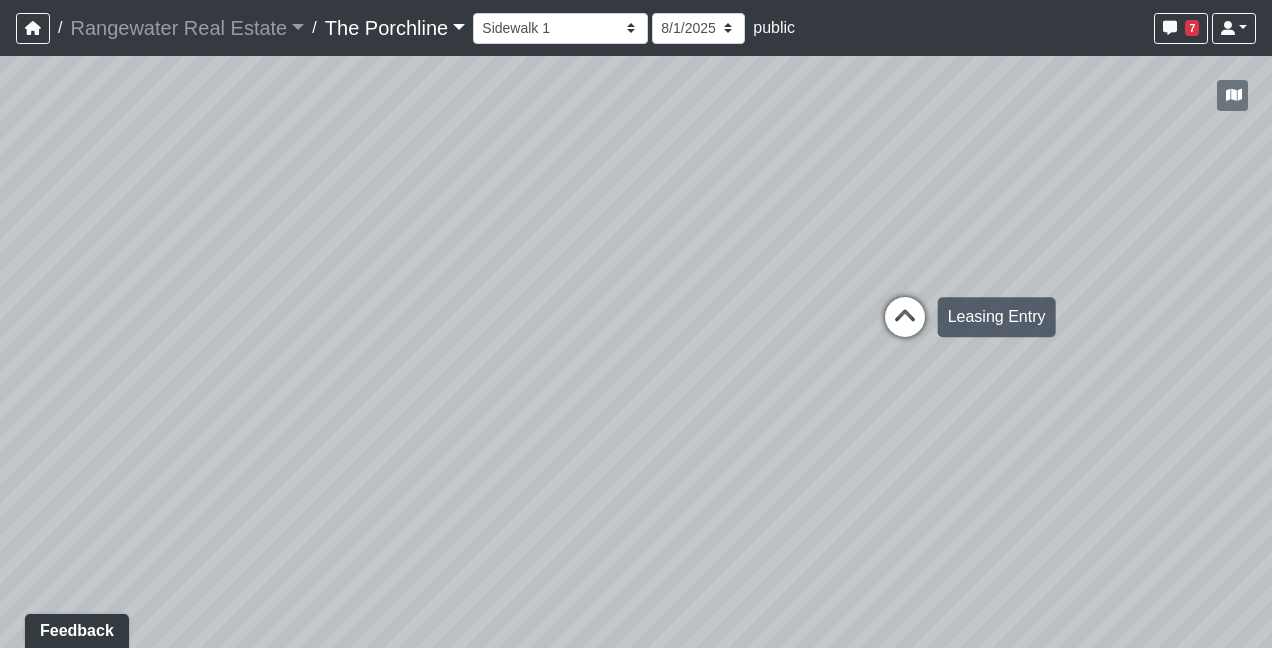 click at bounding box center (905, 327) 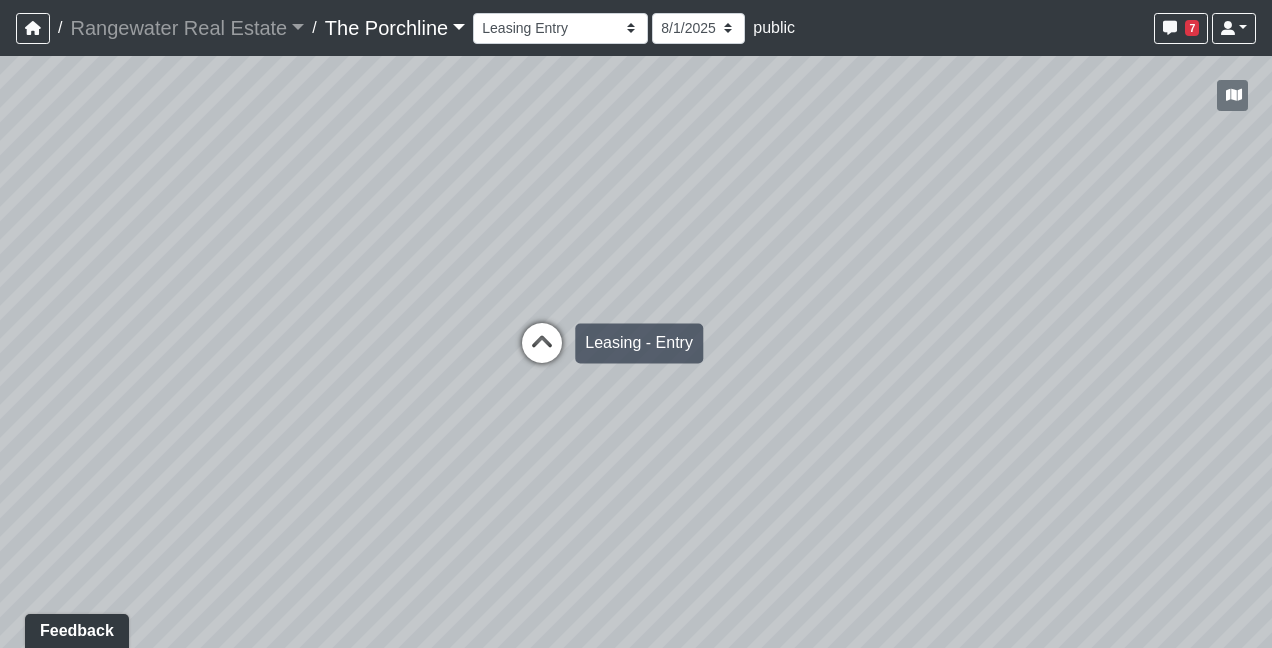 click at bounding box center (542, 353) 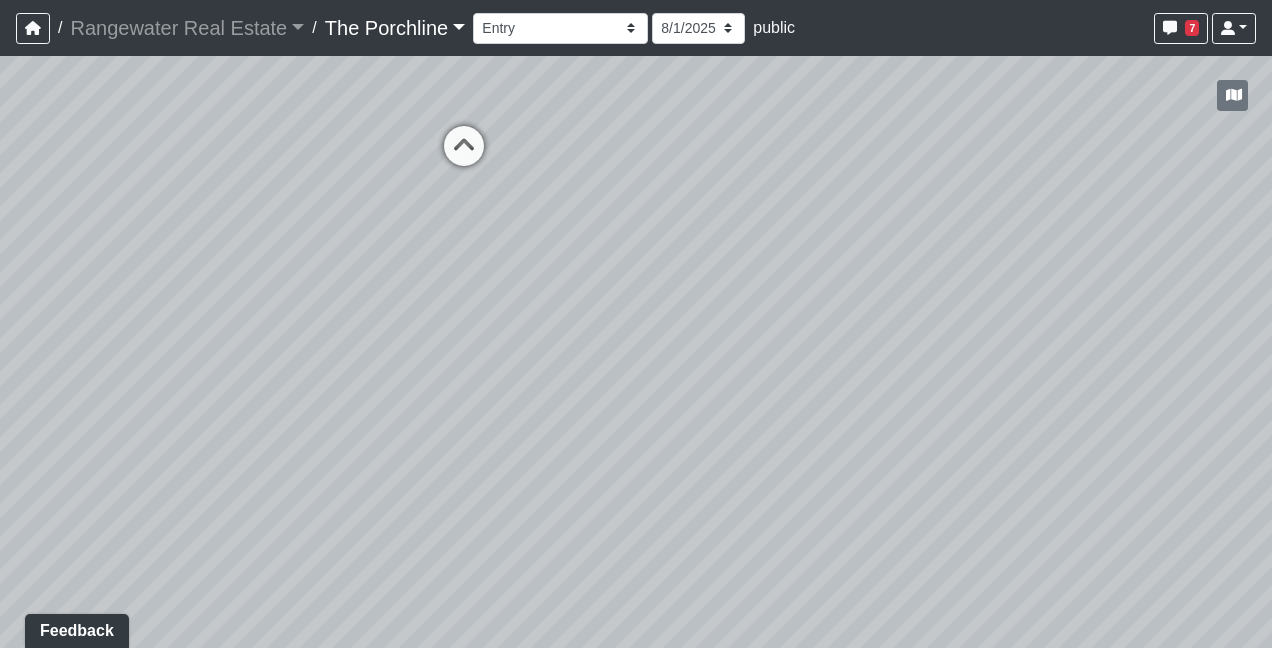 drag, startPoint x: 390, startPoint y: 424, endPoint x: 1146, endPoint y: 298, distance: 766.4281 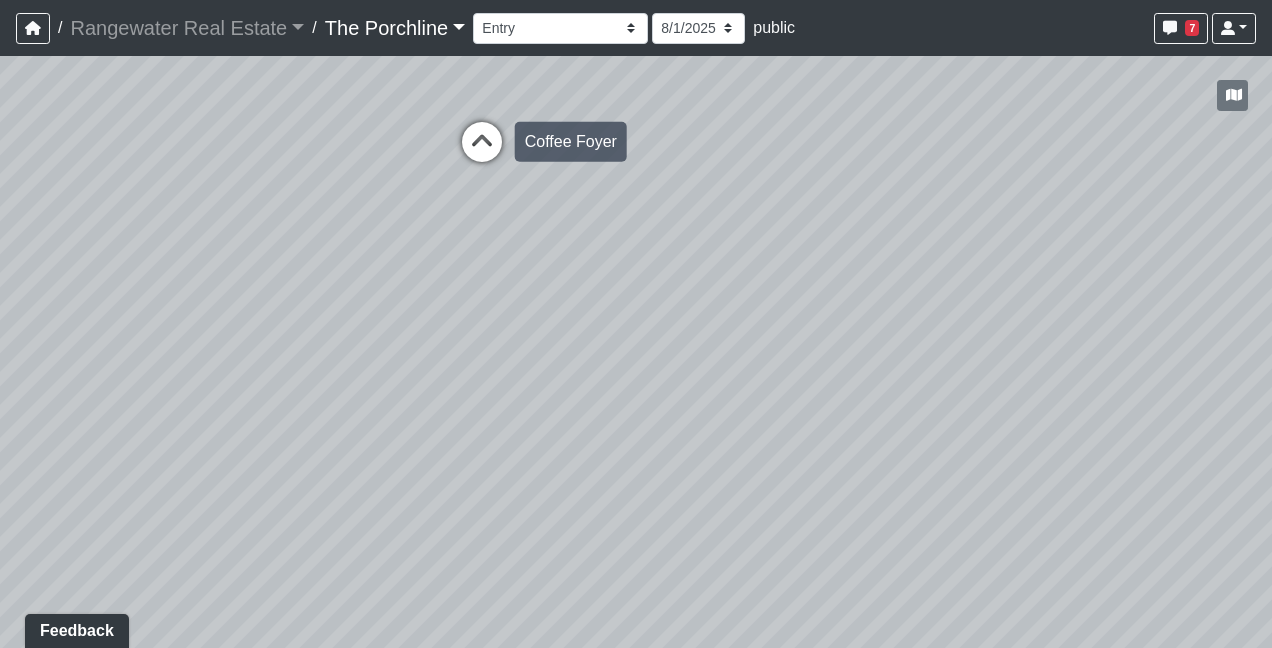 click at bounding box center (482, 152) 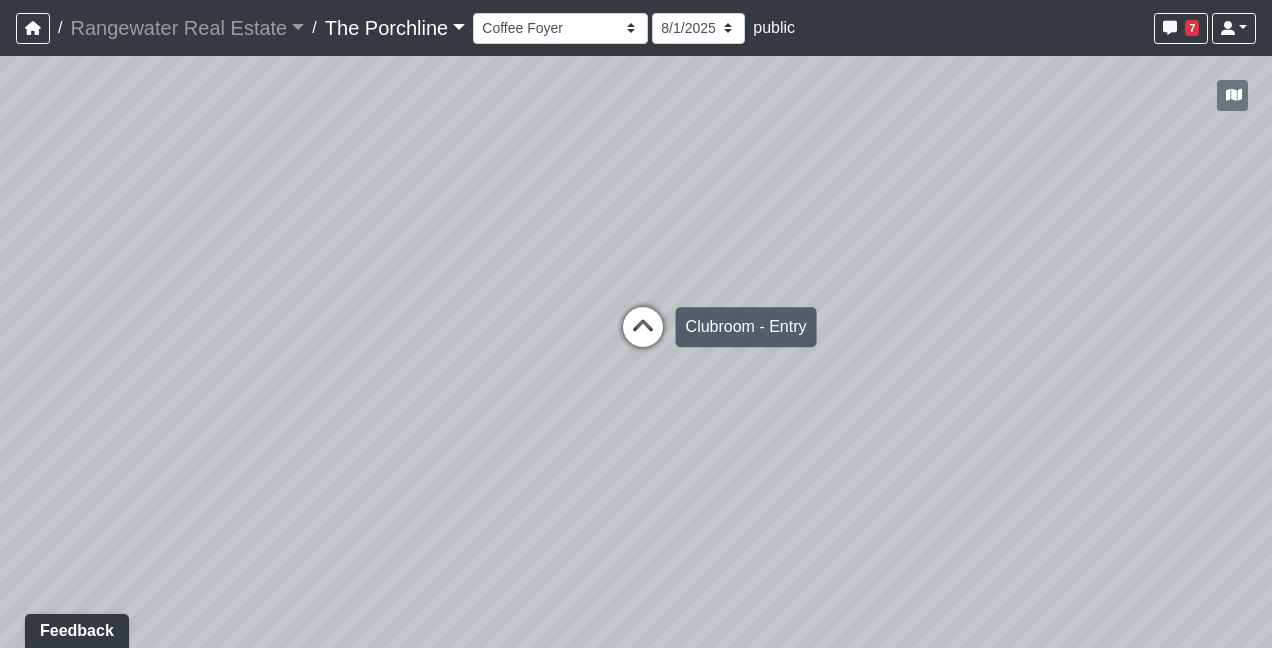 click at bounding box center (643, 337) 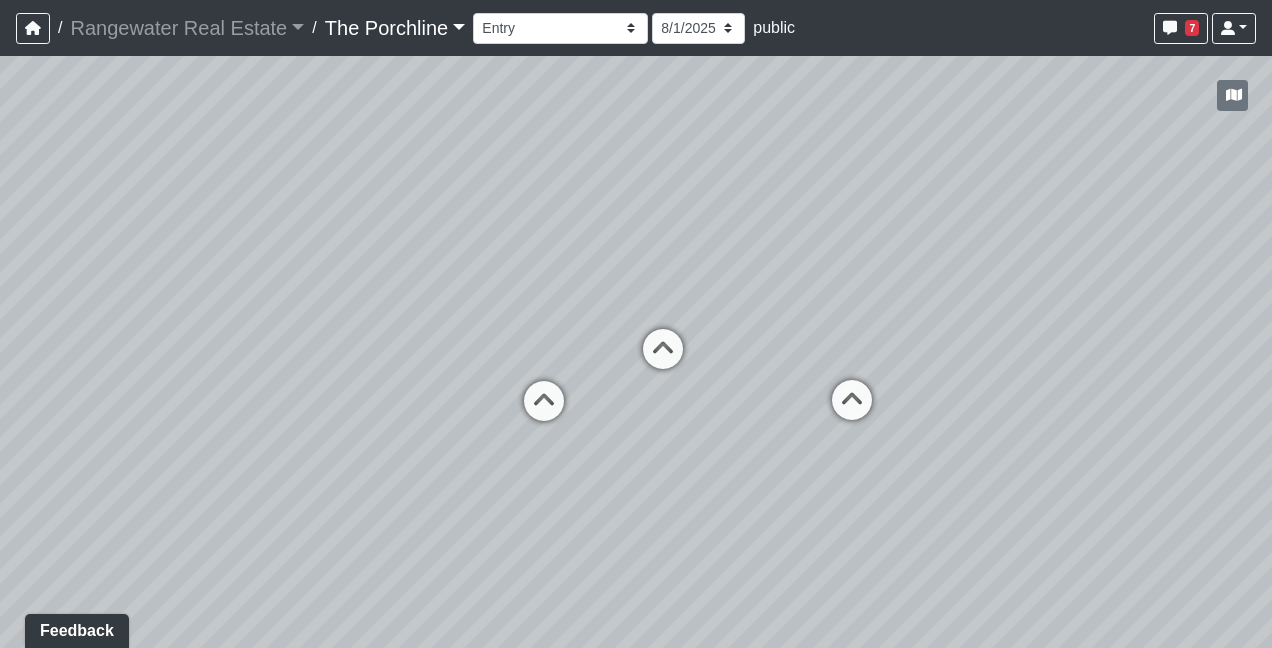 drag, startPoint x: 515, startPoint y: 206, endPoint x: 786, endPoint y: 400, distance: 333.28217 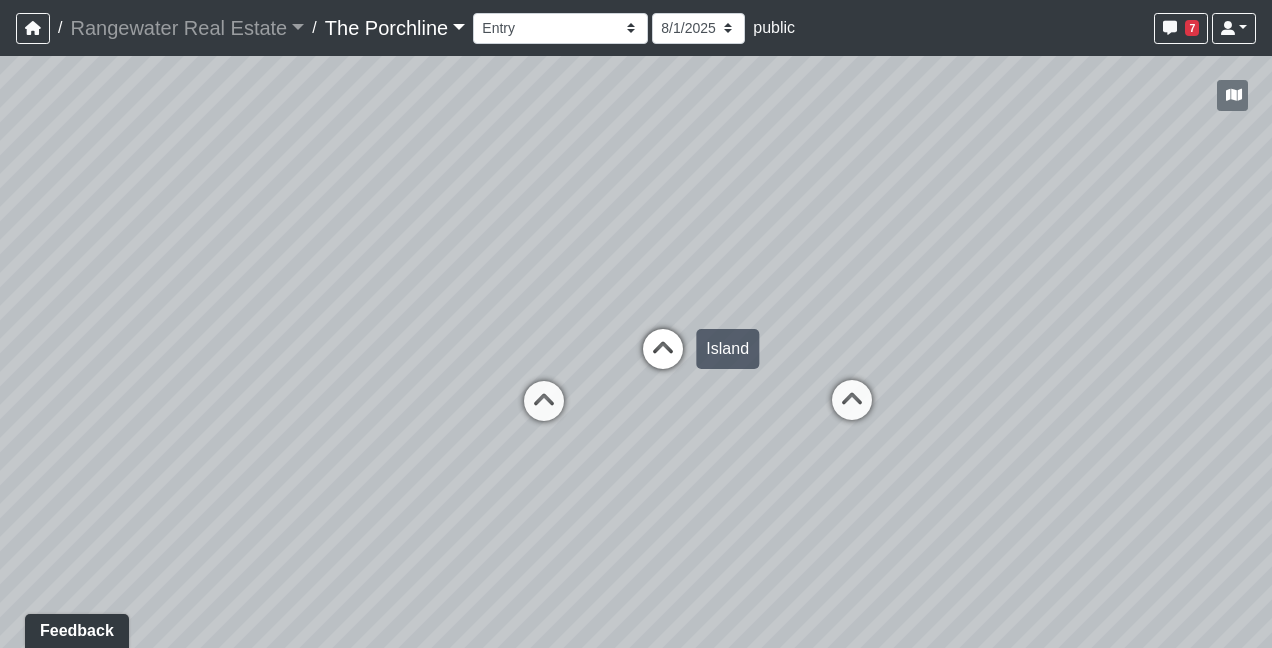 click at bounding box center (663, 359) 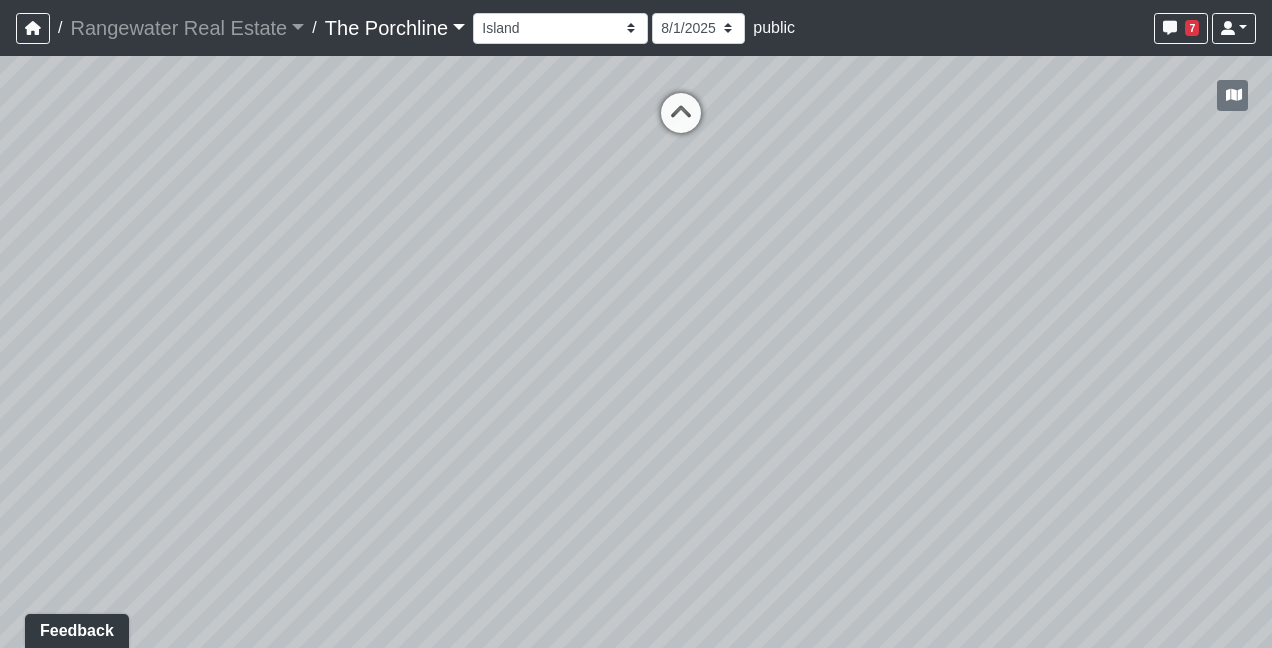 drag, startPoint x: 709, startPoint y: 475, endPoint x: 964, endPoint y: 269, distance: 327.81244 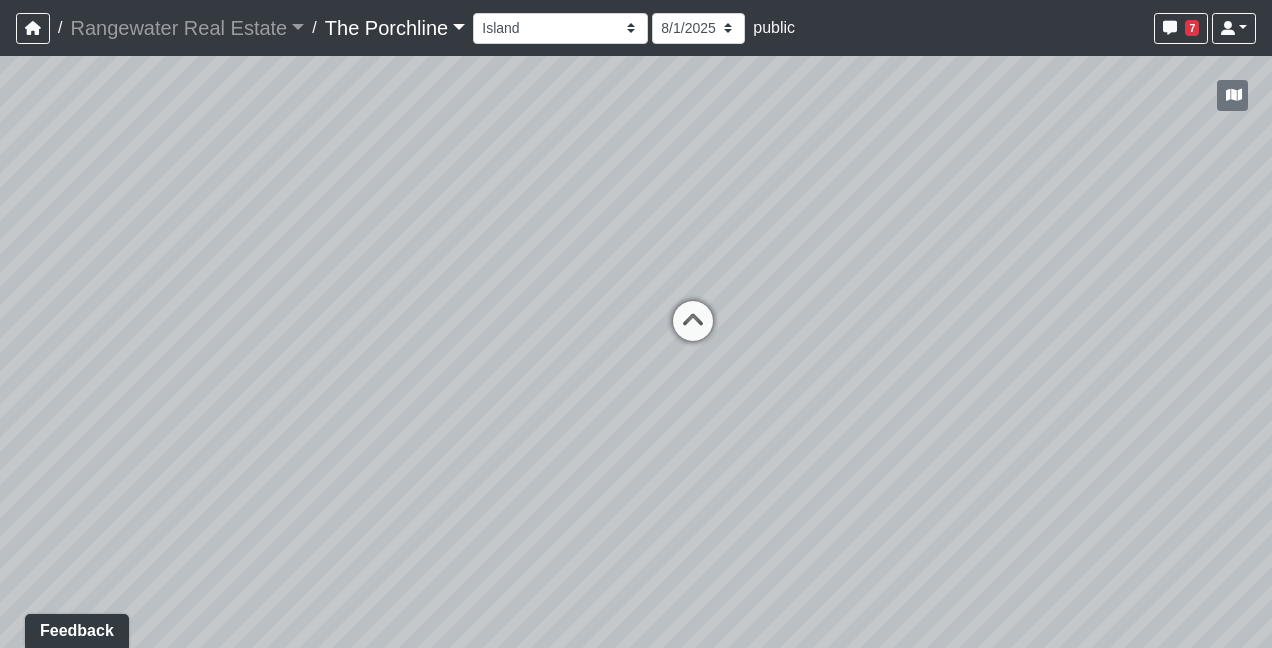 drag, startPoint x: 815, startPoint y: 268, endPoint x: 845, endPoint y: 507, distance: 240.87549 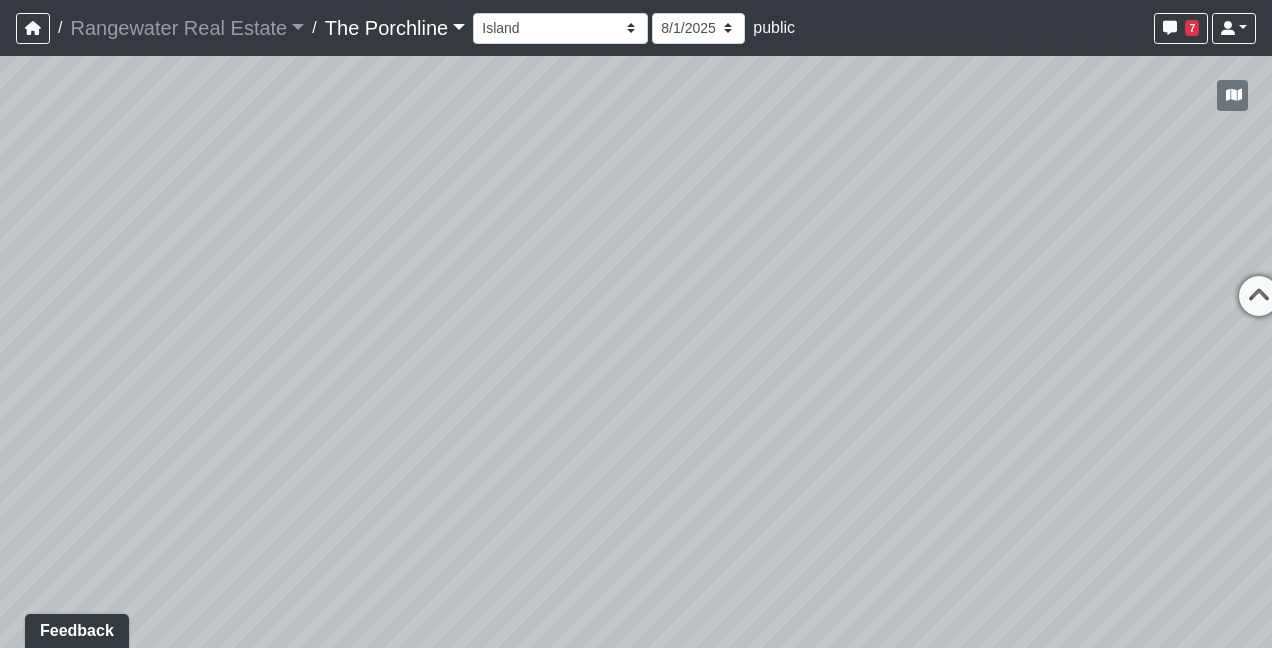 drag, startPoint x: 364, startPoint y: 309, endPoint x: 901, endPoint y: 260, distance: 539.23096 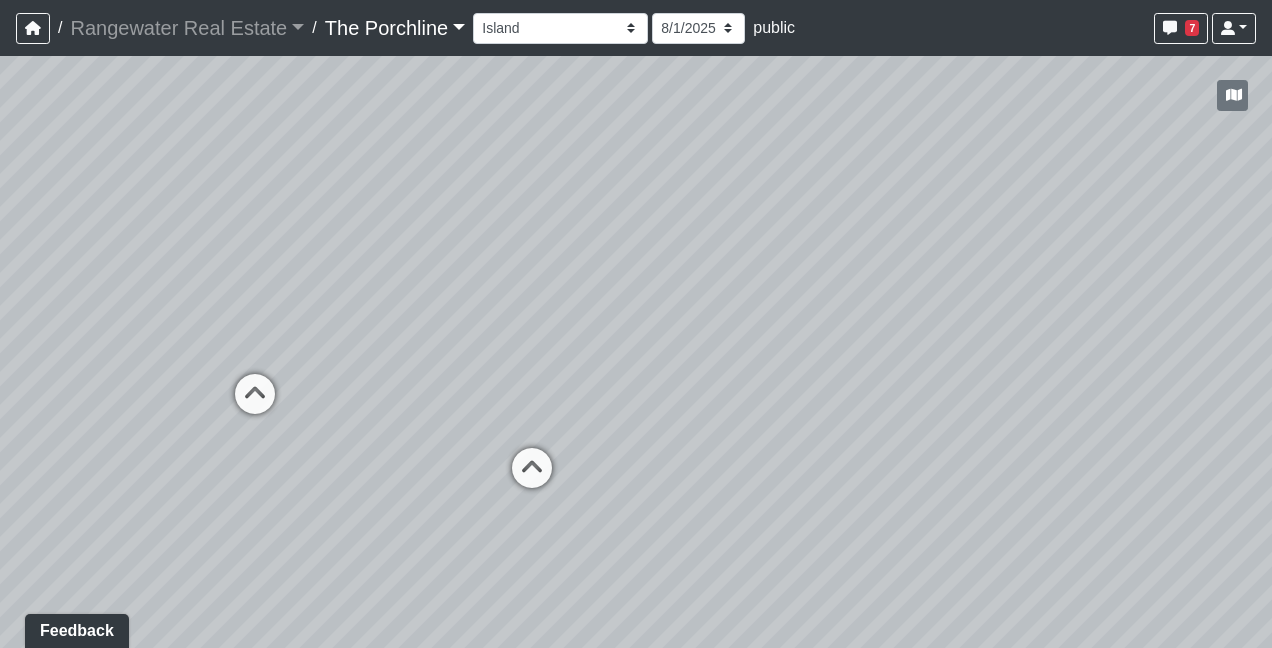 drag, startPoint x: 423, startPoint y: 303, endPoint x: 1041, endPoint y: 371, distance: 621.72986 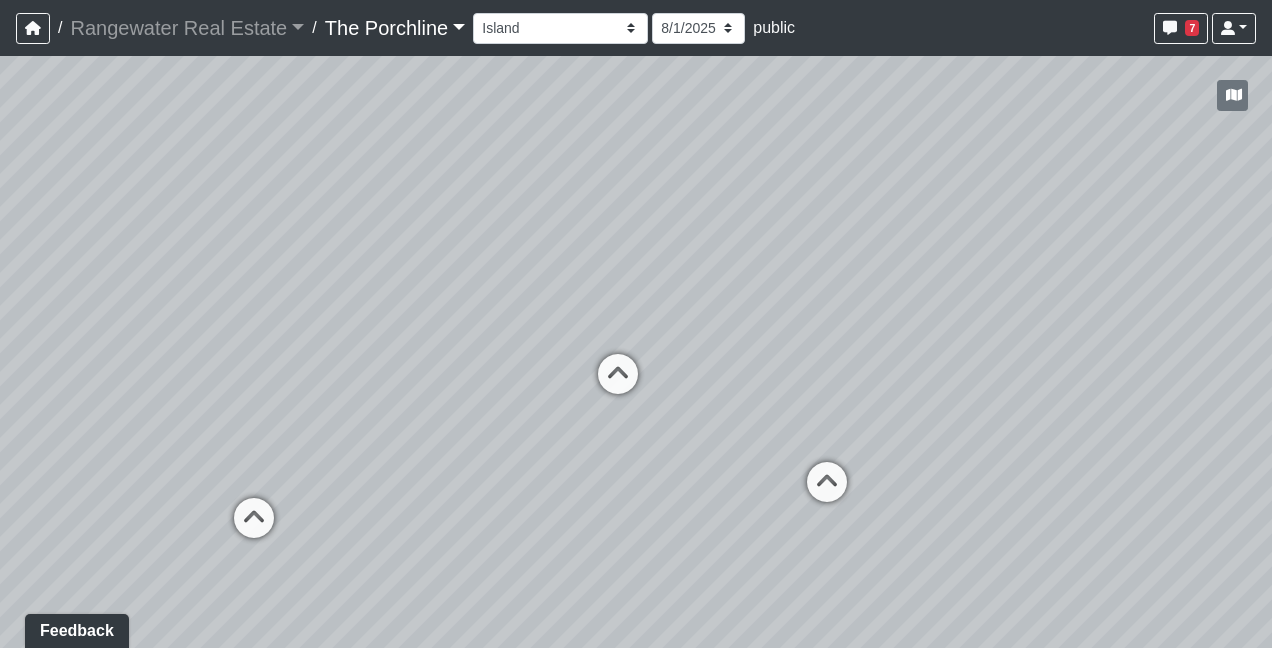 drag, startPoint x: 537, startPoint y: 320, endPoint x: 992, endPoint y: 322, distance: 455.0044 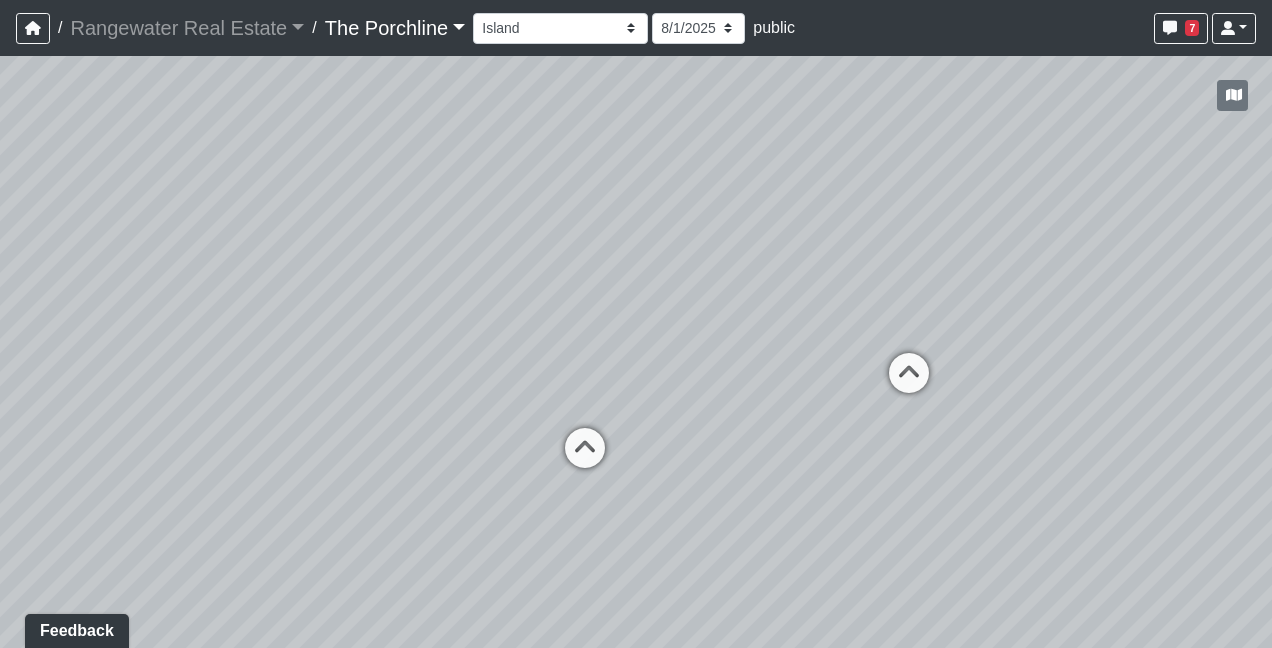 drag, startPoint x: 314, startPoint y: 342, endPoint x: 727, endPoint y: 326, distance: 413.3098 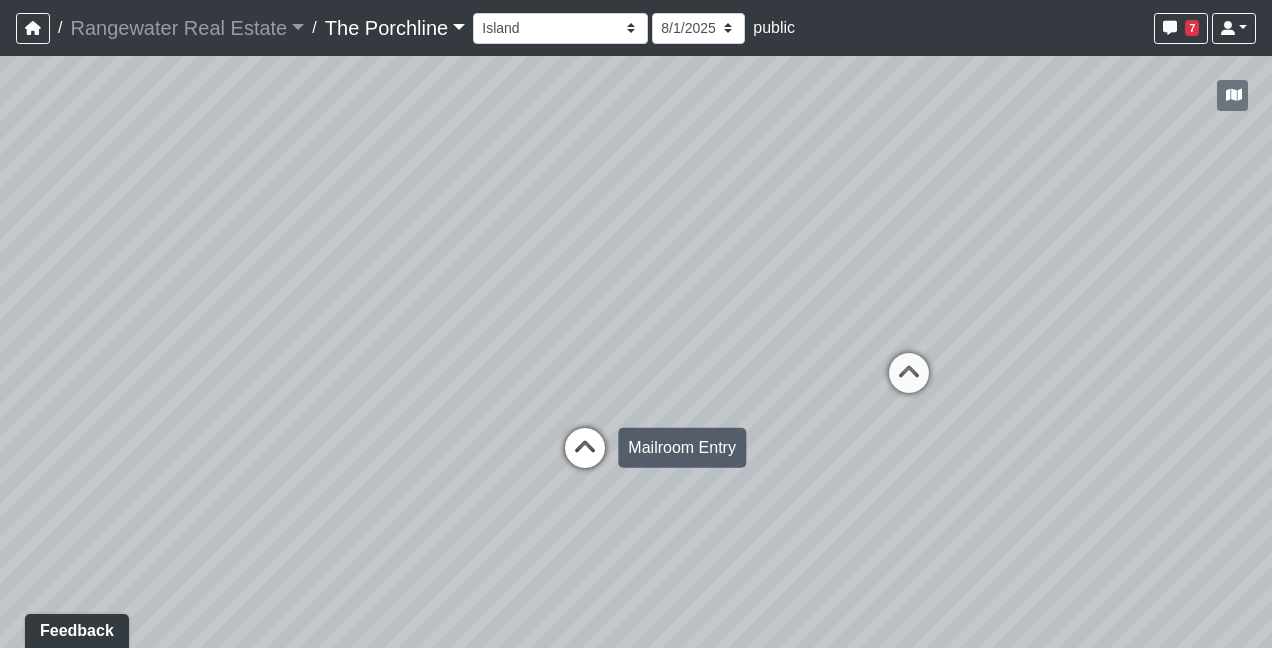 click at bounding box center [585, 458] 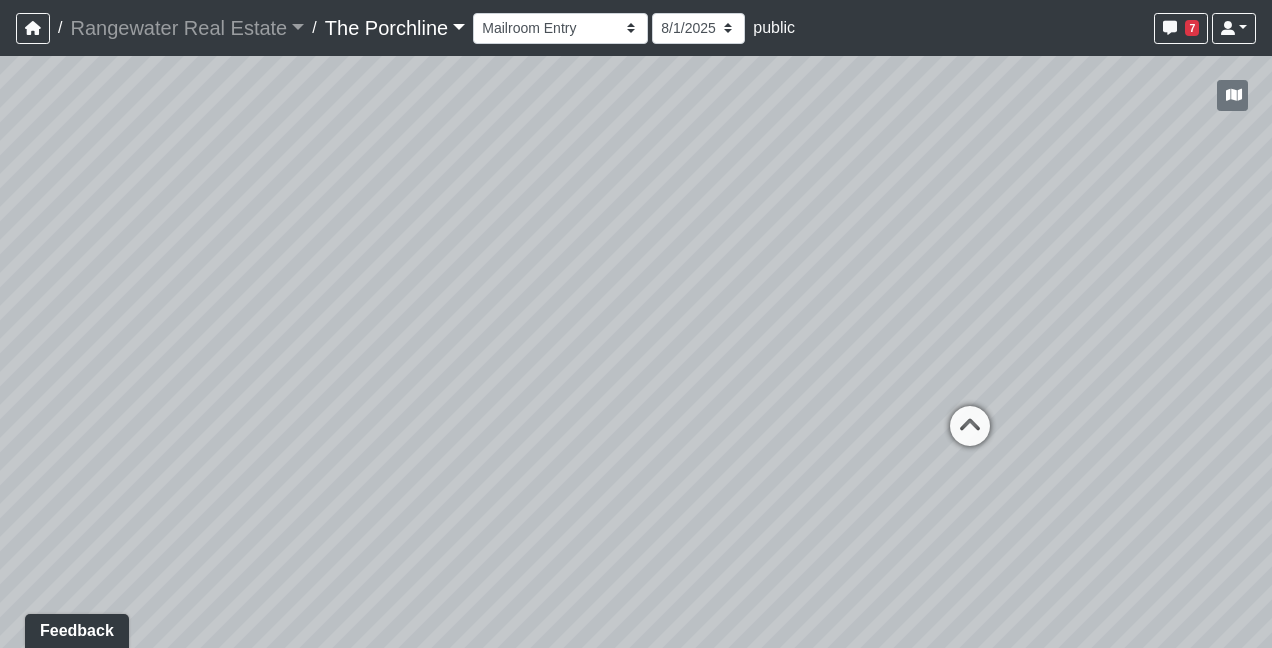 drag, startPoint x: 628, startPoint y: 343, endPoint x: 1173, endPoint y: 294, distance: 547.1983 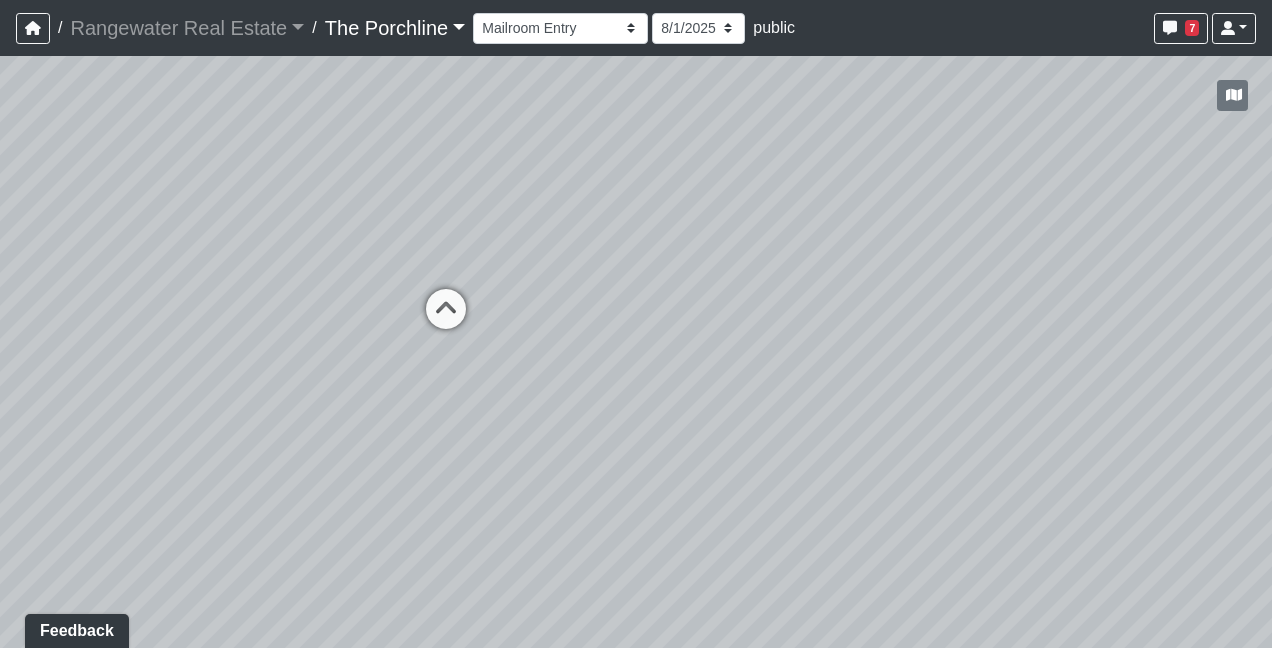 drag, startPoint x: 296, startPoint y: 300, endPoint x: 358, endPoint y: 409, distance: 125.39936 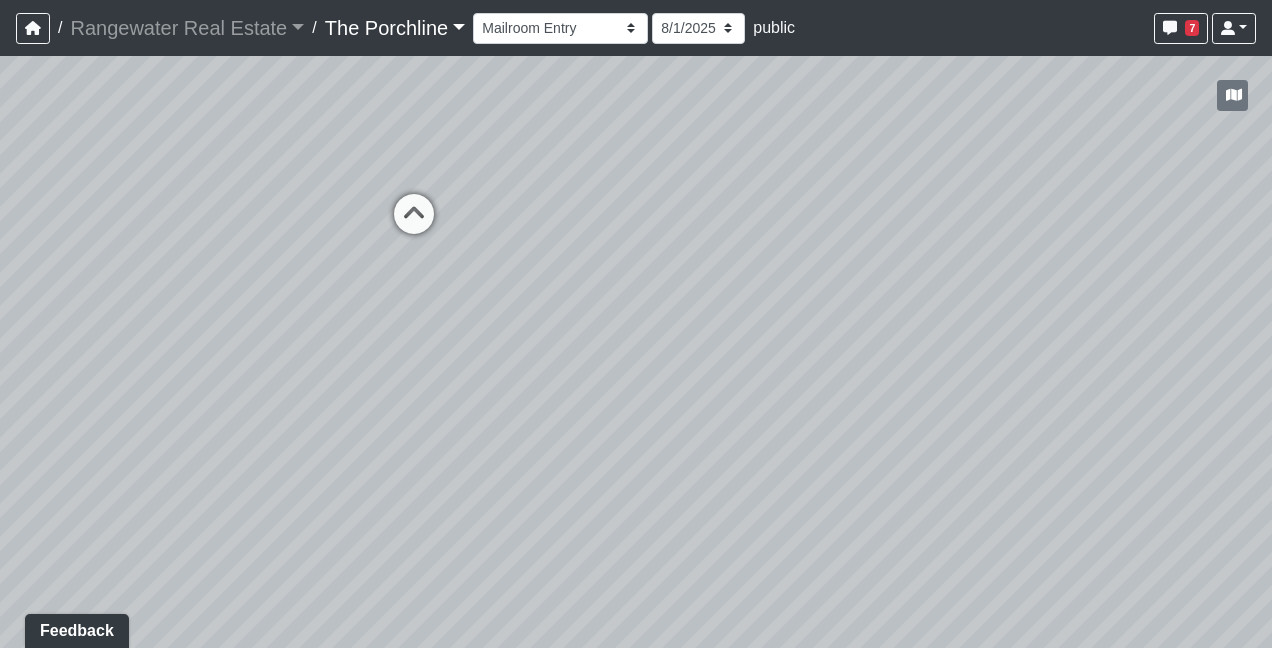drag, startPoint x: 716, startPoint y: 398, endPoint x: 689, endPoint y: 292, distance: 109.38464 